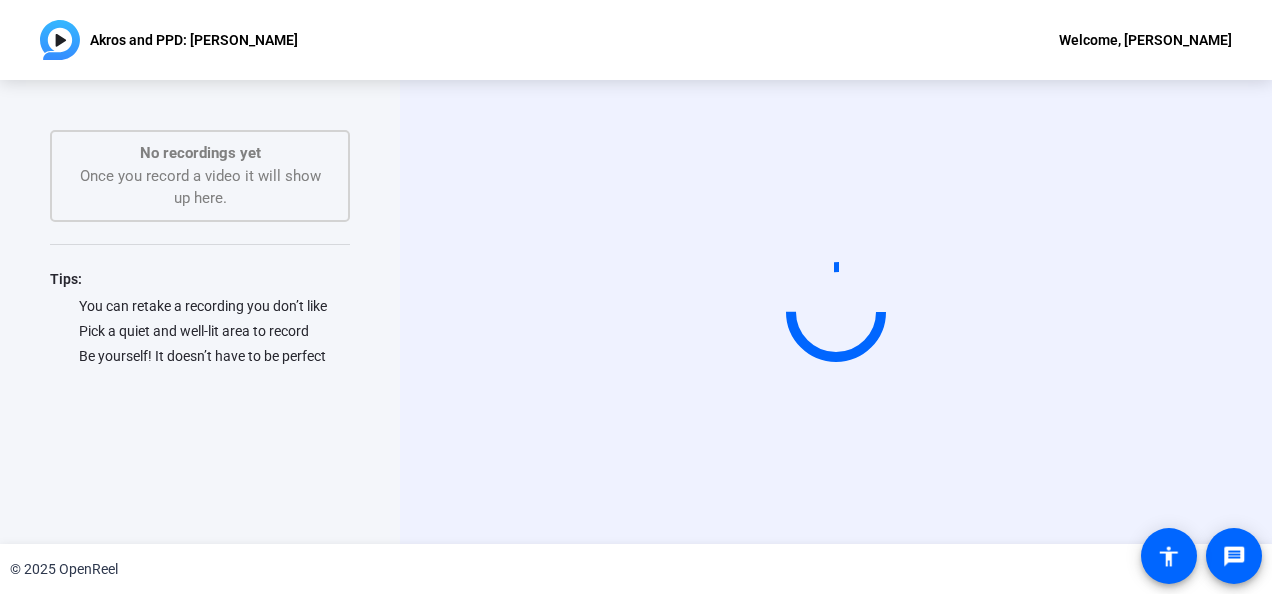 scroll, scrollTop: 0, scrollLeft: 0, axis: both 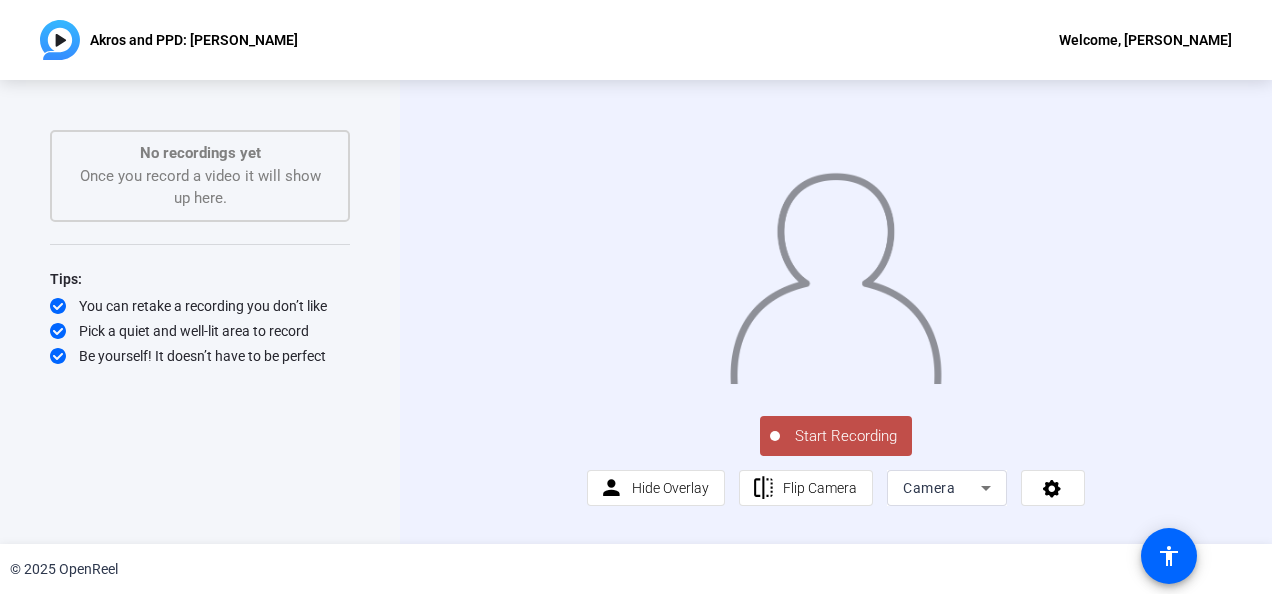 click on "Start Recording" 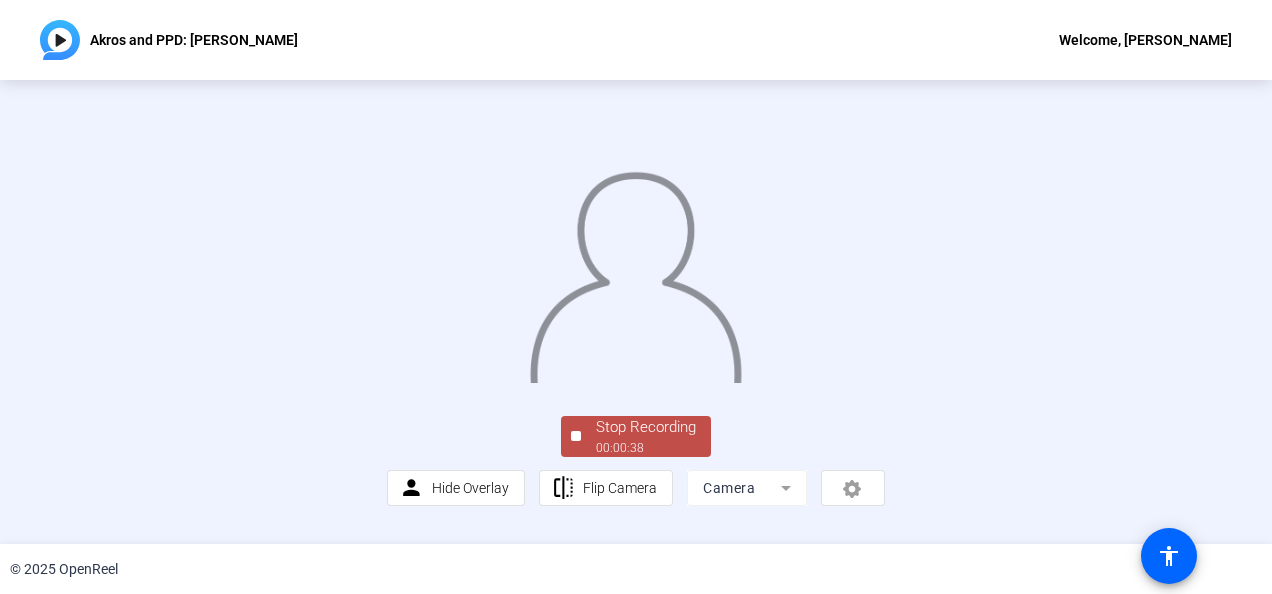 click 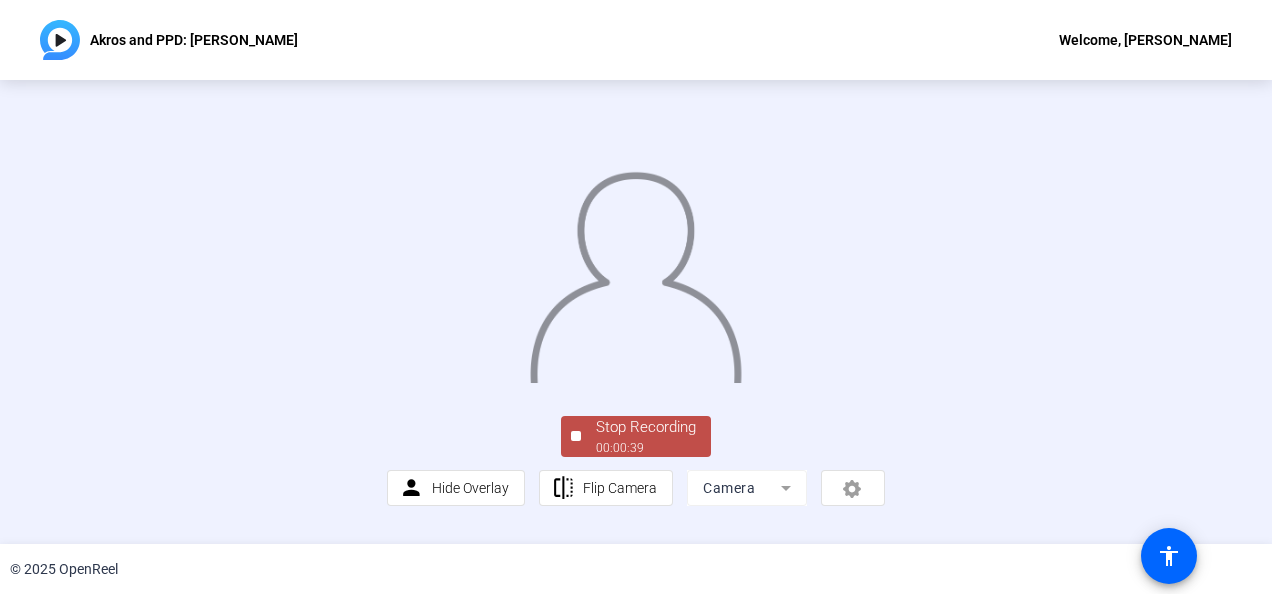 click 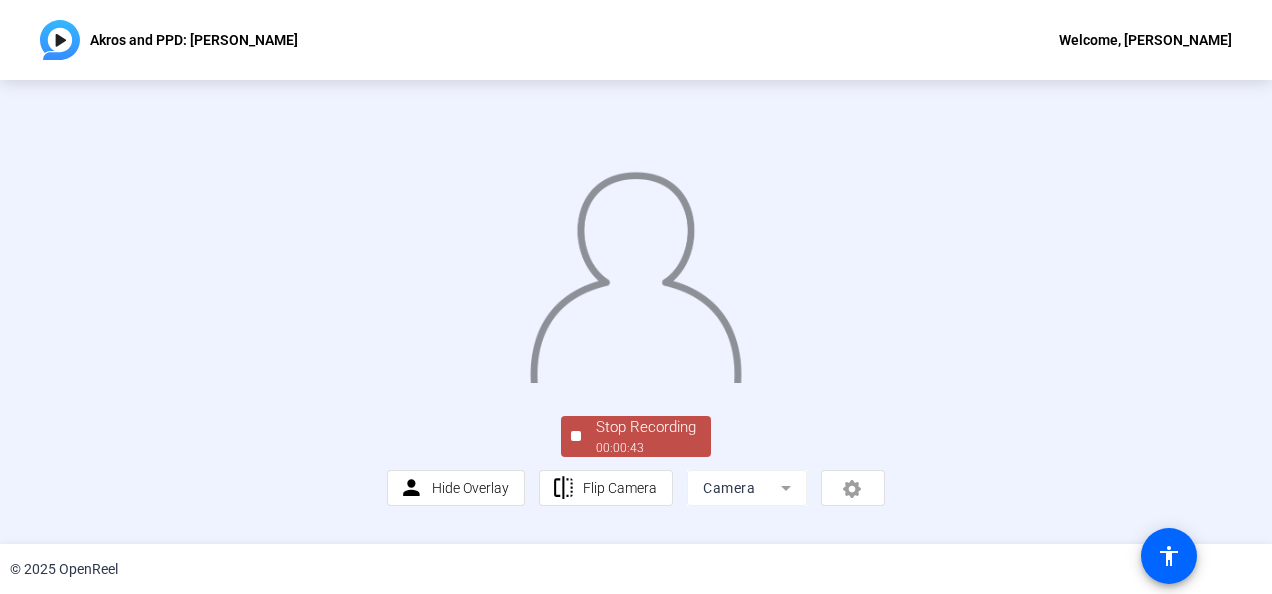drag, startPoint x: 596, startPoint y: 506, endPoint x: 386, endPoint y: 448, distance: 217.86234 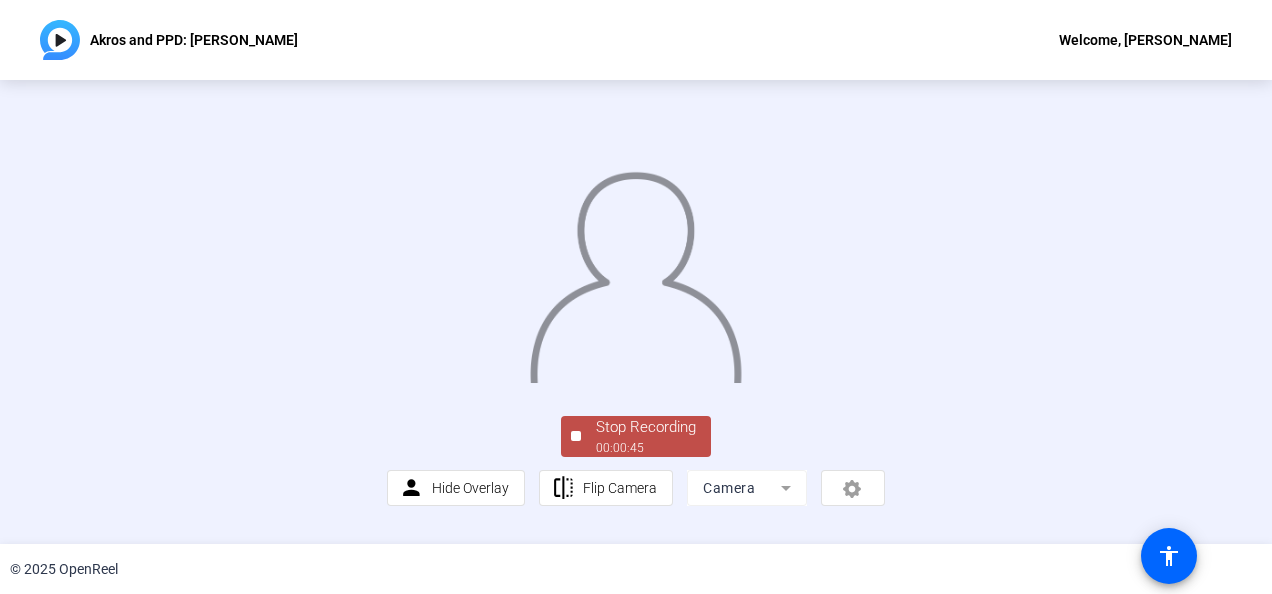 click 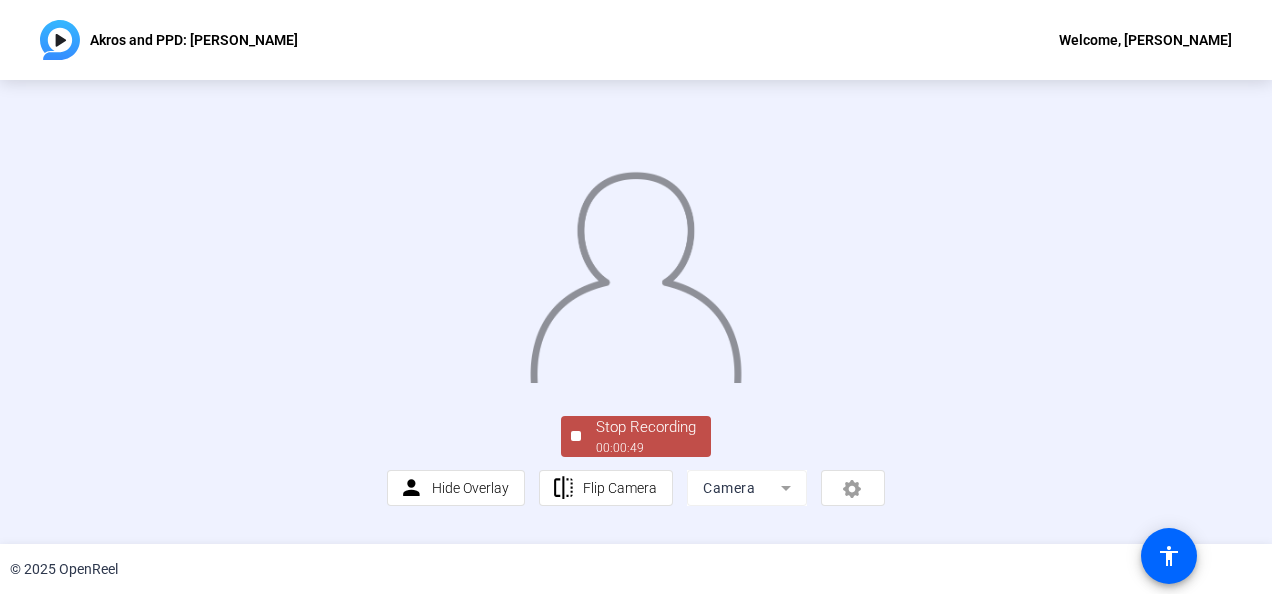 scroll, scrollTop: 116, scrollLeft: 0, axis: vertical 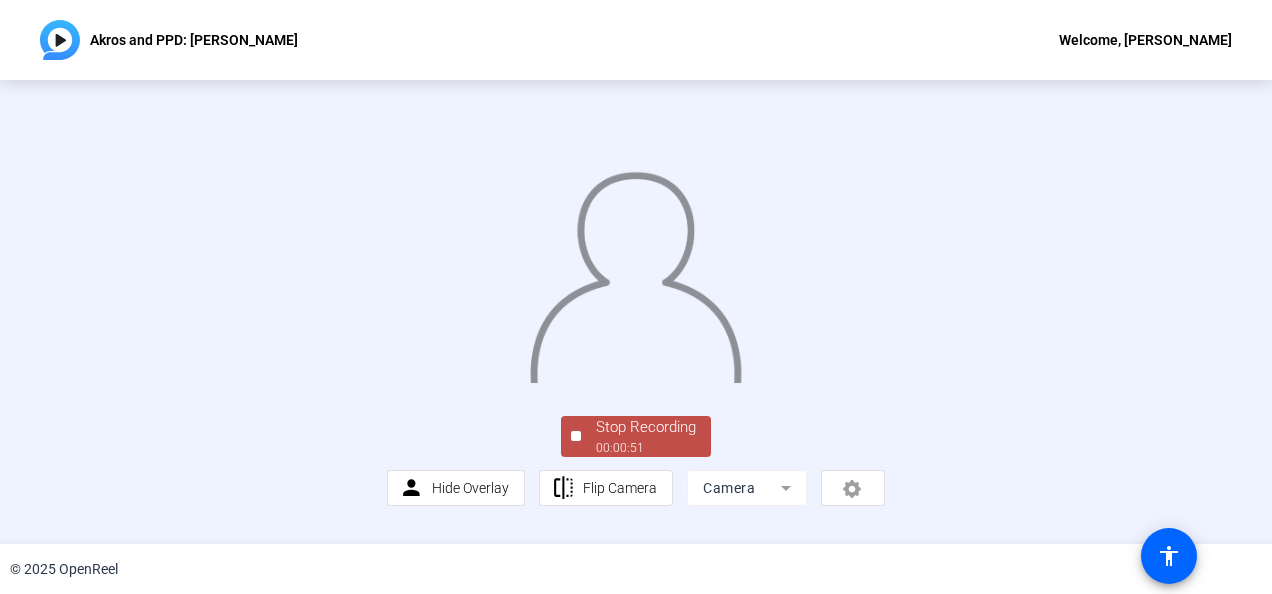 click on "00:00:51" 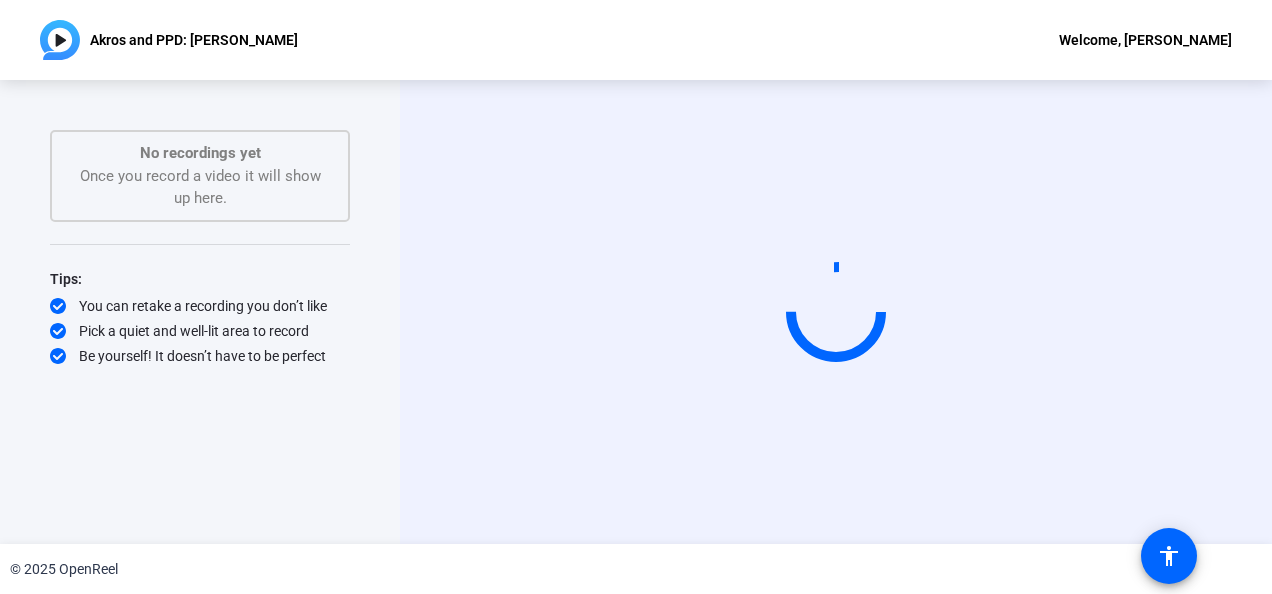 scroll, scrollTop: 0, scrollLeft: 0, axis: both 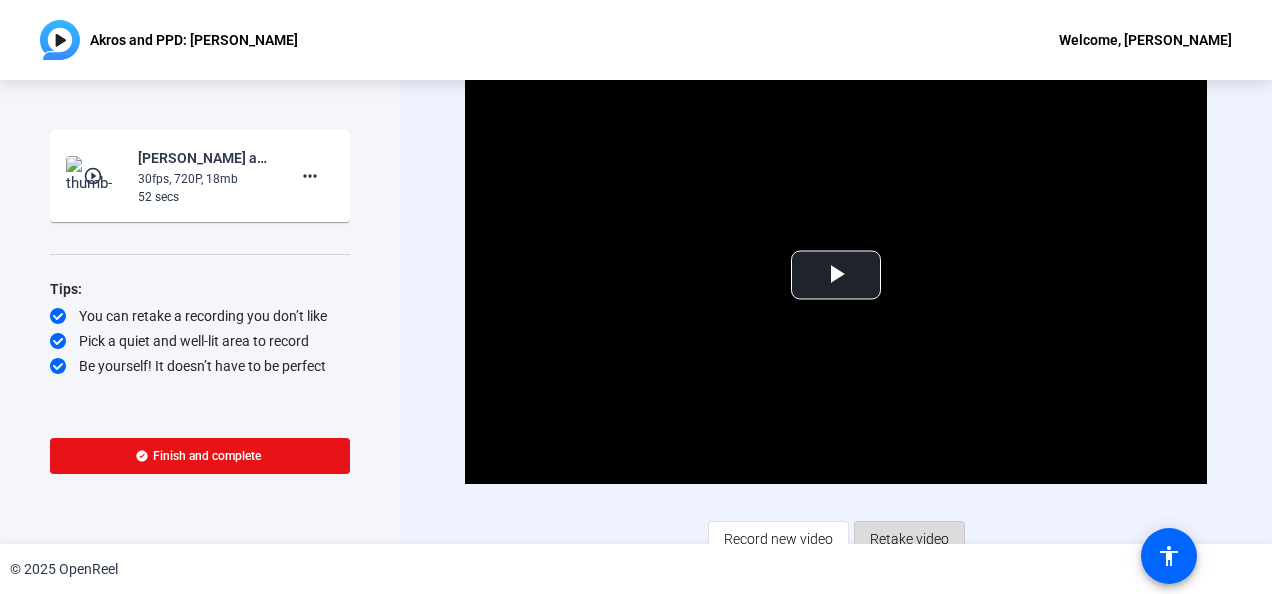 click on "Retake video" 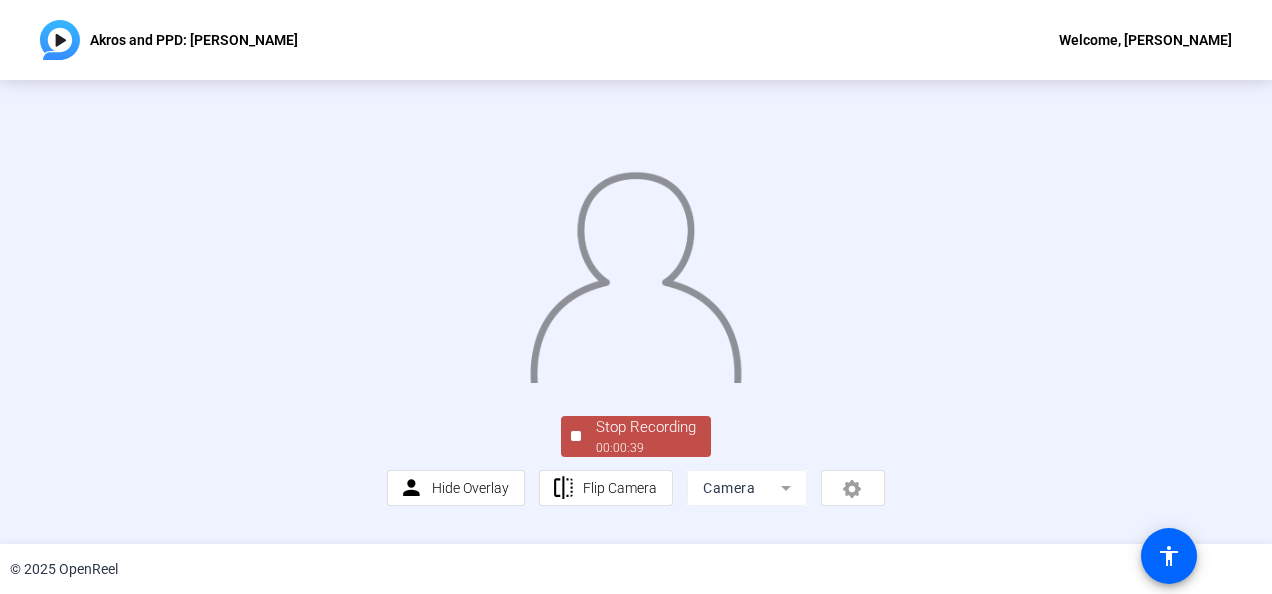 click 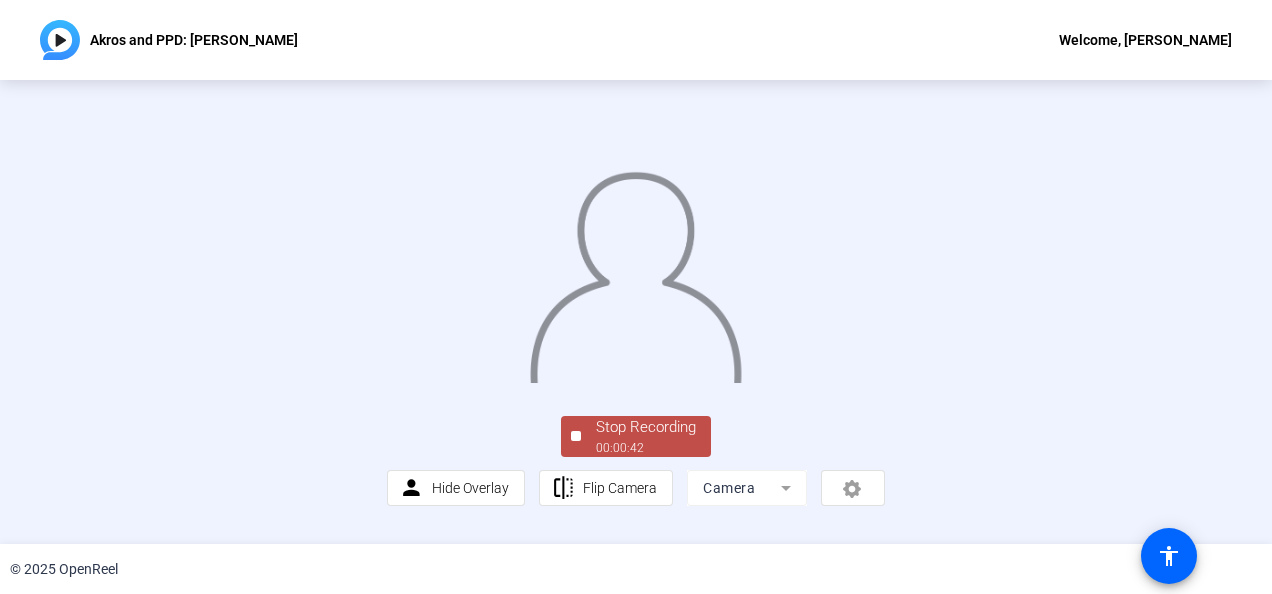 scroll, scrollTop: 78, scrollLeft: 0, axis: vertical 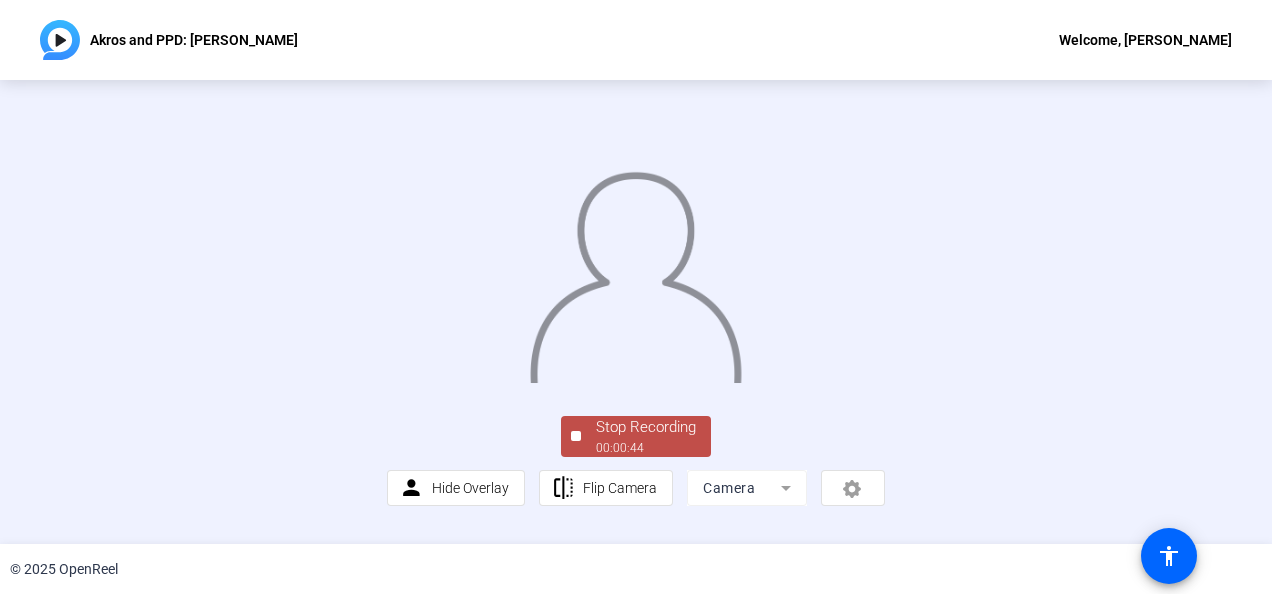 click on "Stop Recording" 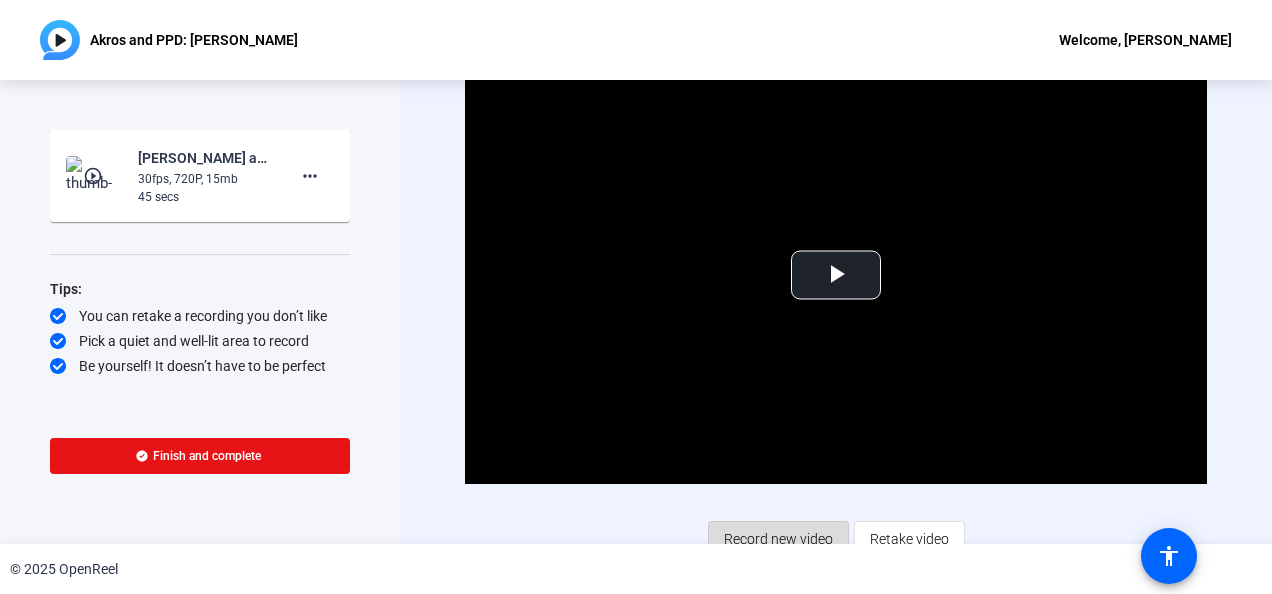 click on "Record new video" 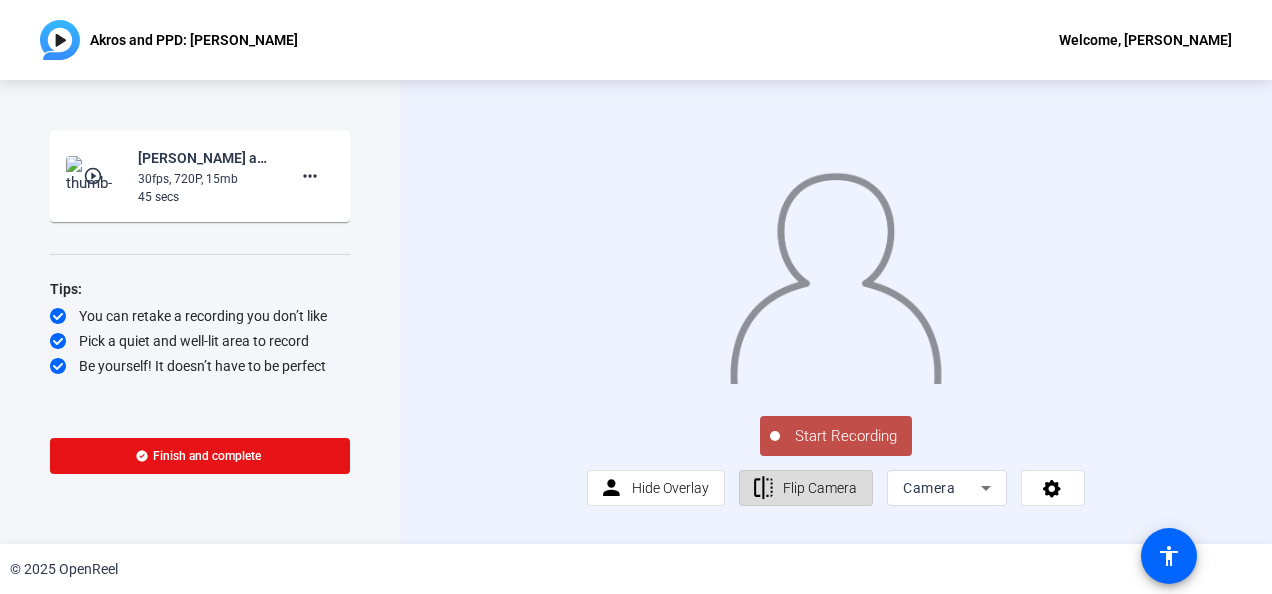 click 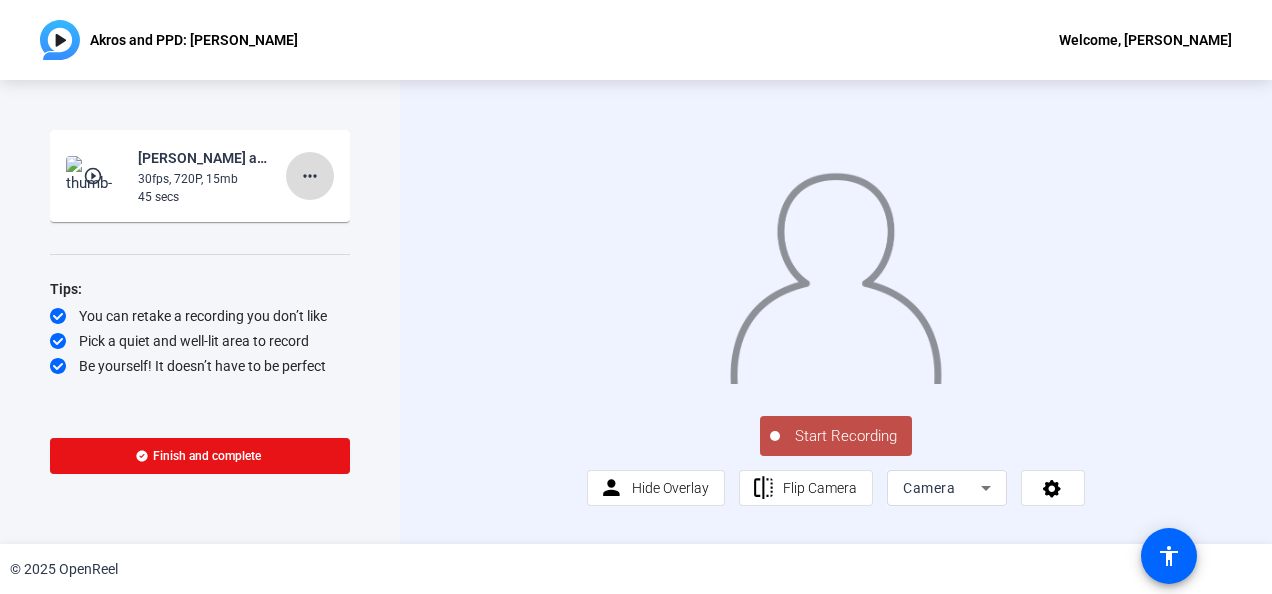 click on "more_horiz" 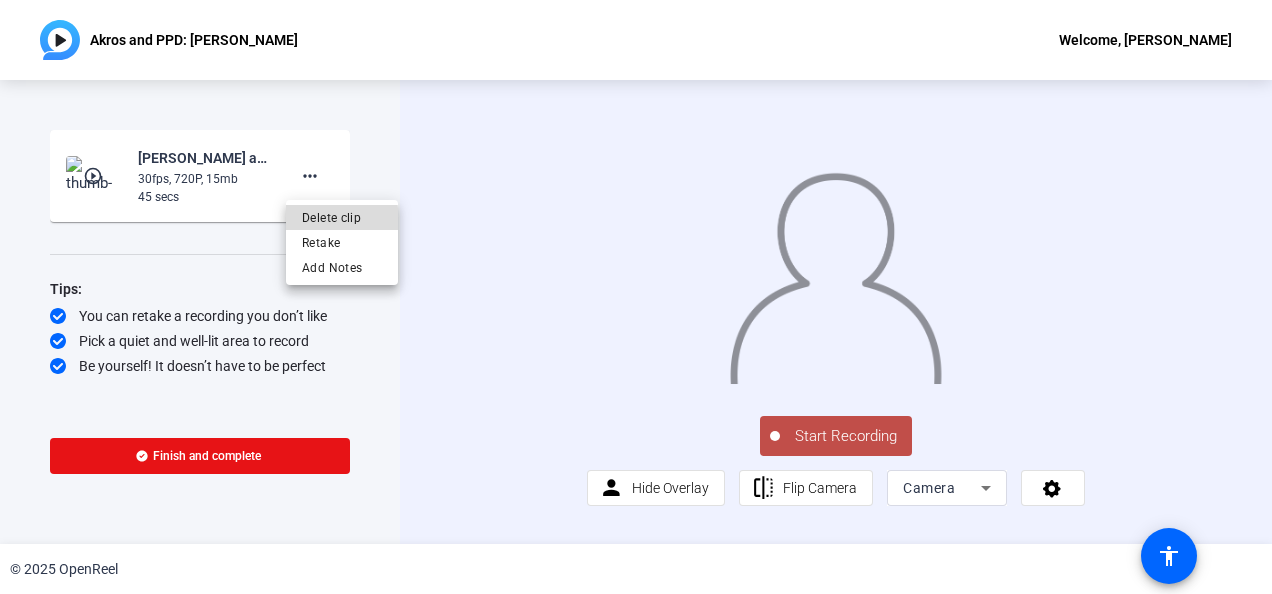 click on "Delete clip" at bounding box center [342, 218] 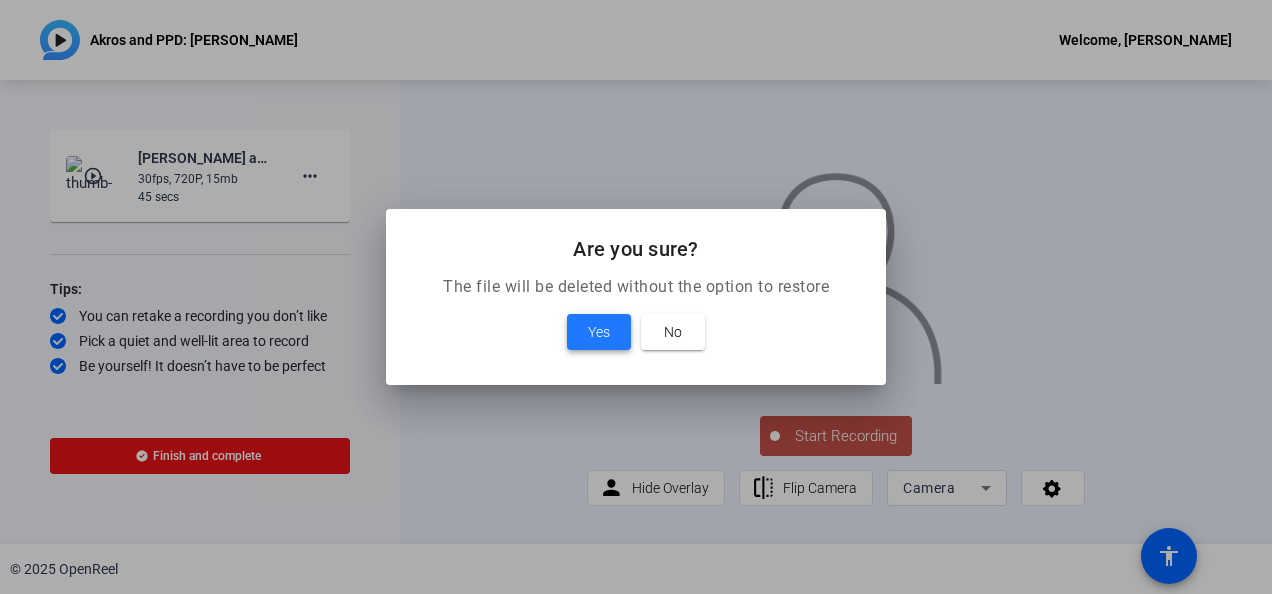 click on "Yes" at bounding box center (599, 332) 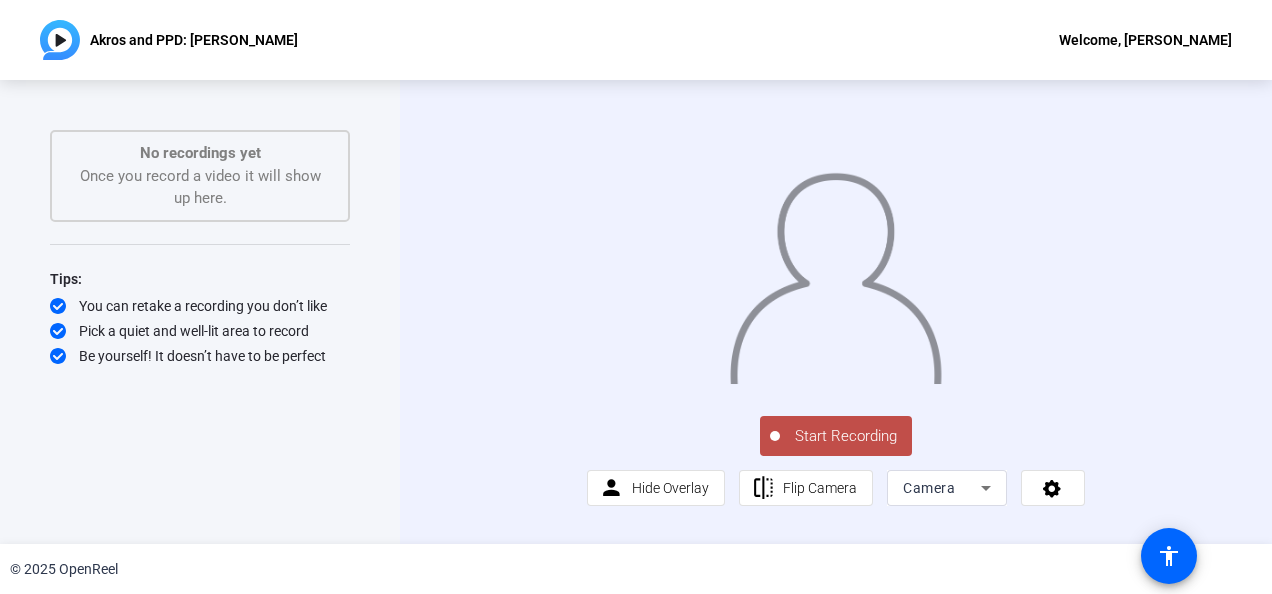 click on "Start Recording" 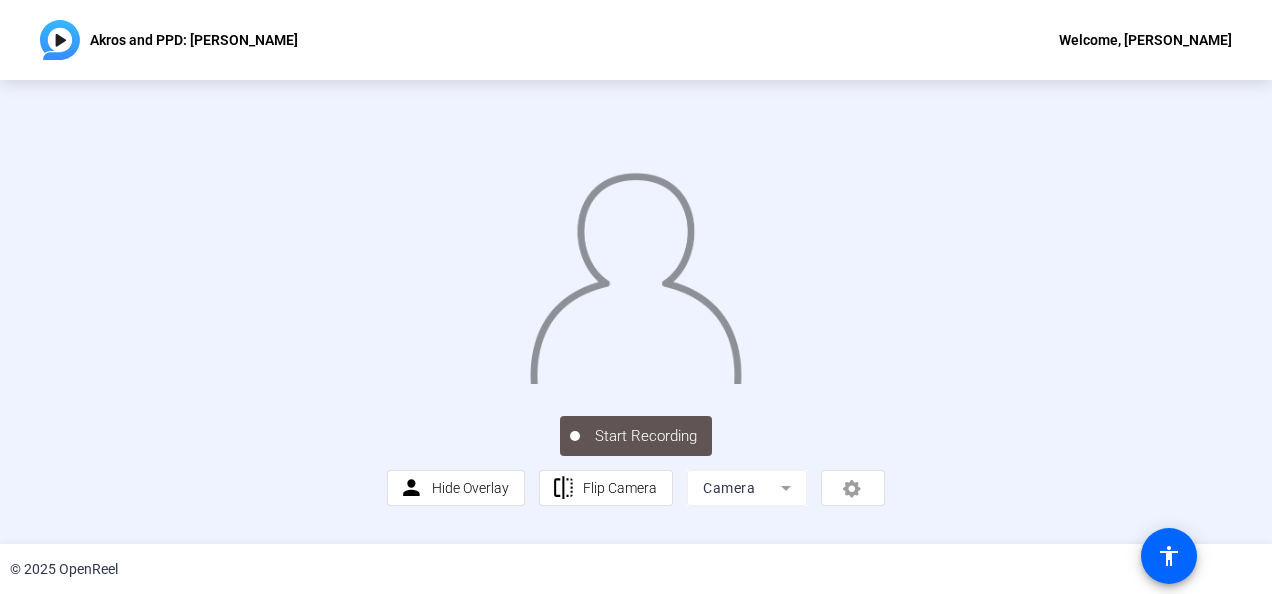 click on "Start Recording  person  Hide Overlay flip Flip Camera Camera" 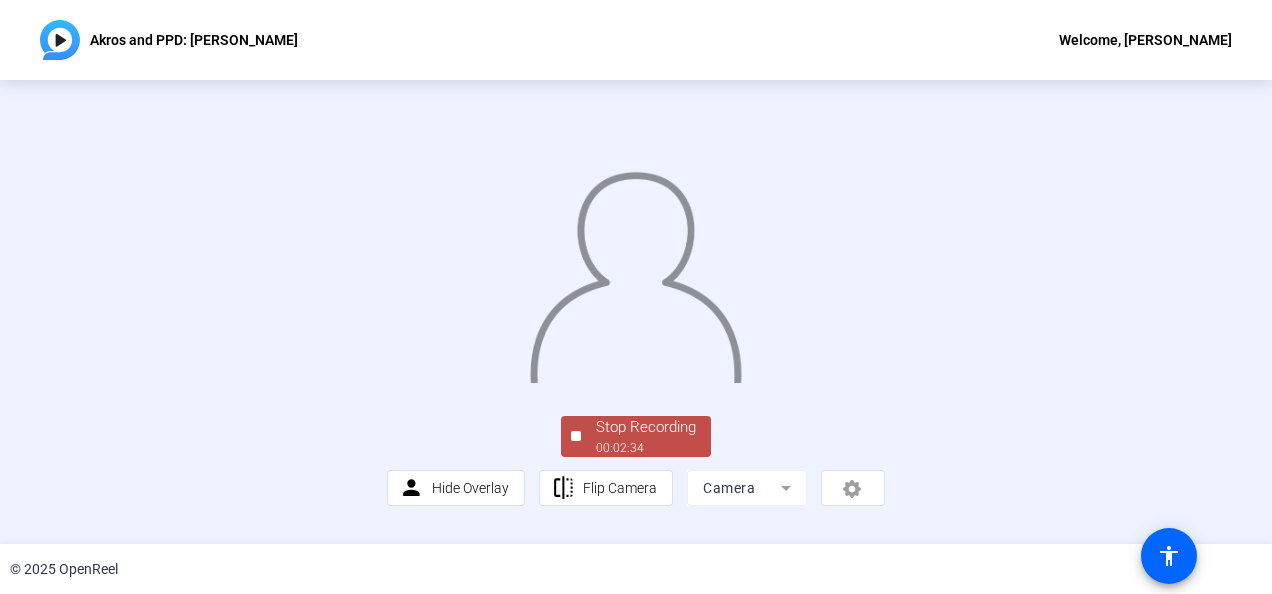 click 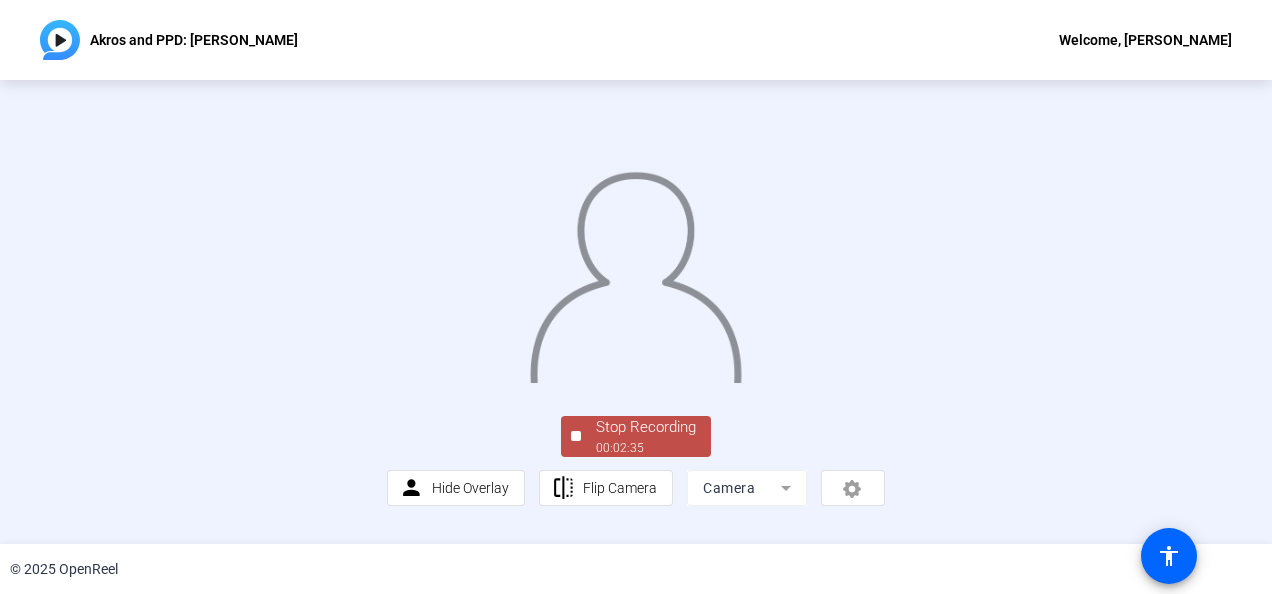 click on "© 2025 OpenReel" 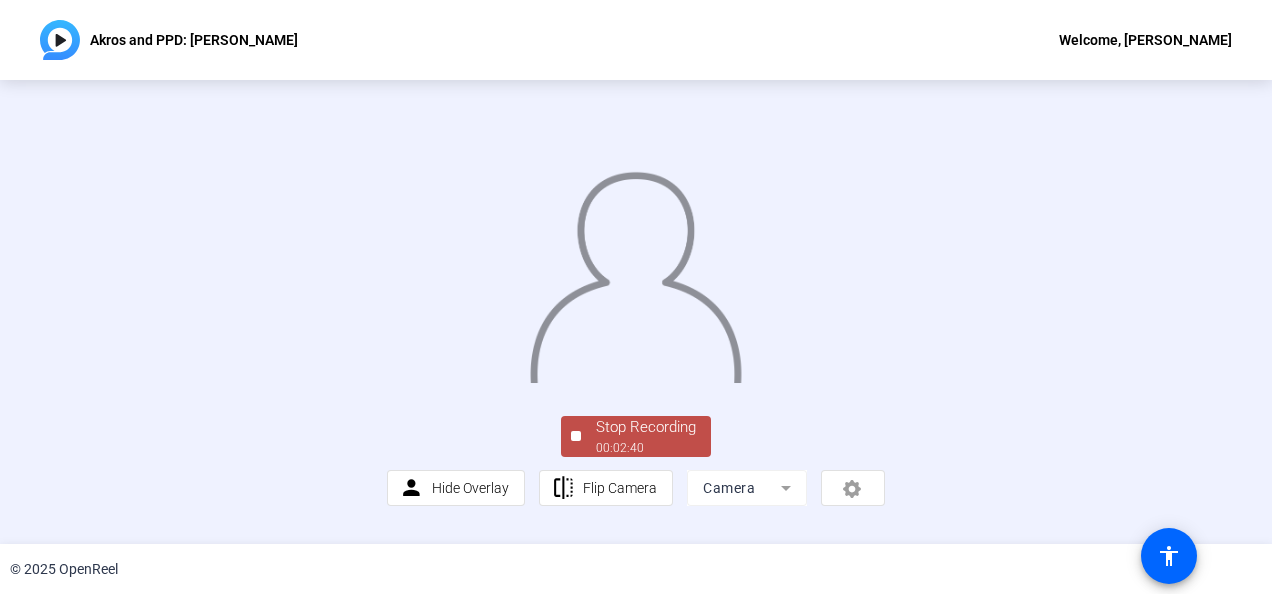 scroll, scrollTop: 146, scrollLeft: 0, axis: vertical 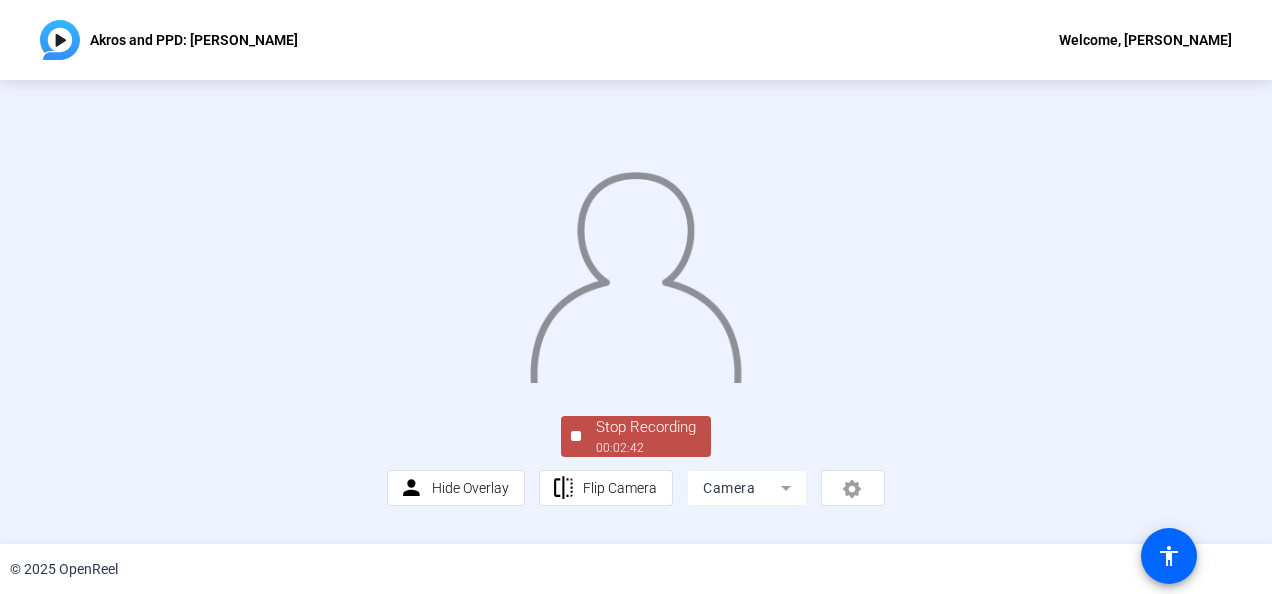 click on "00:02:42" 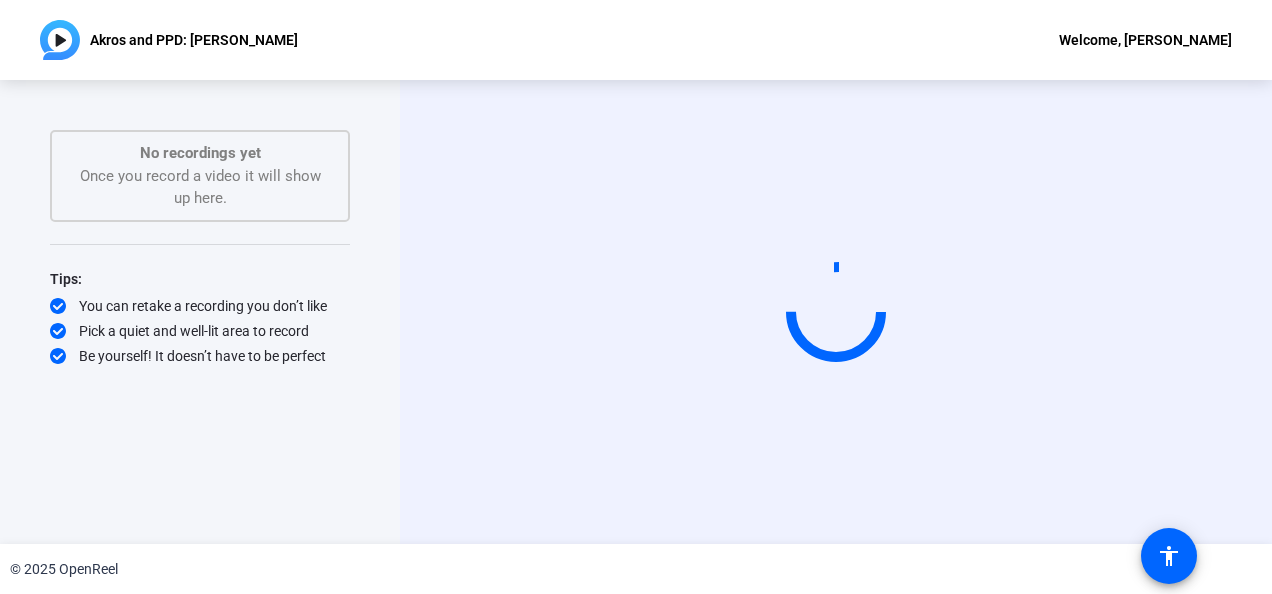 scroll, scrollTop: 0, scrollLeft: 0, axis: both 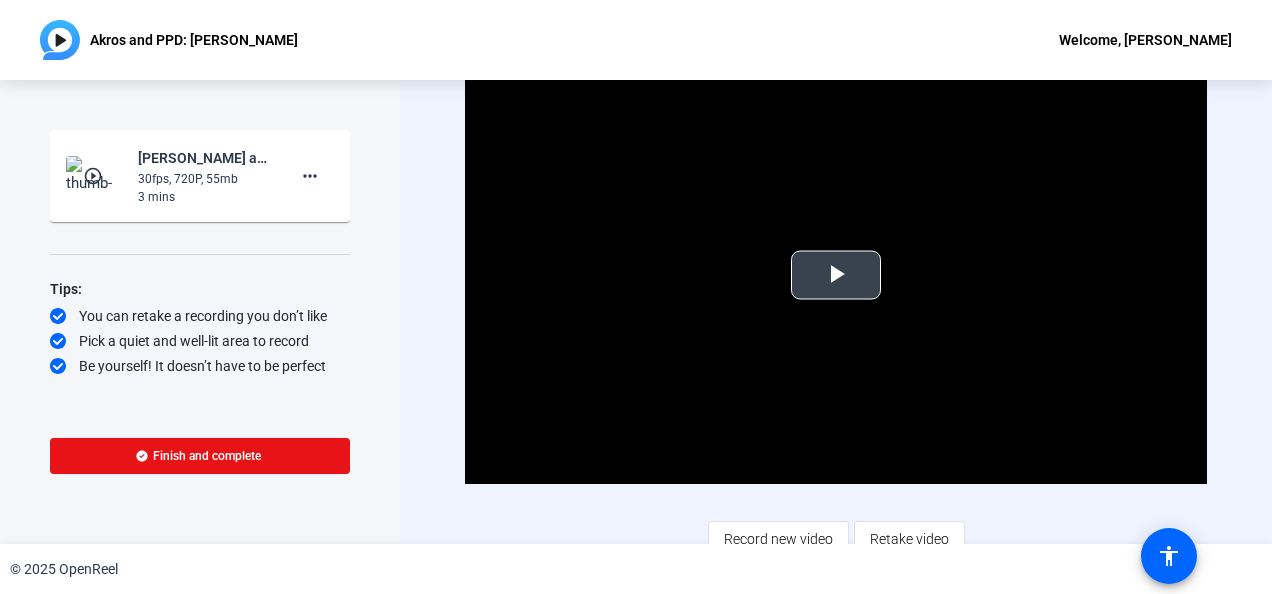 click at bounding box center (836, 275) 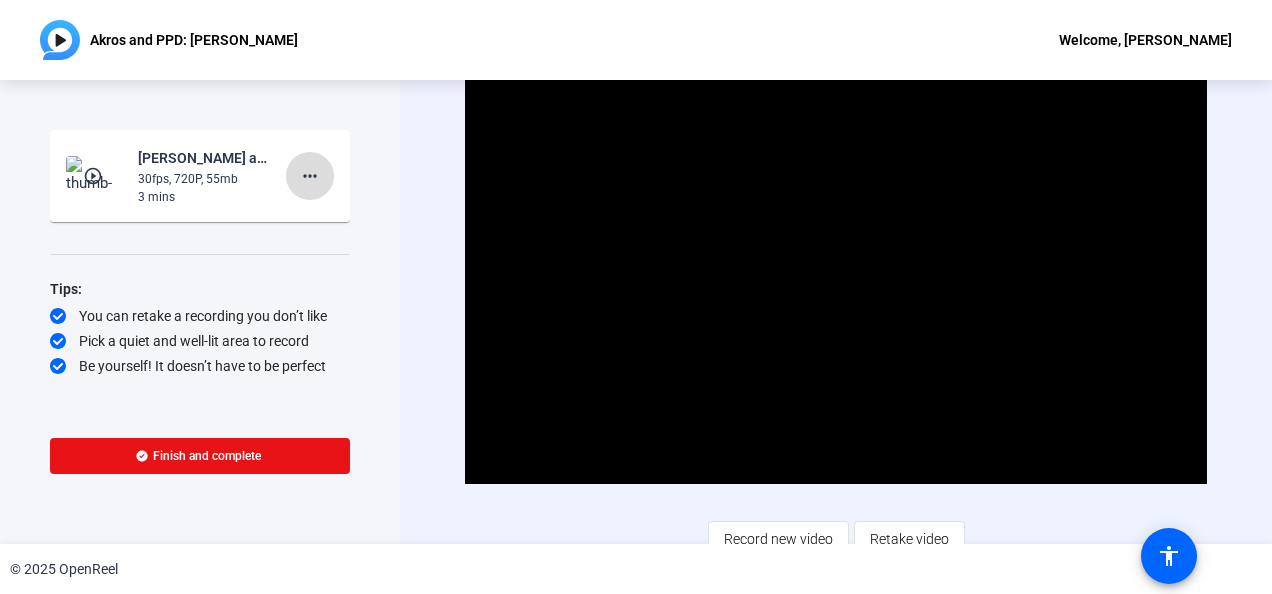 click on "more_horiz" 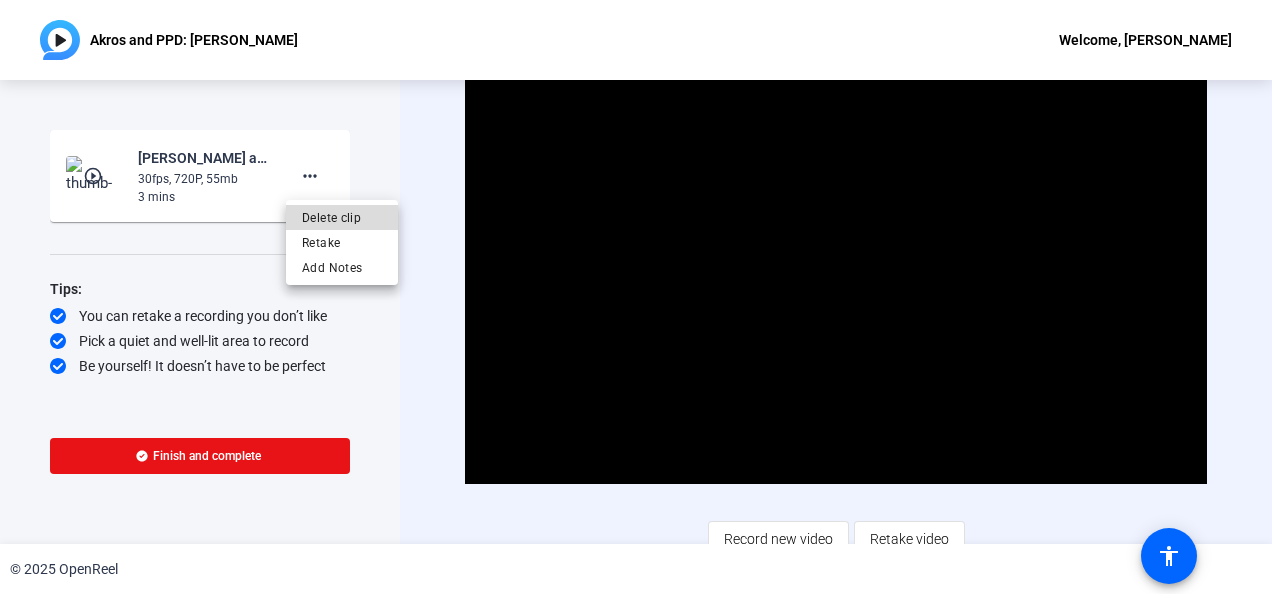 click on "Delete clip" at bounding box center [342, 218] 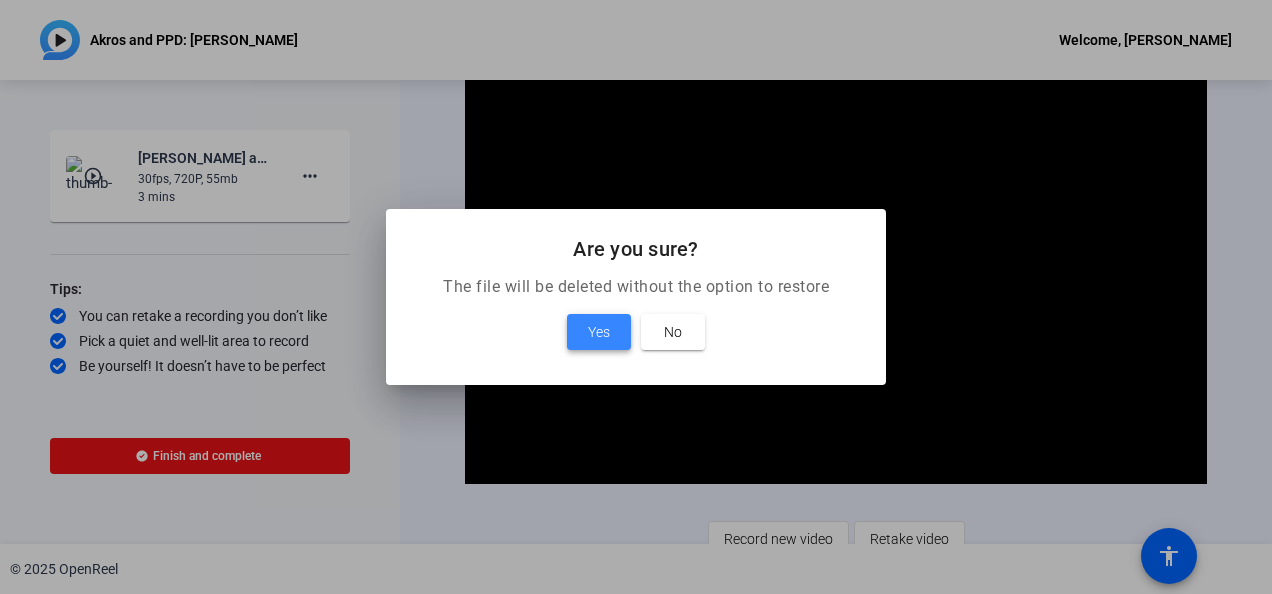 click on "Yes" at bounding box center [599, 332] 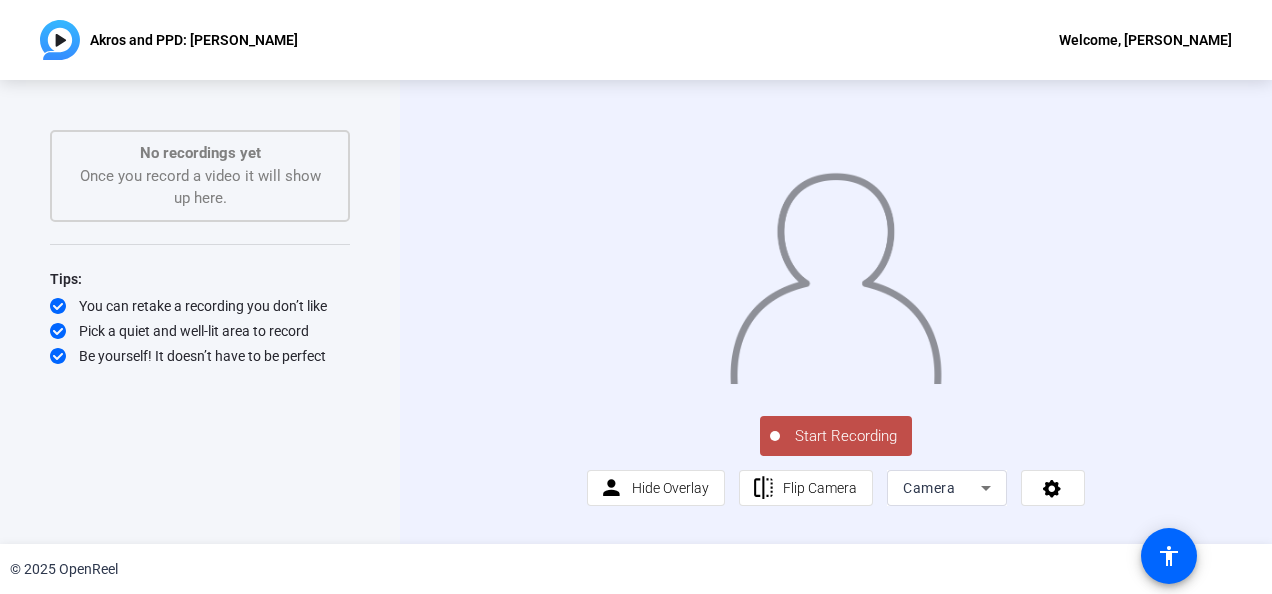 click on "Start Recording" 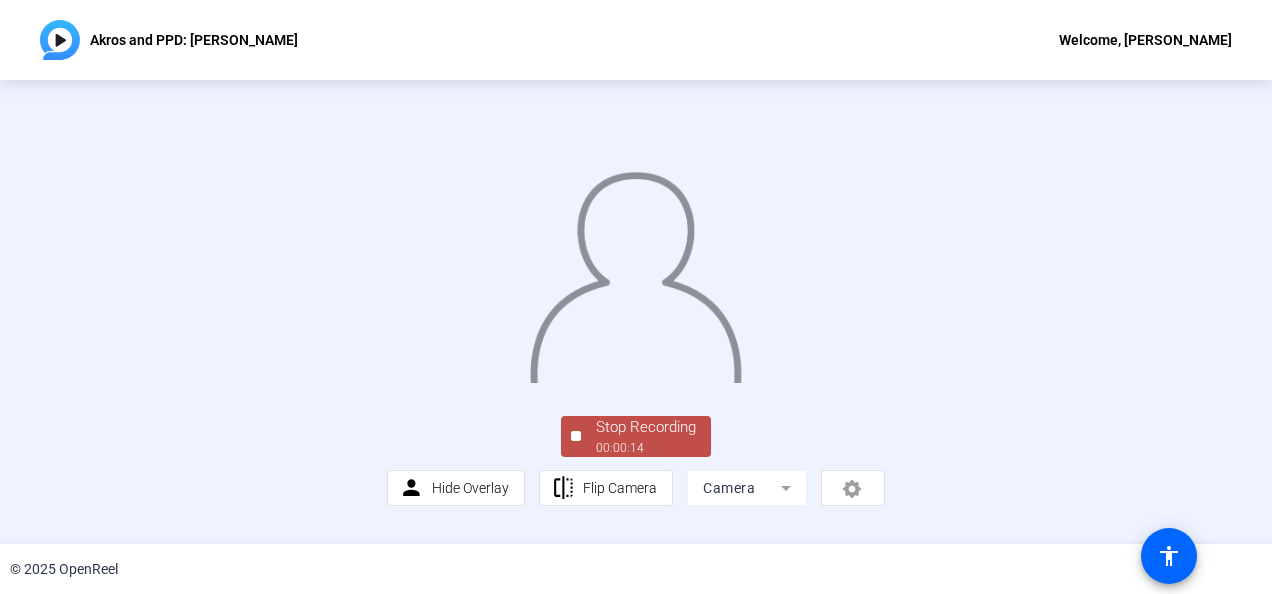 scroll, scrollTop: 136, scrollLeft: 0, axis: vertical 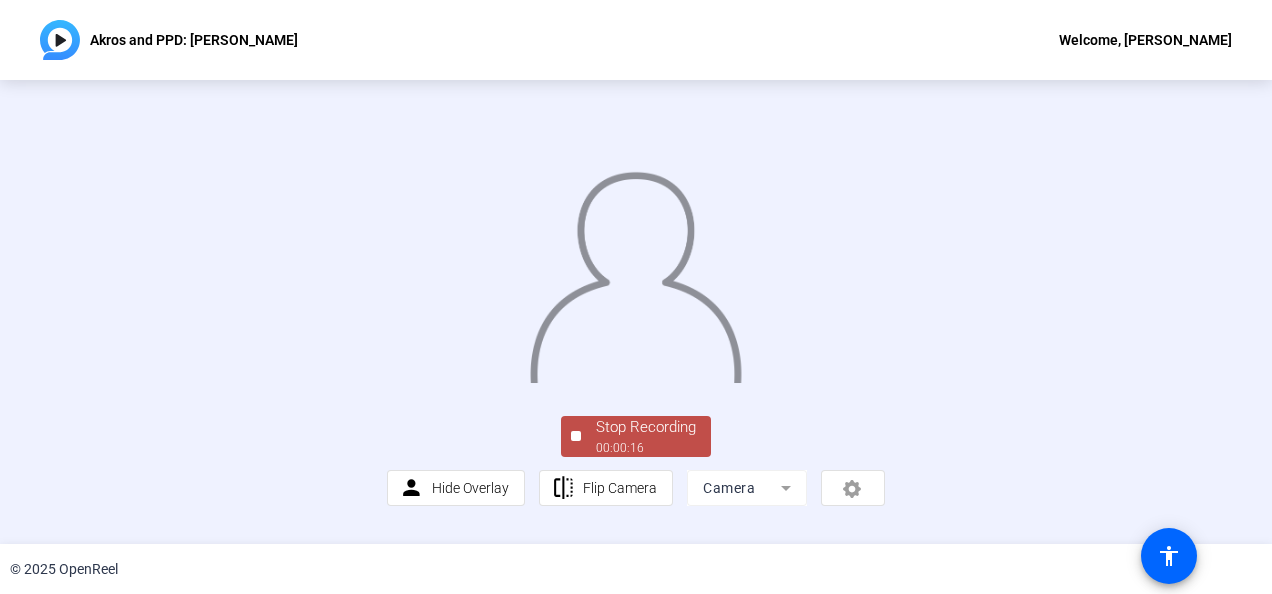 click on "Stop Recording" 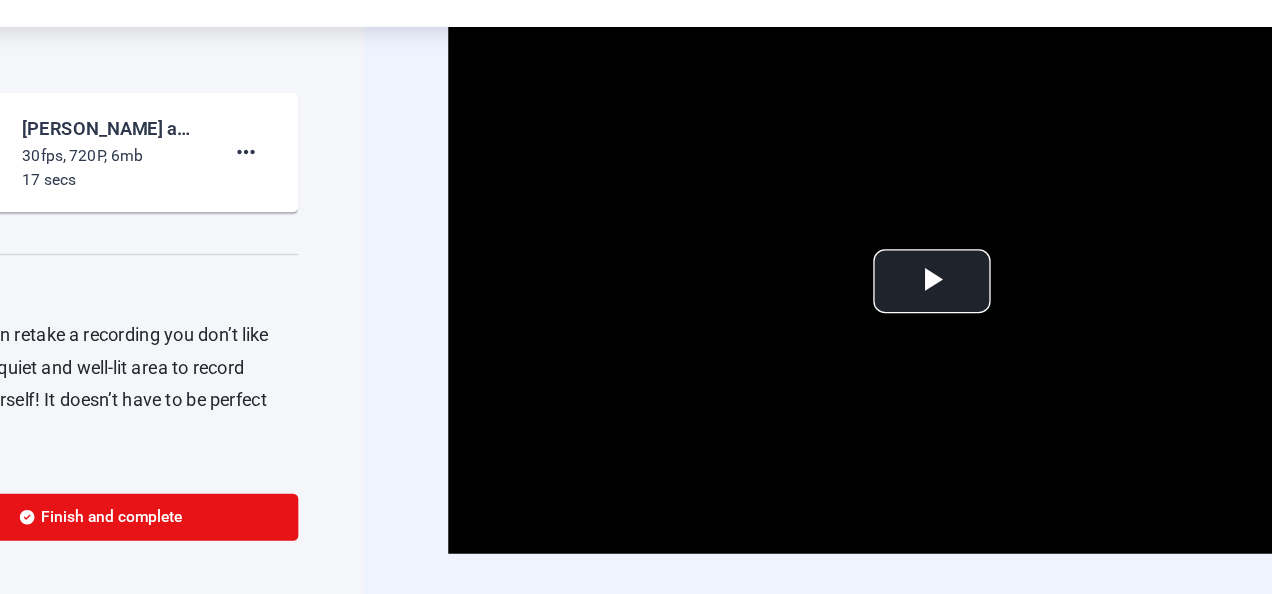 click on "Video Player is loading. Play Video Play Mute Current Time  0:00 / Duration  0:17 Loaded :  100.00% 0:00 Stream Type  LIVE Seek to live, currently behind live LIVE Remaining Time  - 0:17   1x Playback Rate Chapters Chapters Descriptions descriptions off , selected Captions captions settings , opens captions settings dialog captions off , selected Audio Track Picture-in-Picture Fullscreen This is a modal window. Beginning of dialog window. Escape will cancel and close the window. Text Color White Black Red Green Blue Yellow Magenta Cyan Transparency Opaque Semi-Transparent Background Color Black White Red Green Blue Yellow Magenta Cyan Transparency Opaque Semi-Transparent Transparent Window Color Black White Red Green Blue Yellow Magenta Cyan Transparency Transparent Semi-Transparent Opaque Font Size 50% 75% 100% 125% 150% 175% 200% 300% 400% Text Edge Style None Raised Depressed Uniform Dropshadow Font Family Proportional Sans-Serif Monospace Sans-Serif Proportional Serif Monospace Serif Casual Script" 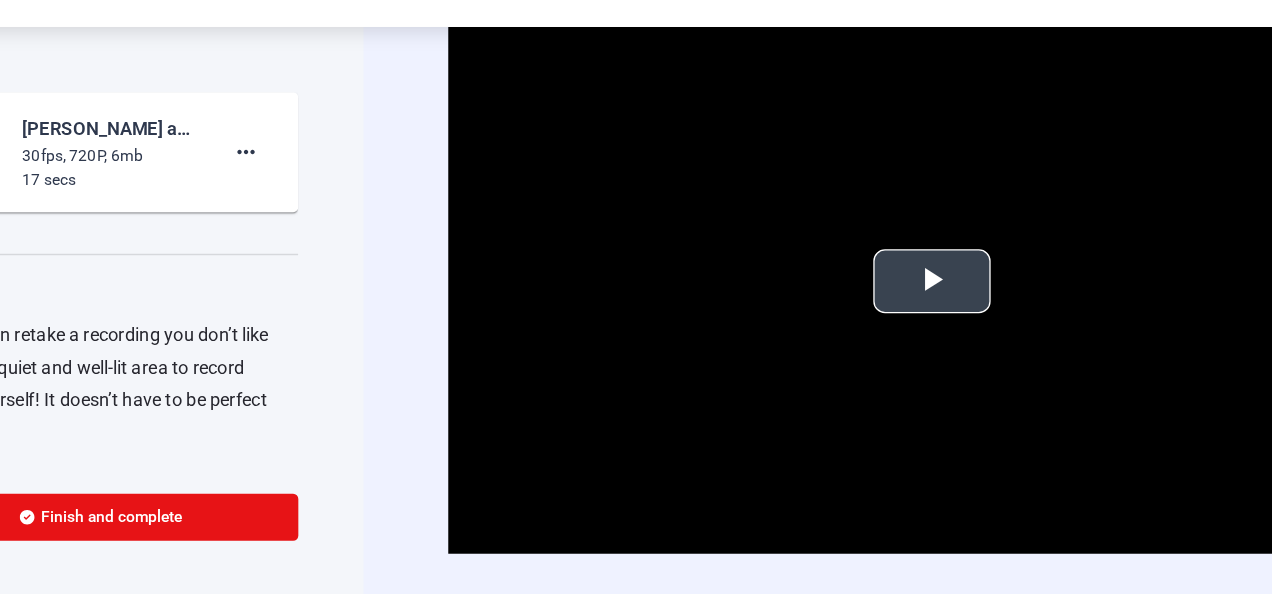 click at bounding box center [836, 275] 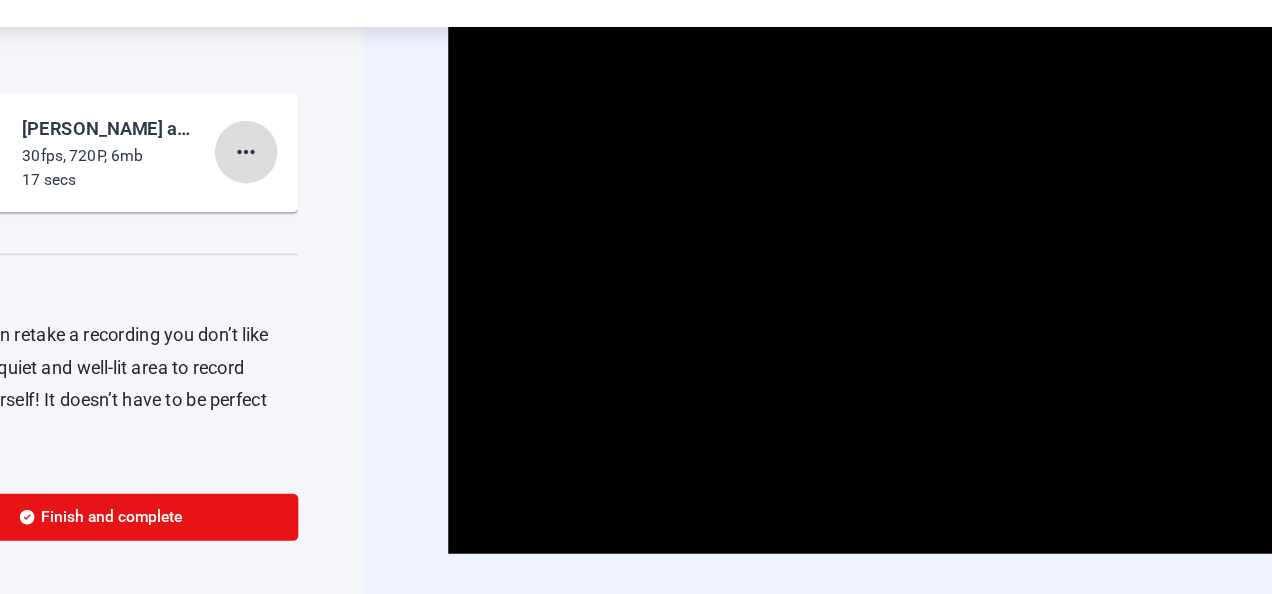click on "more_horiz" 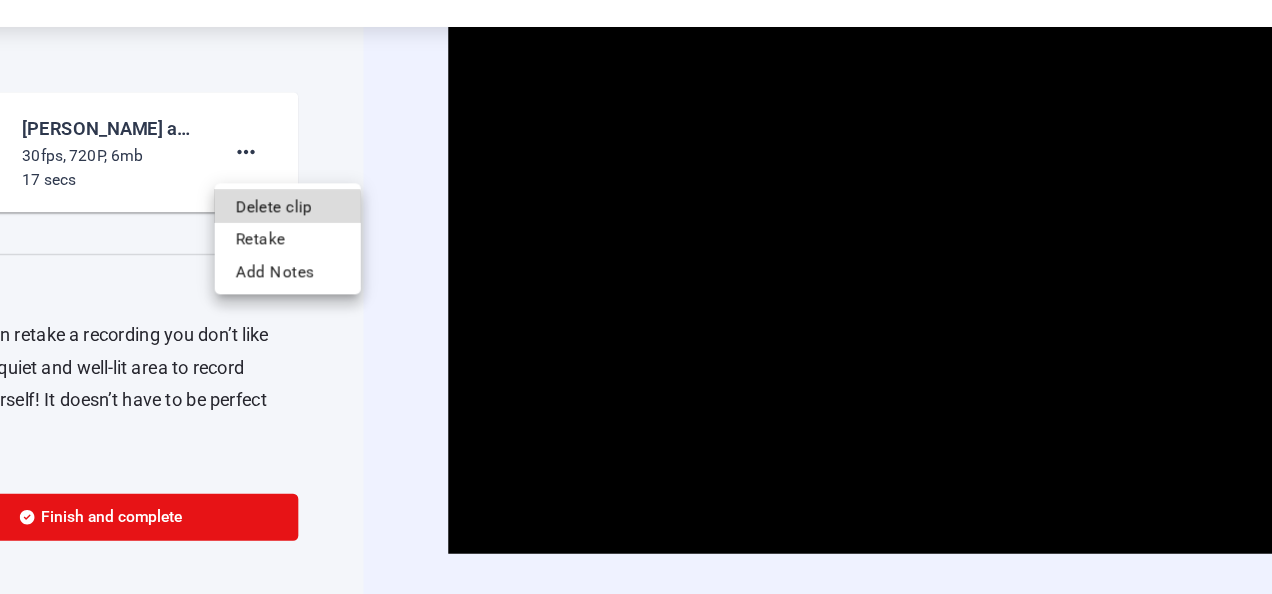 click on "Delete clip" at bounding box center [342, 218] 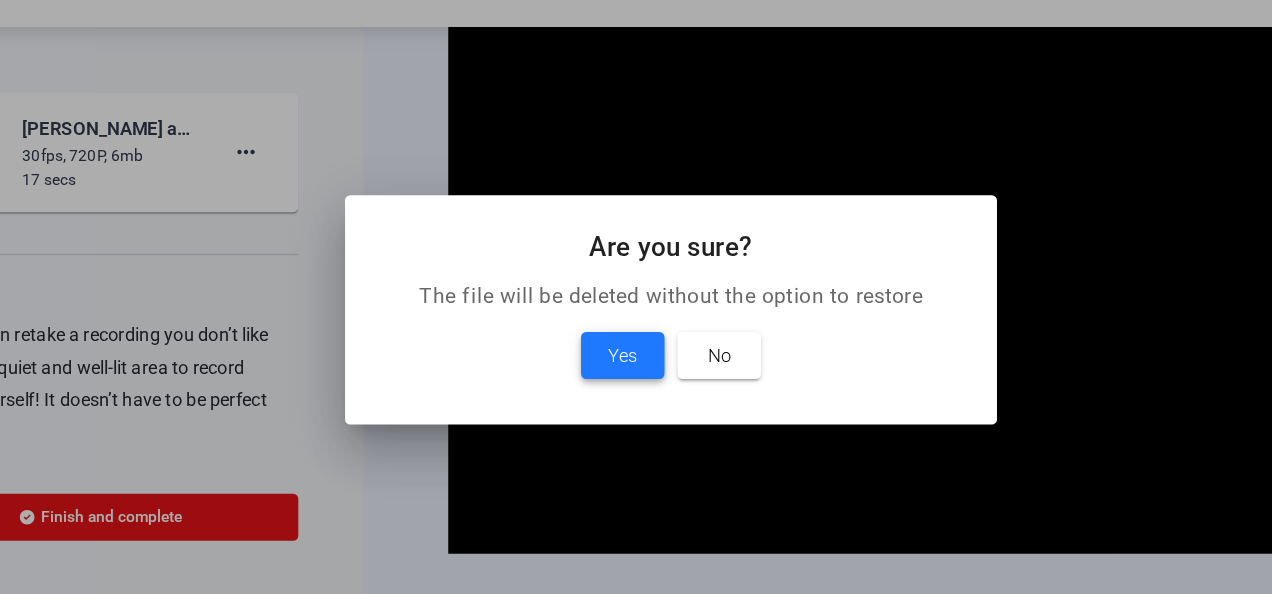 click on "Yes" at bounding box center [599, 332] 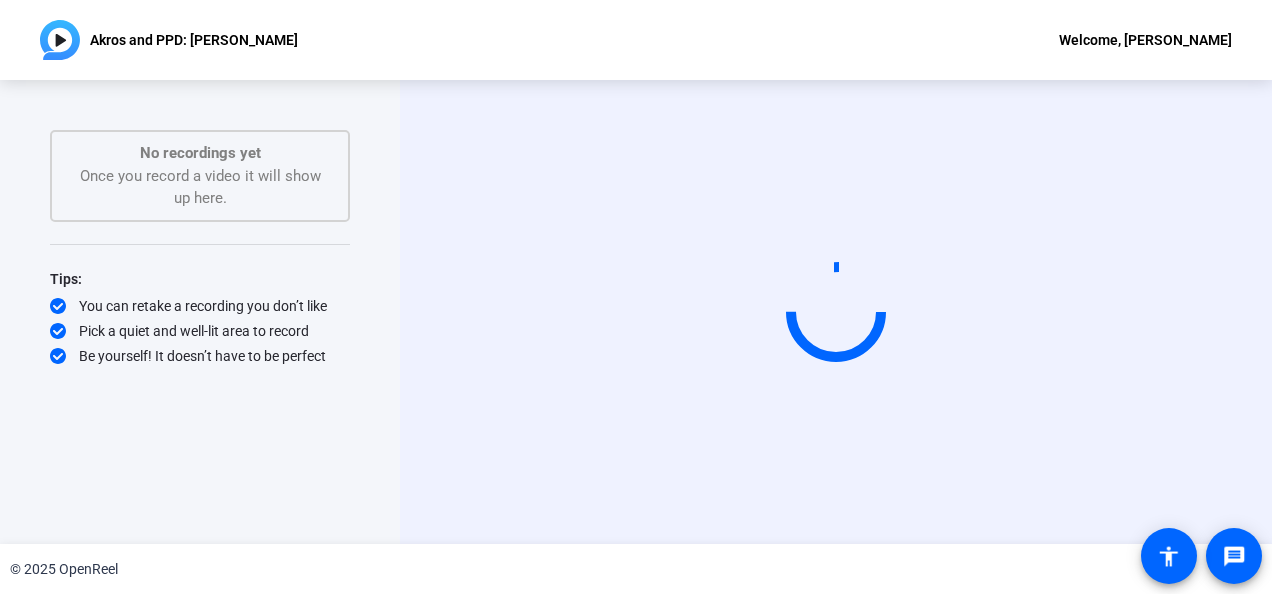 scroll, scrollTop: 0, scrollLeft: 0, axis: both 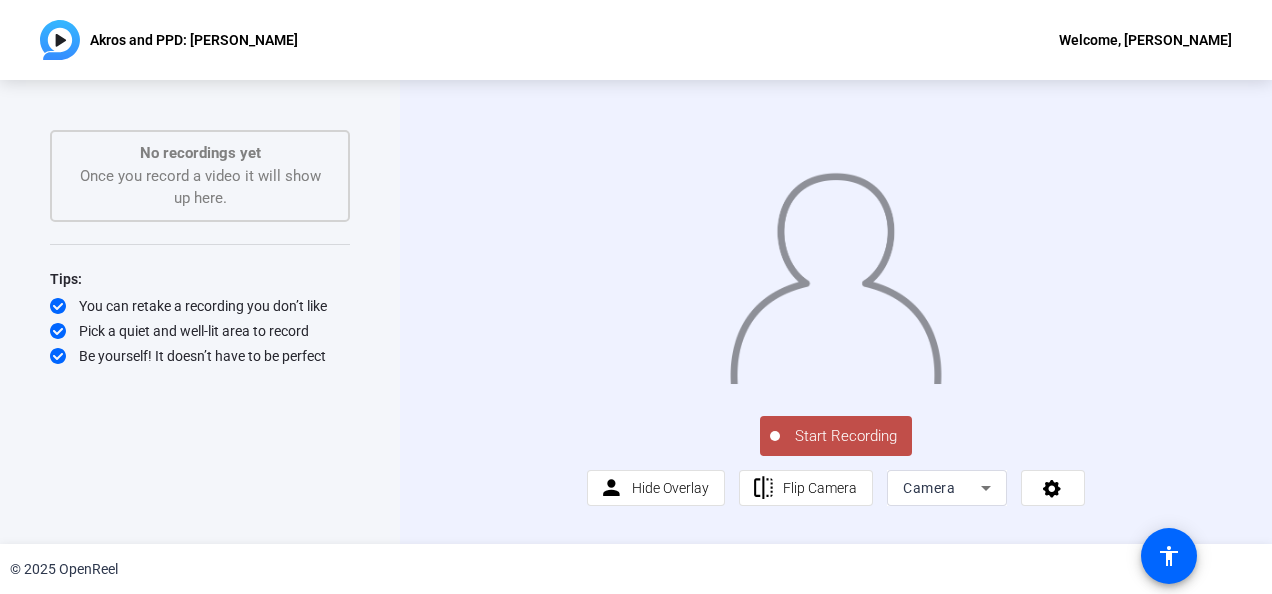 click on "Start Recording" 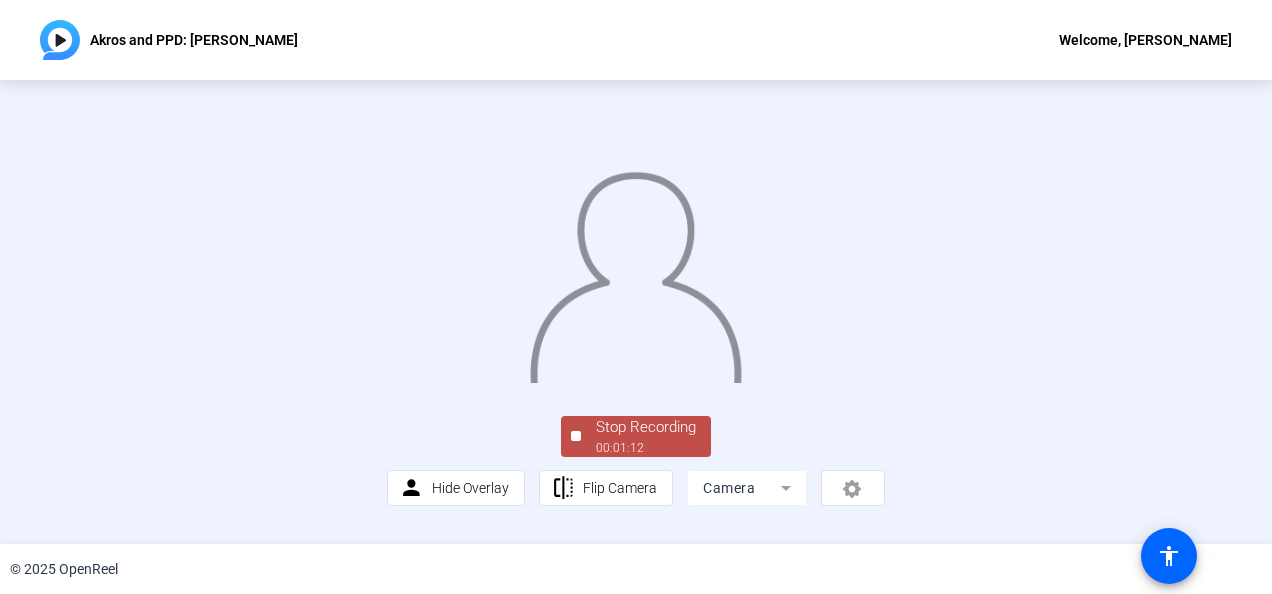 scroll, scrollTop: 127, scrollLeft: 0, axis: vertical 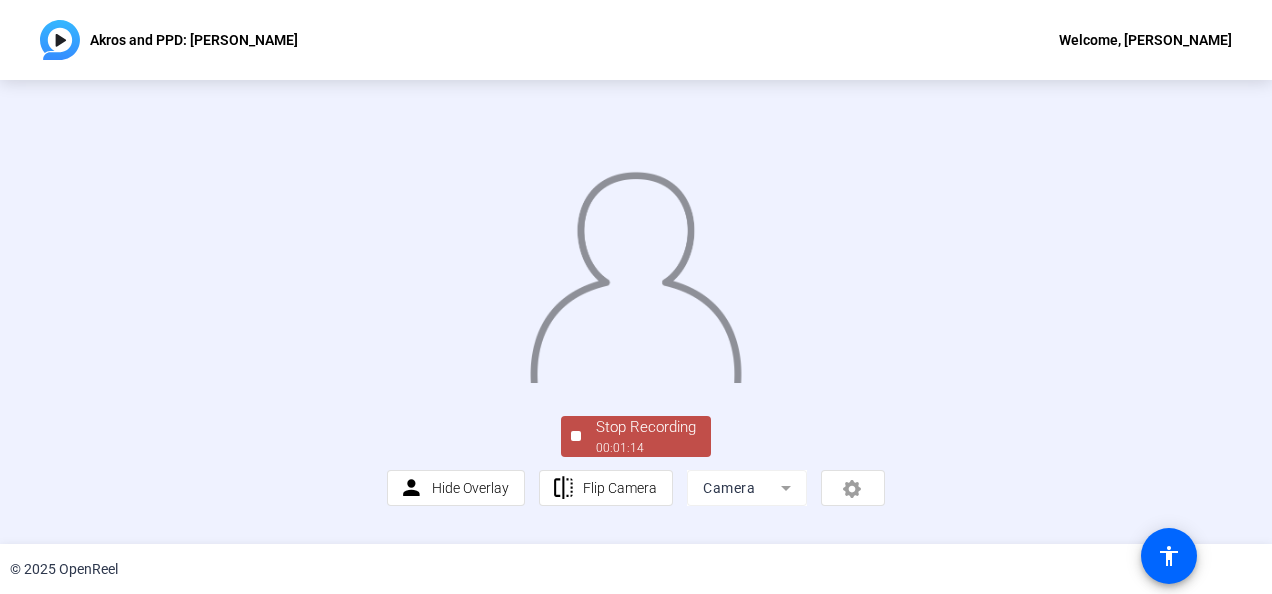 click on "00:01:14" 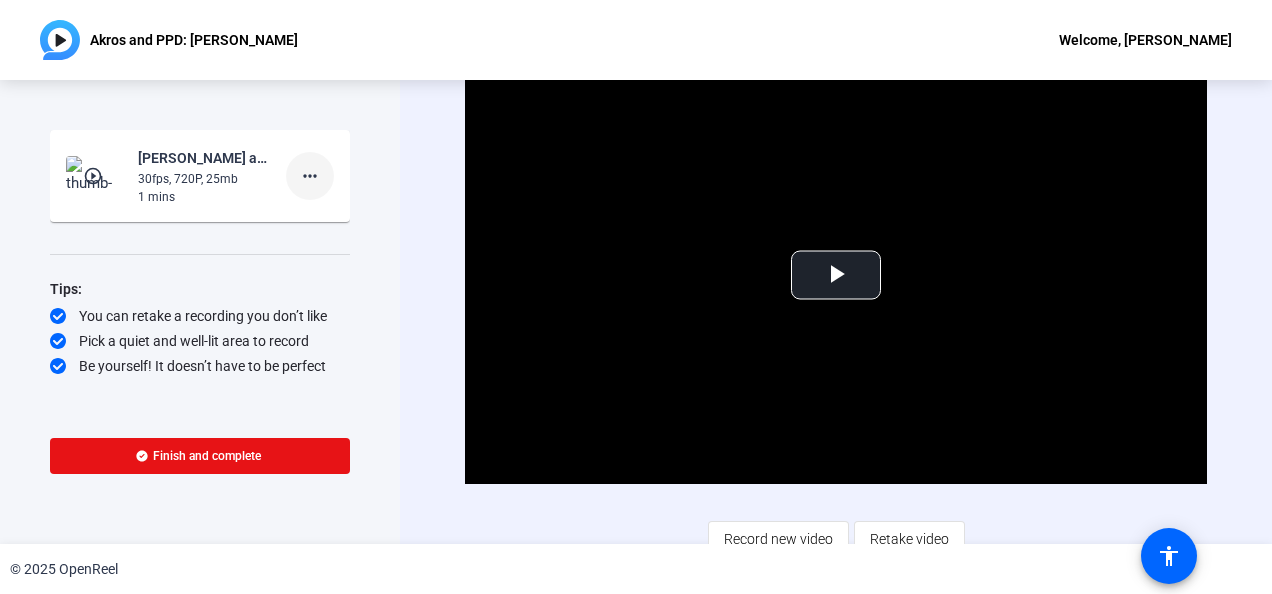 click on "more_horiz" 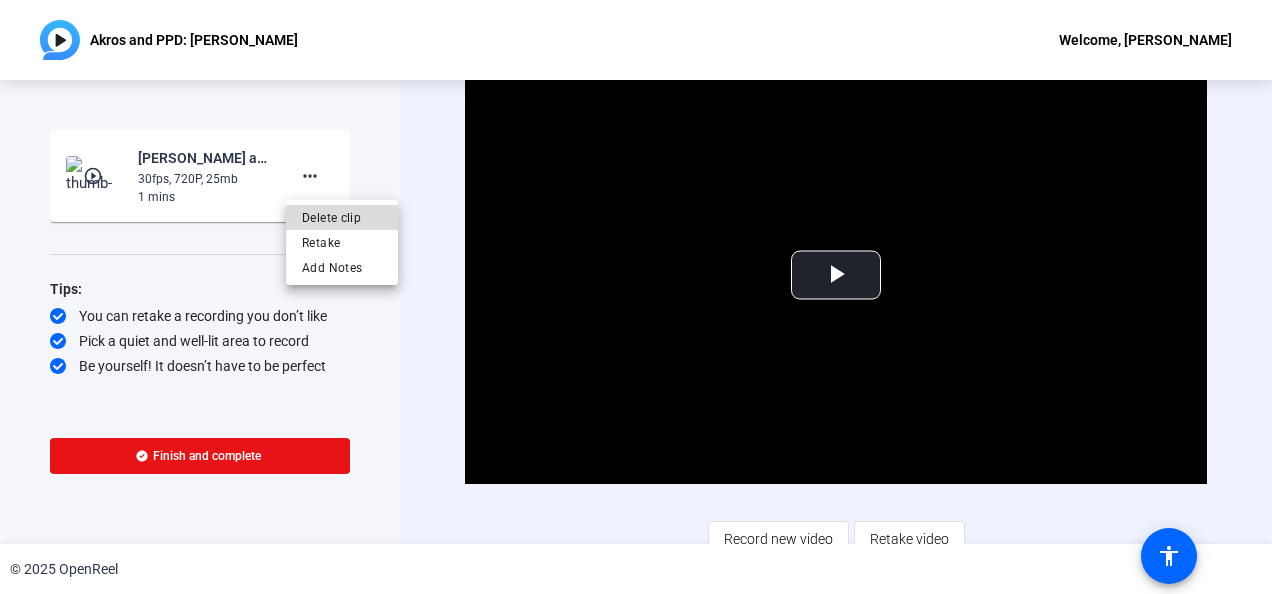 click on "Delete clip" at bounding box center [342, 218] 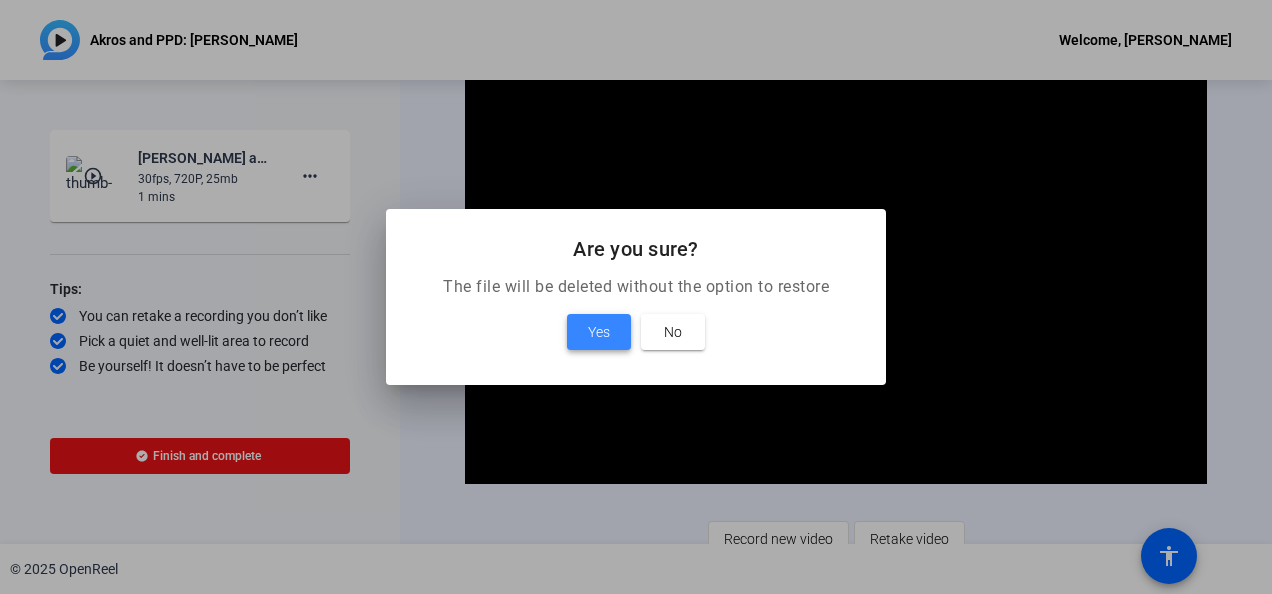 click on "Yes" at bounding box center (599, 332) 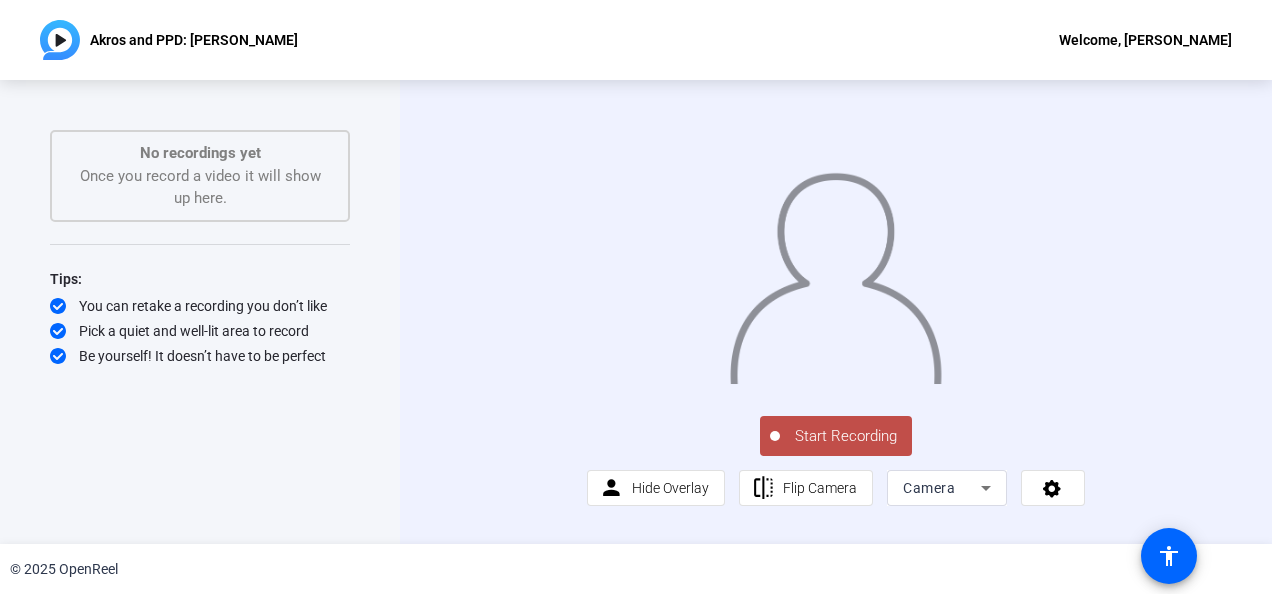 click on "Start Recording" 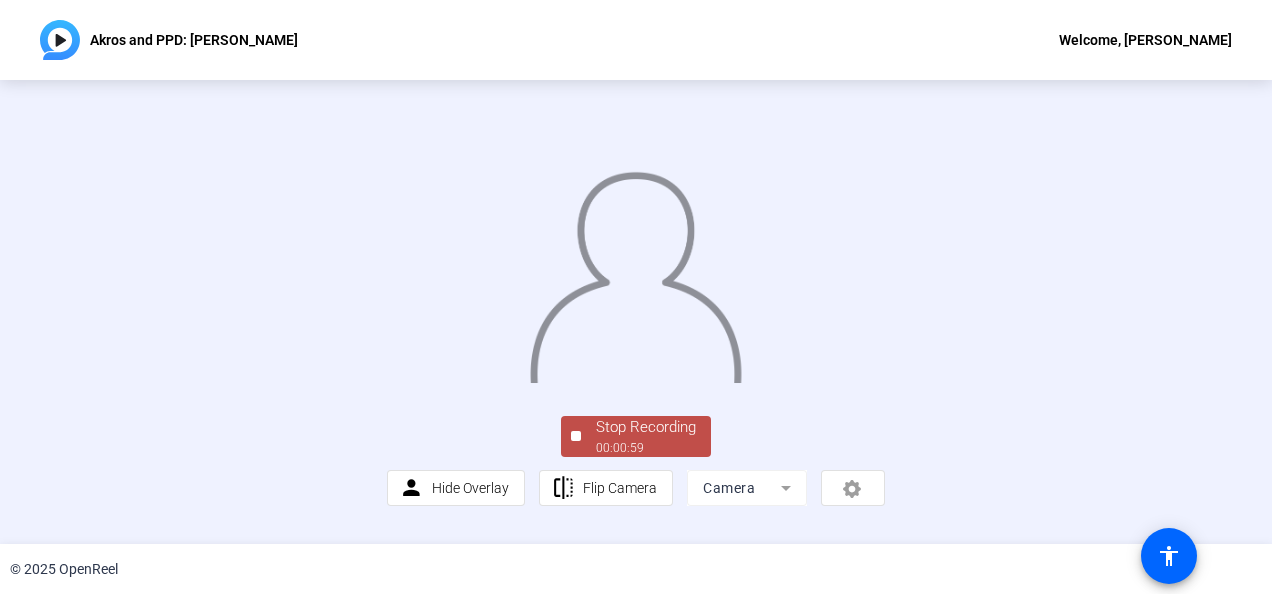 scroll, scrollTop: 146, scrollLeft: 0, axis: vertical 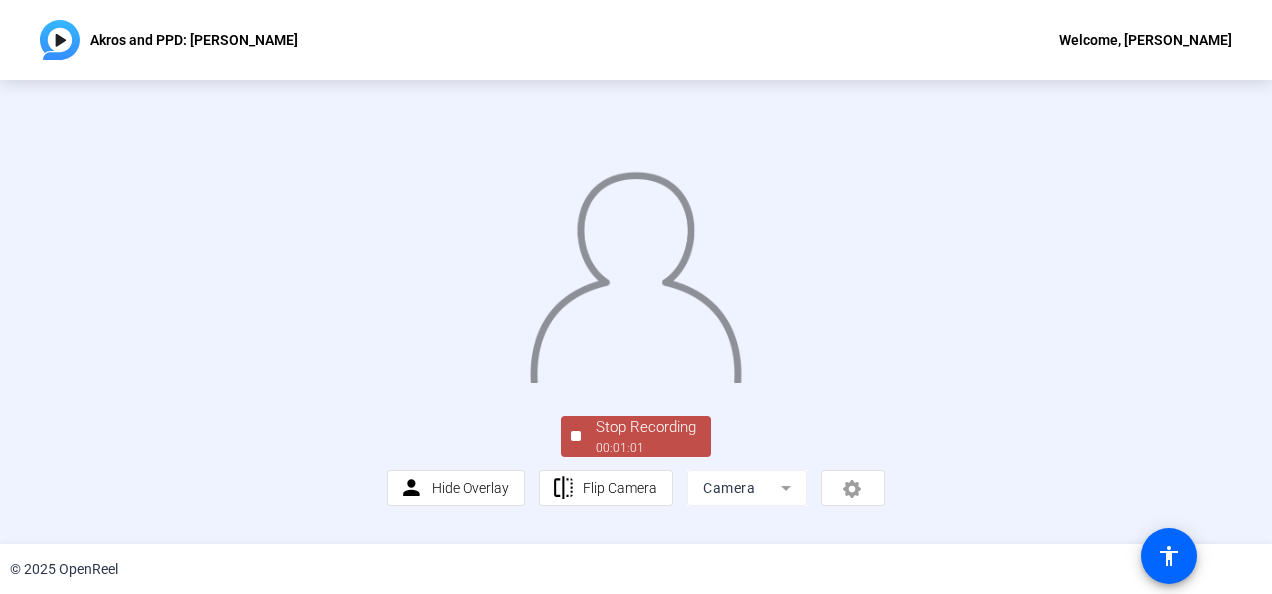click on "Stop Recording" 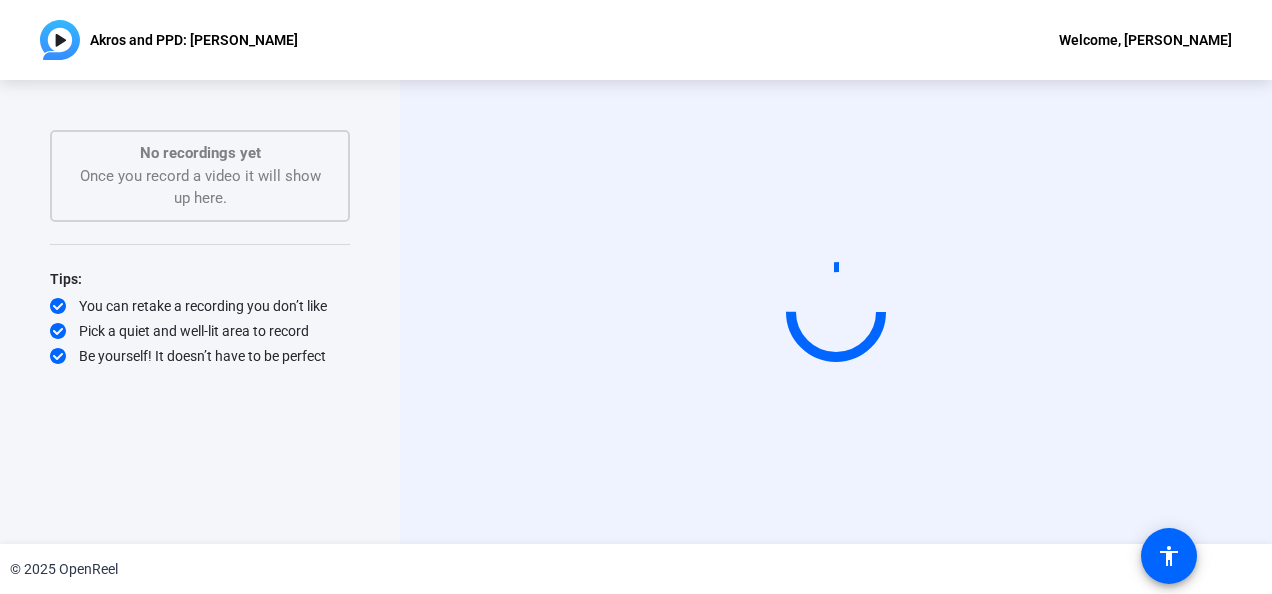scroll, scrollTop: 0, scrollLeft: 0, axis: both 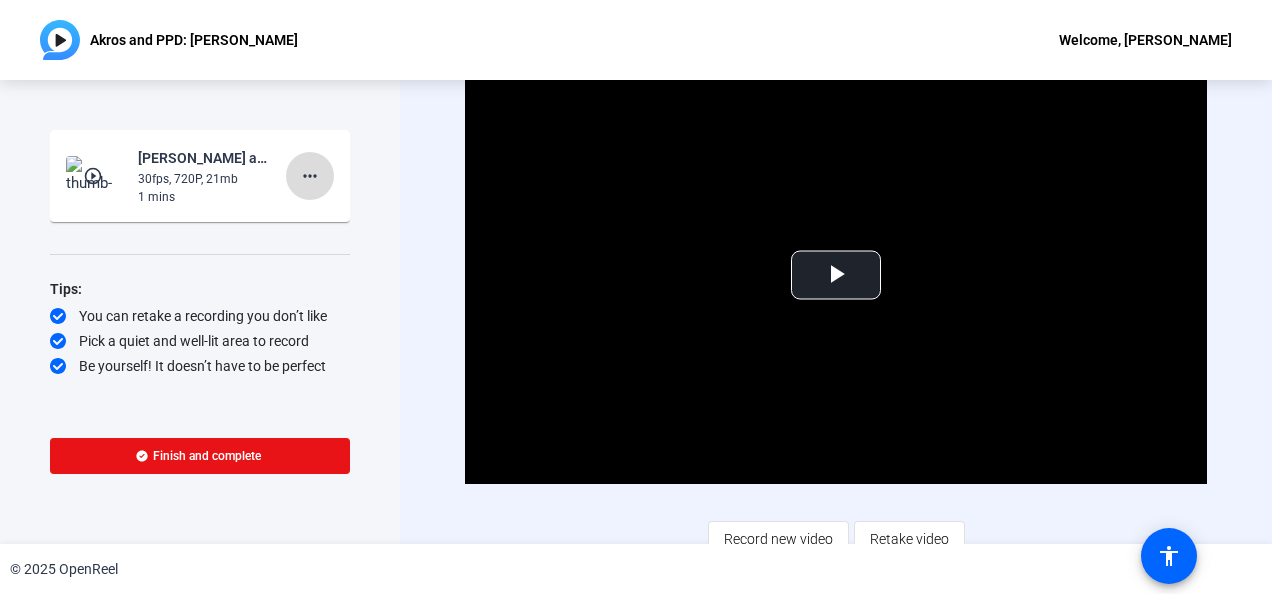 click on "more_horiz" 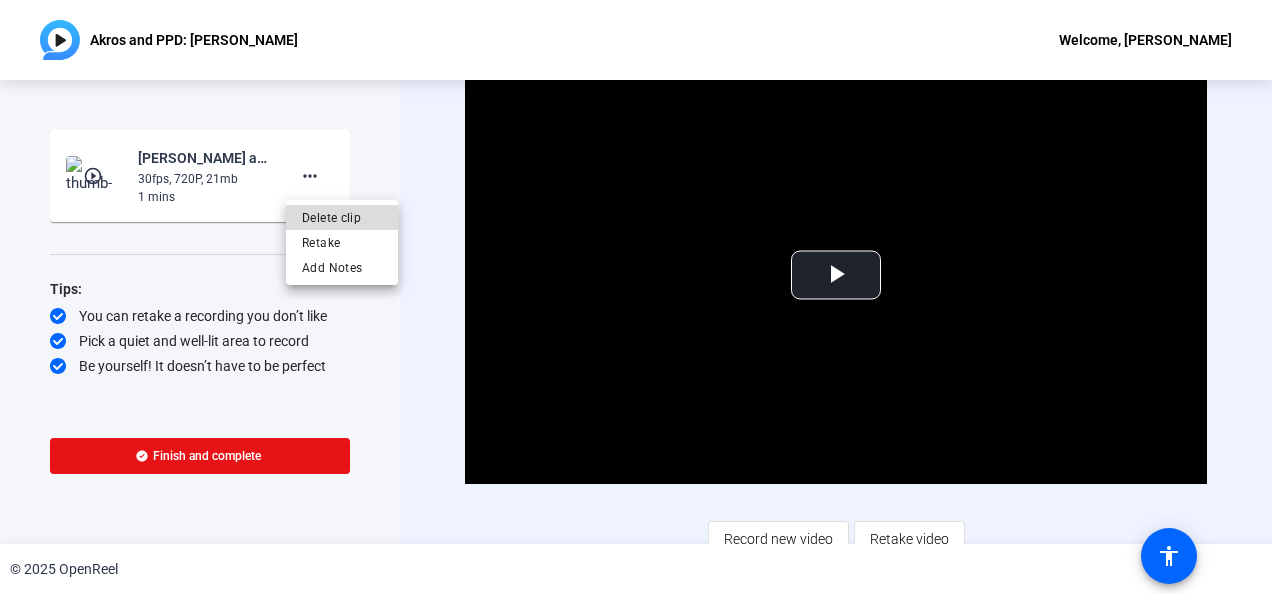 click on "Delete clip" at bounding box center [342, 218] 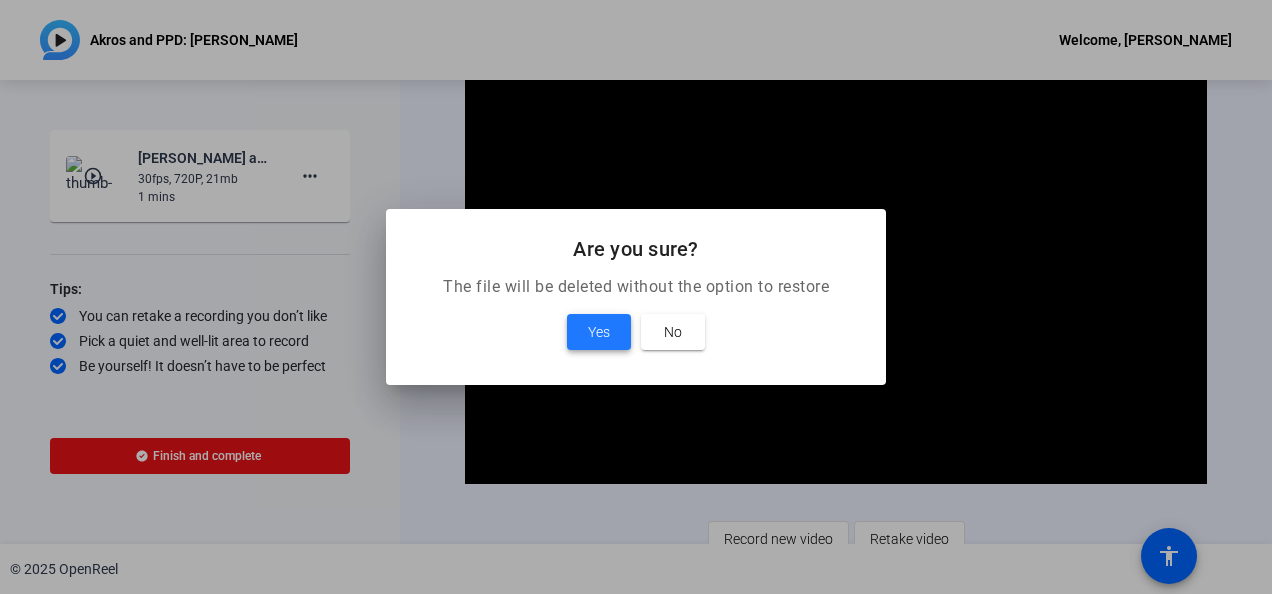 click on "Yes" at bounding box center [599, 332] 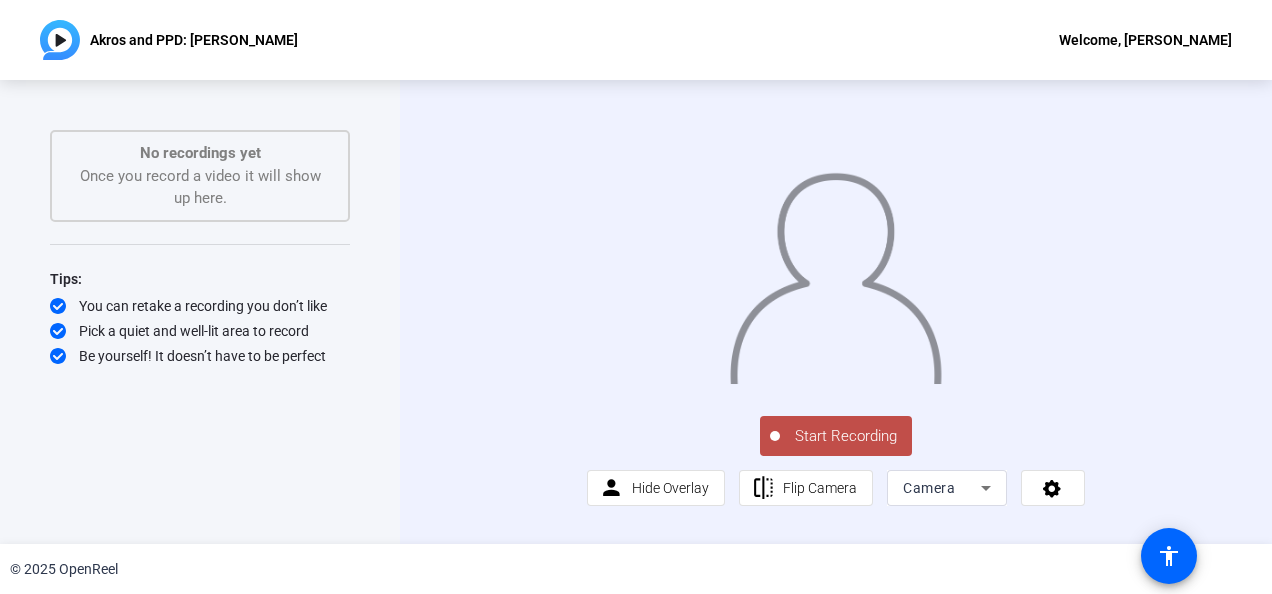 click on "Start Recording" 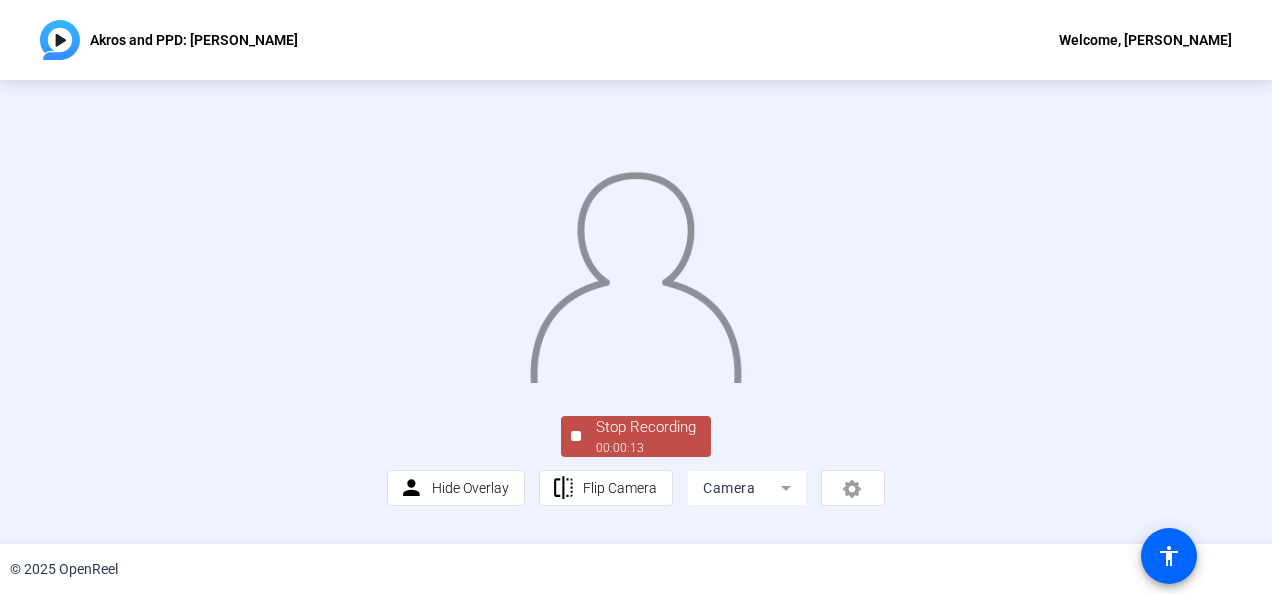 scroll, scrollTop: 123, scrollLeft: 0, axis: vertical 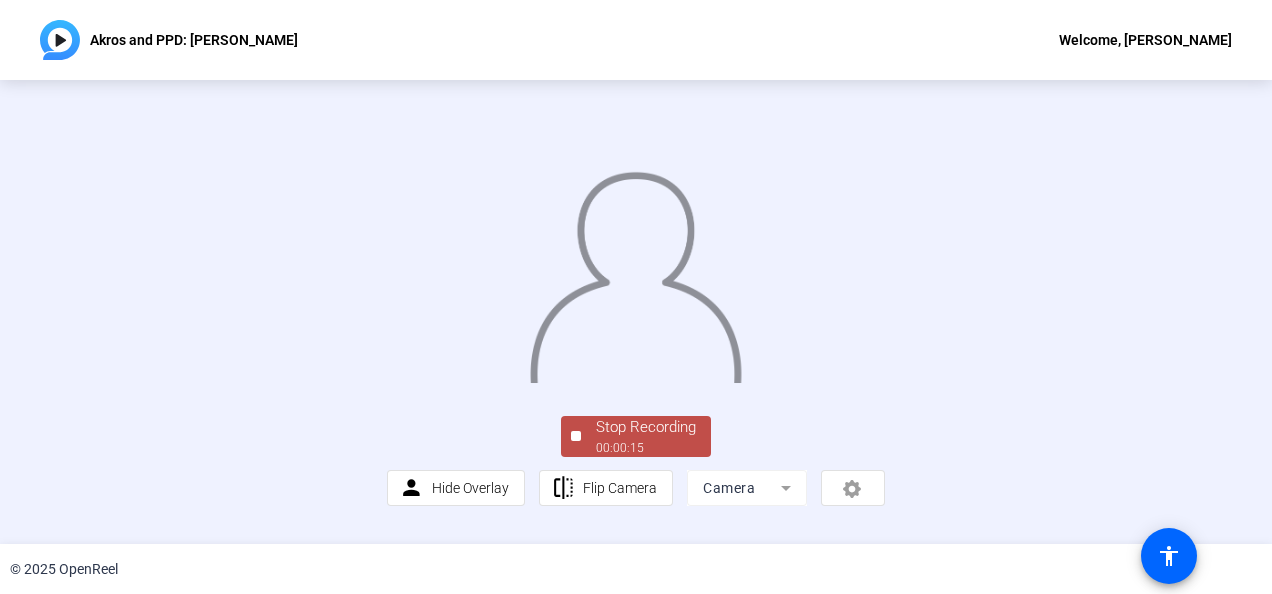 click on "Stop Recording" 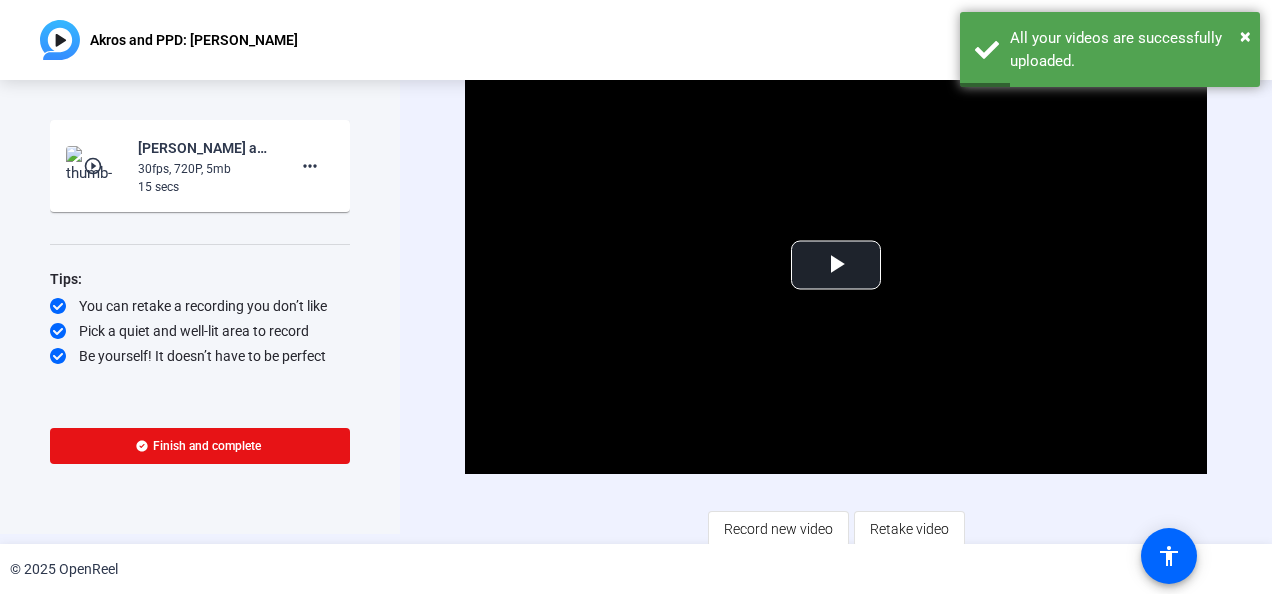 scroll, scrollTop: 16, scrollLeft: 0, axis: vertical 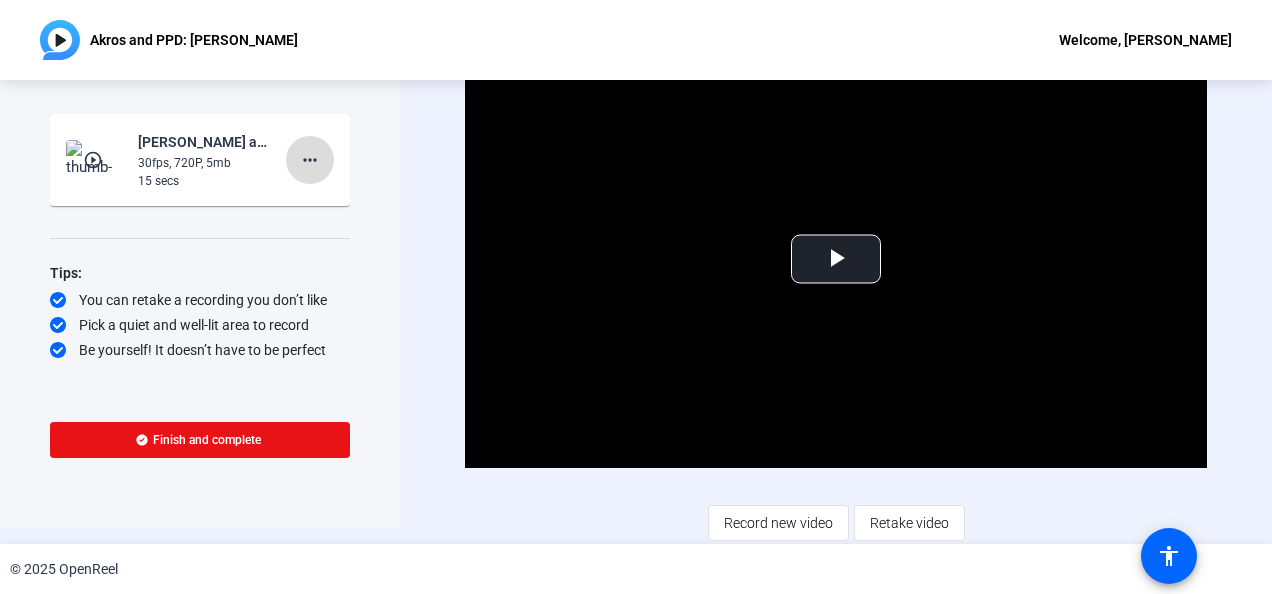 click on "more_horiz" 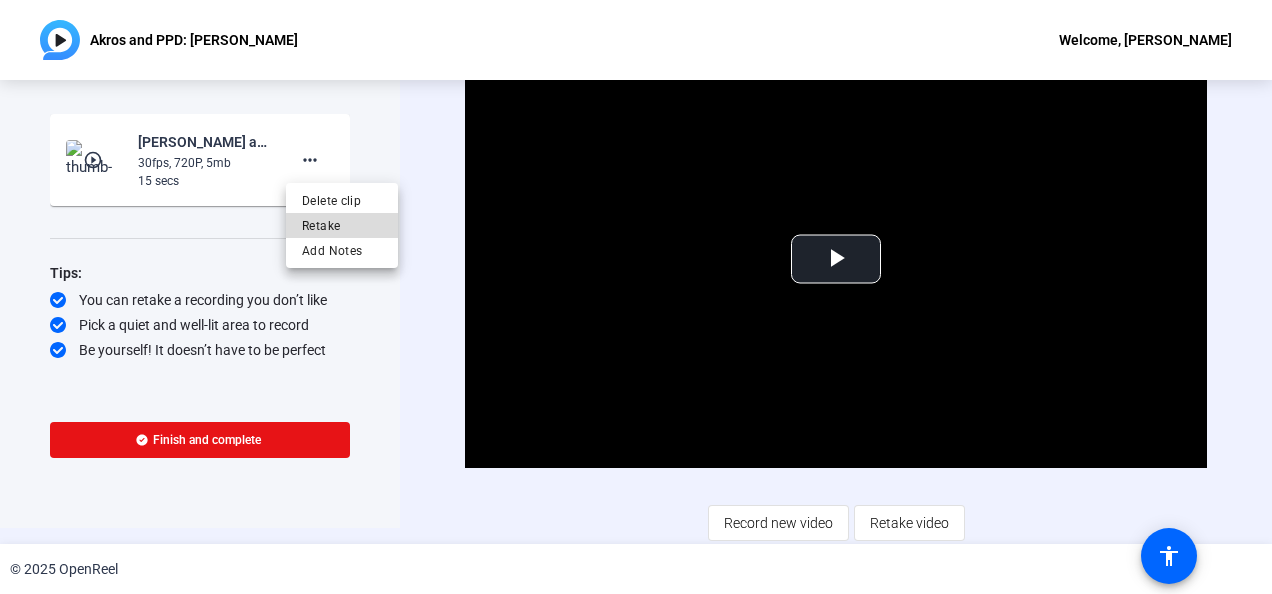 click on "Retake" at bounding box center (342, 226) 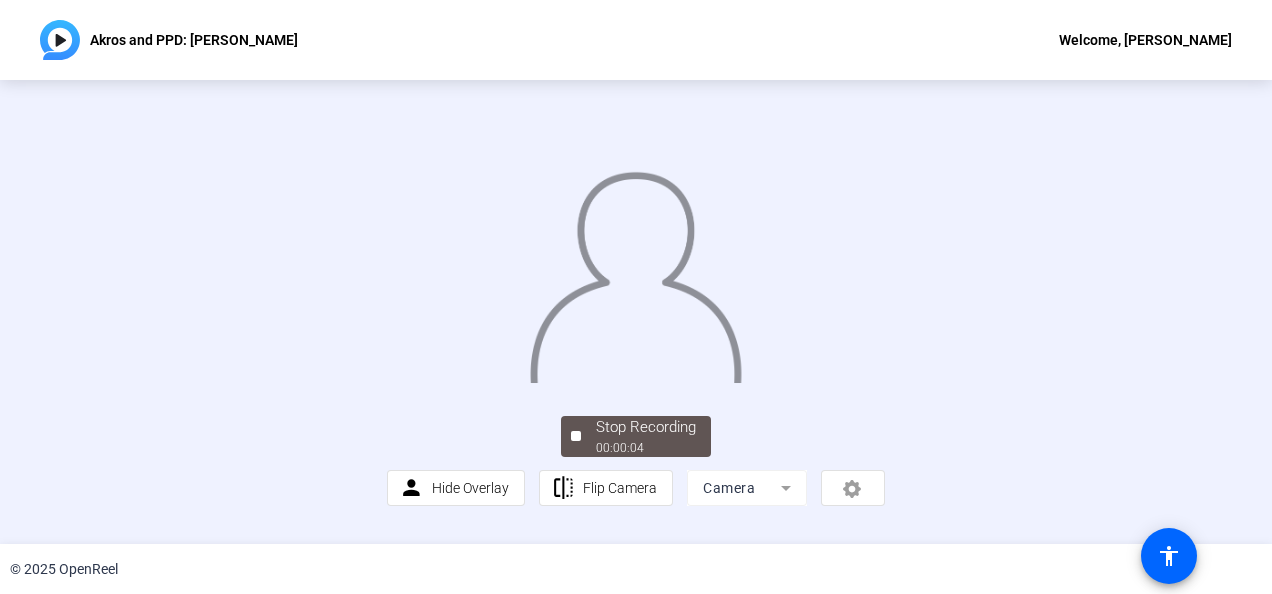 scroll, scrollTop: 90, scrollLeft: 0, axis: vertical 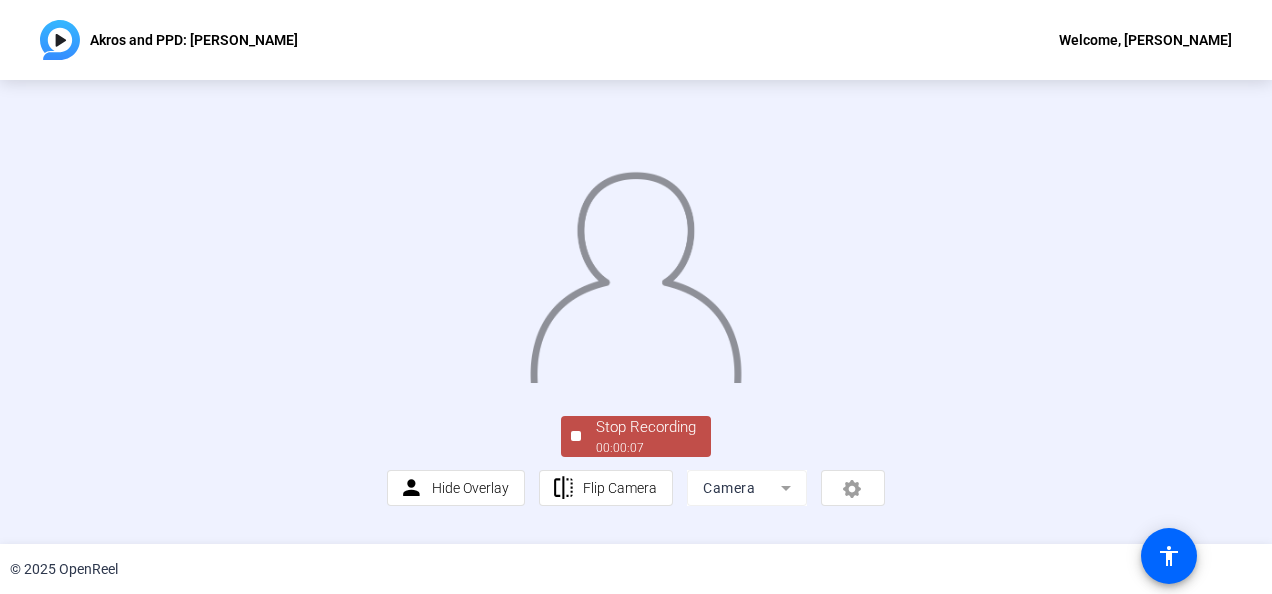 click on "00:00:07" 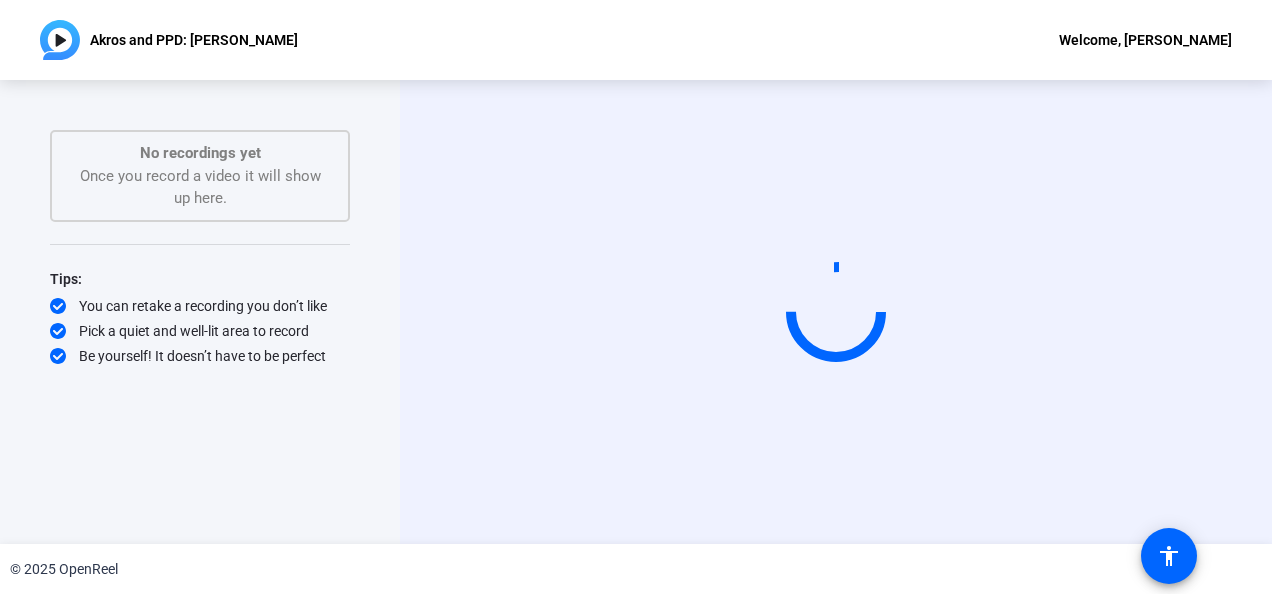 scroll, scrollTop: 0, scrollLeft: 0, axis: both 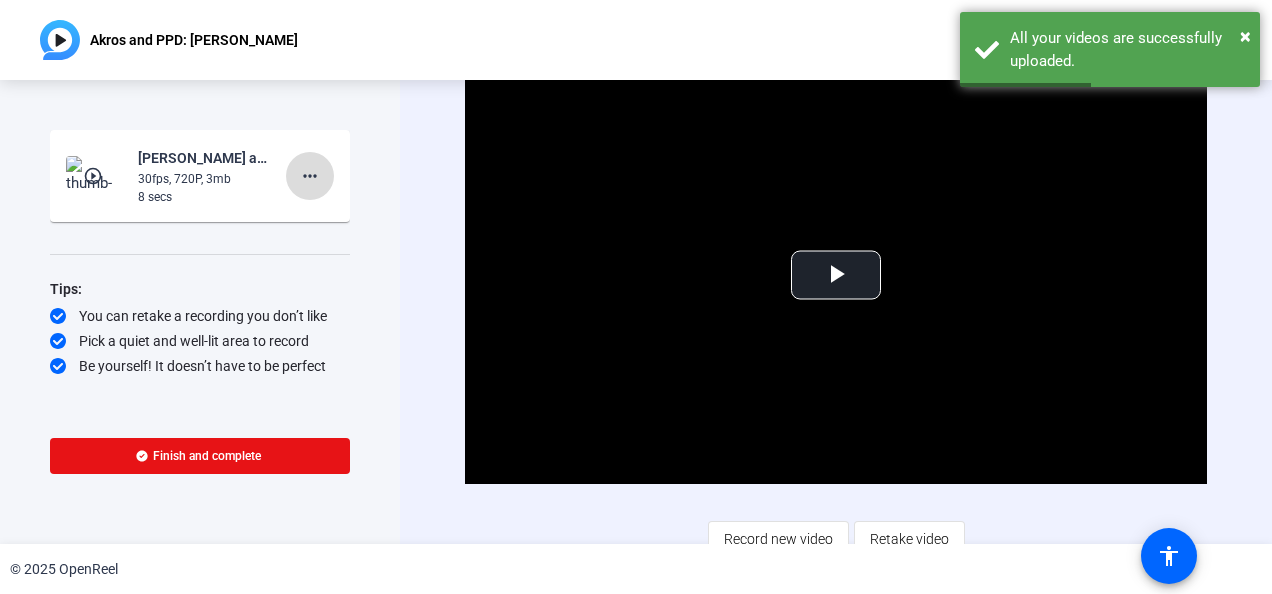 click on "more_horiz" 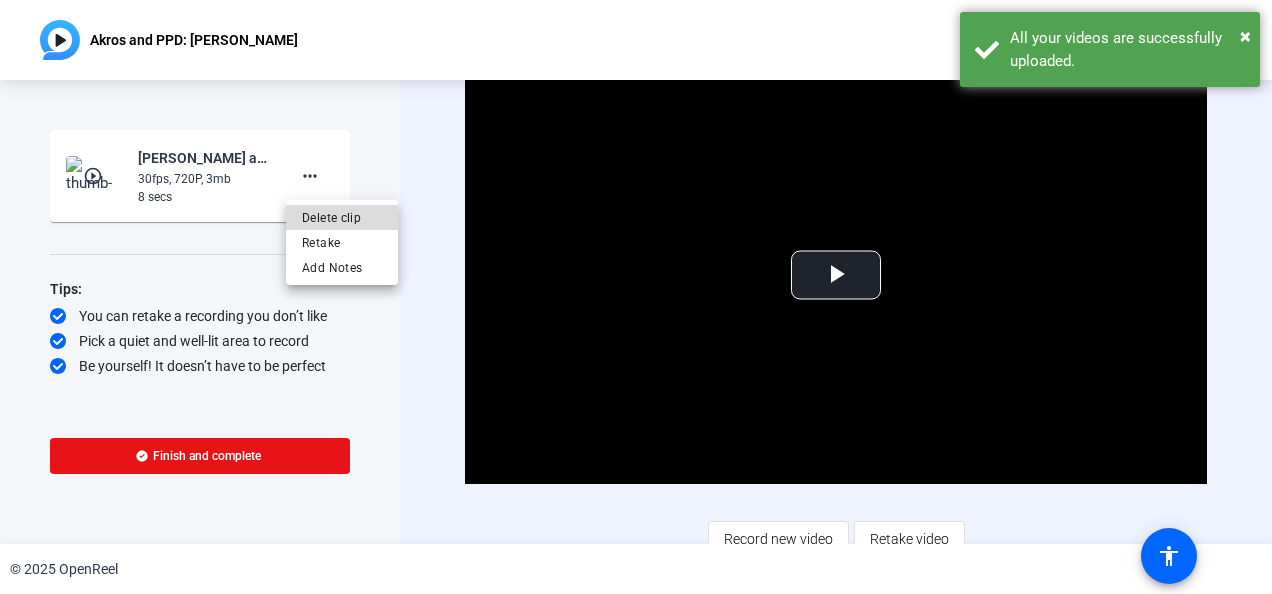 click on "Delete clip" at bounding box center [342, 218] 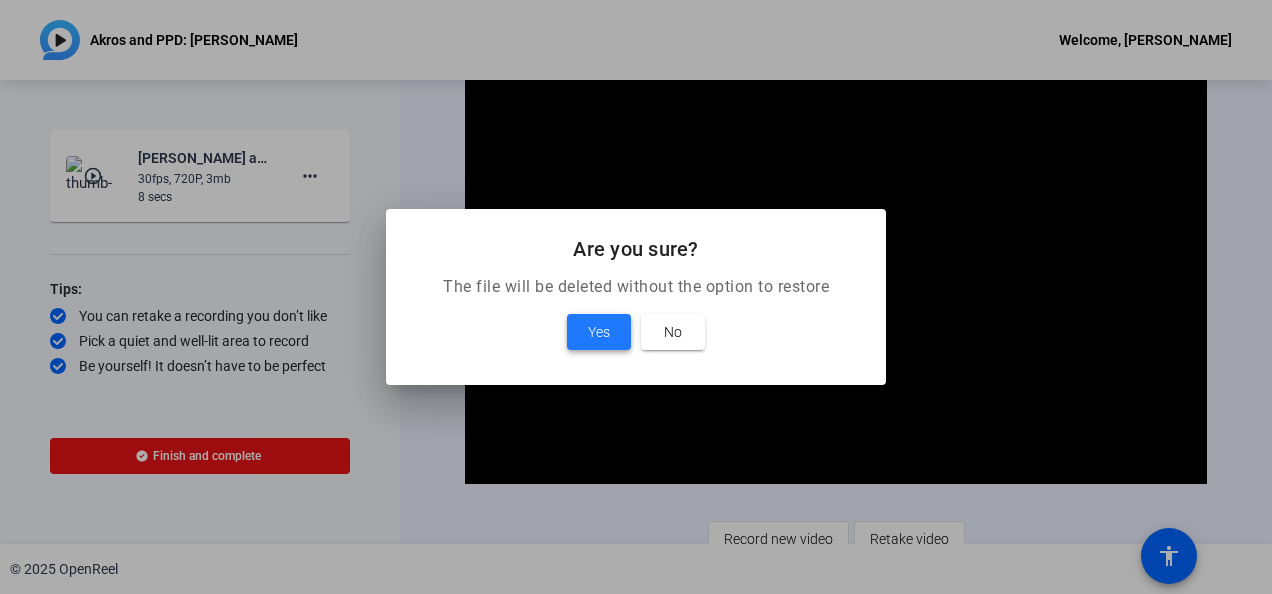 click on "Yes" at bounding box center (599, 332) 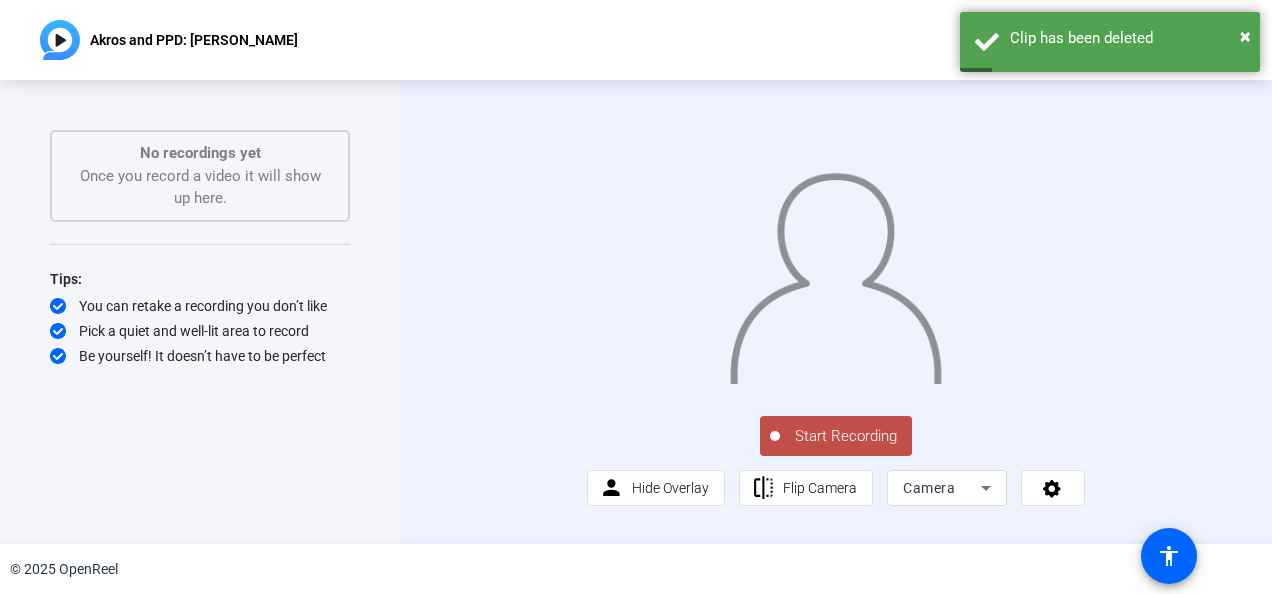 click on "Start Recording" 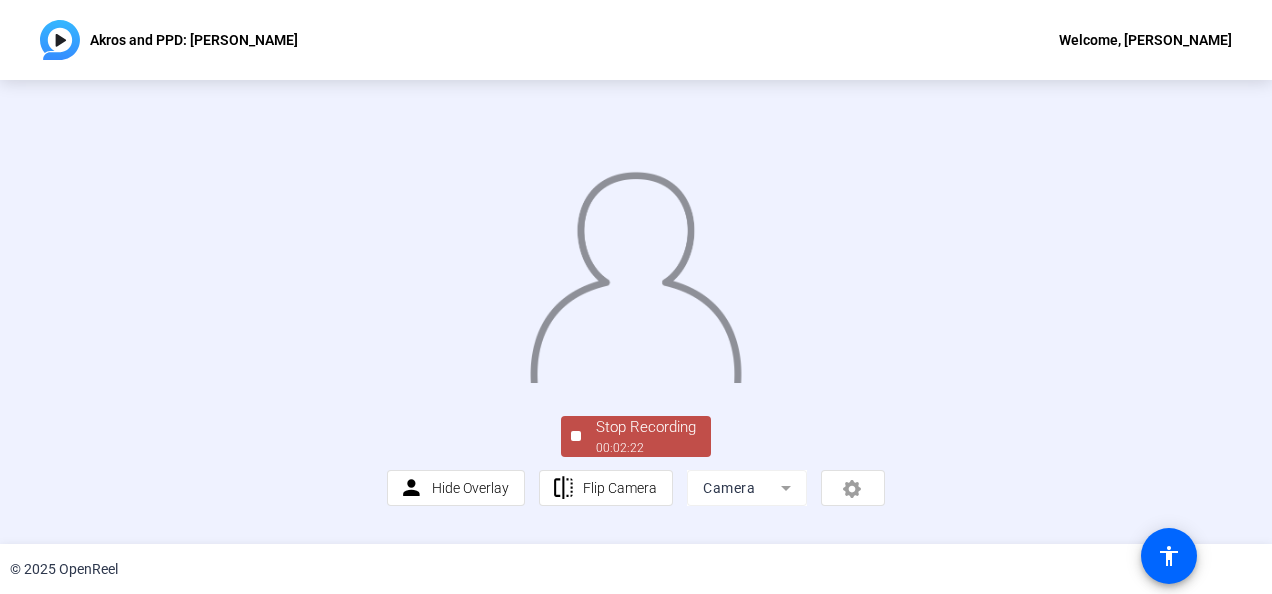 click 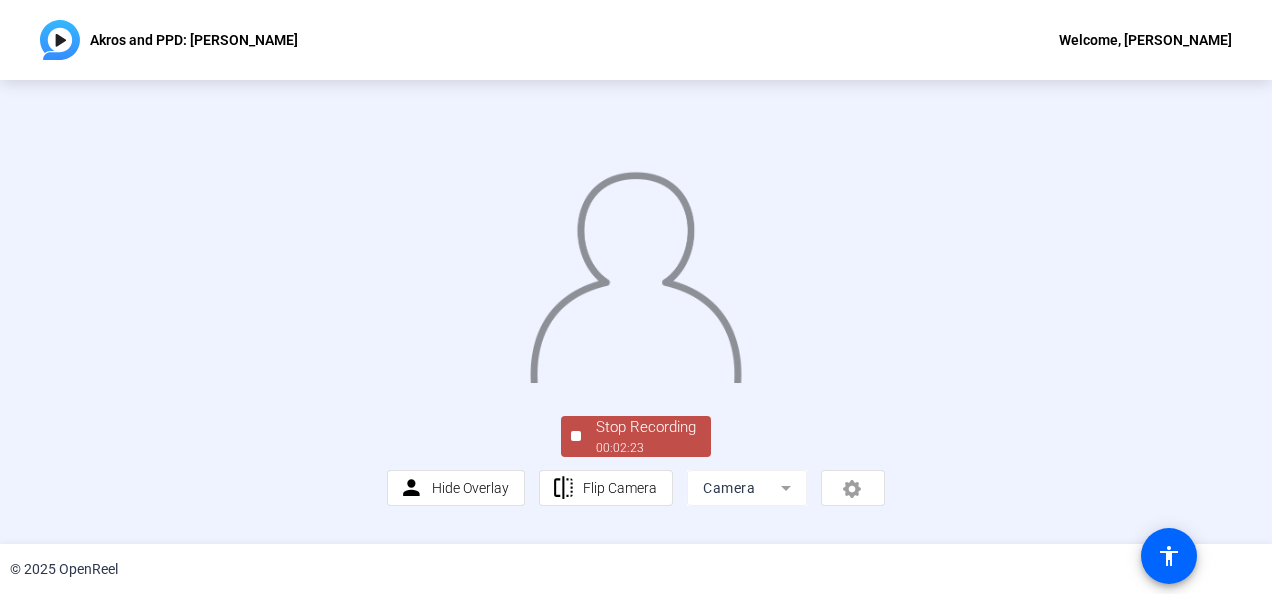 scroll, scrollTop: 146, scrollLeft: 0, axis: vertical 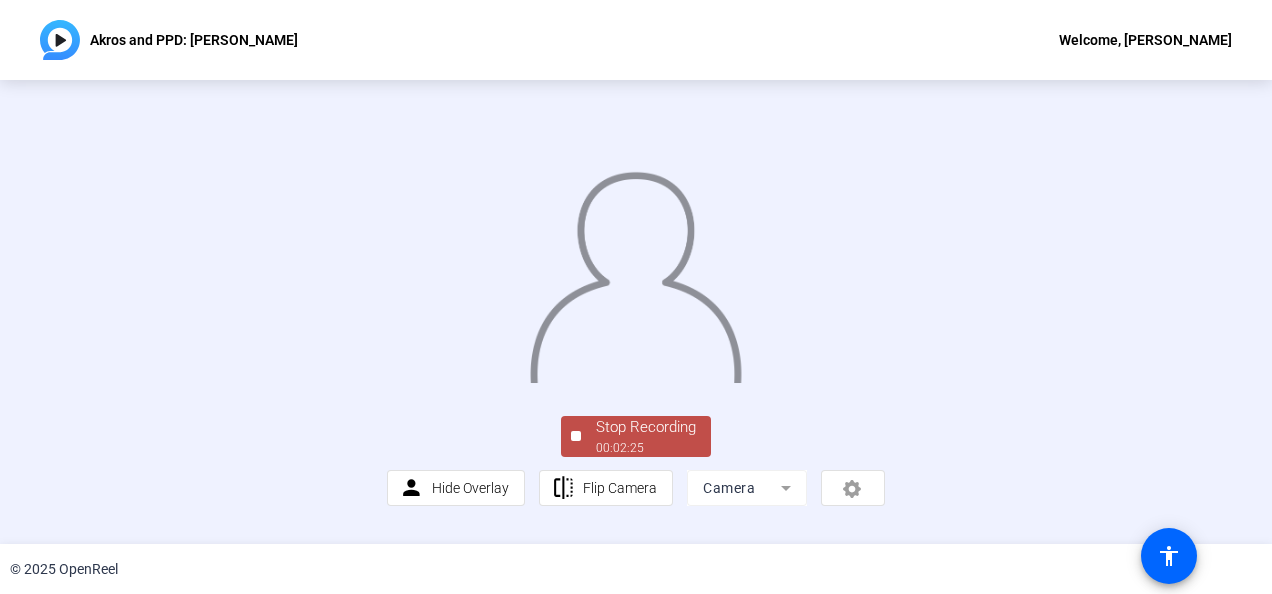 click on "Stop Recording" 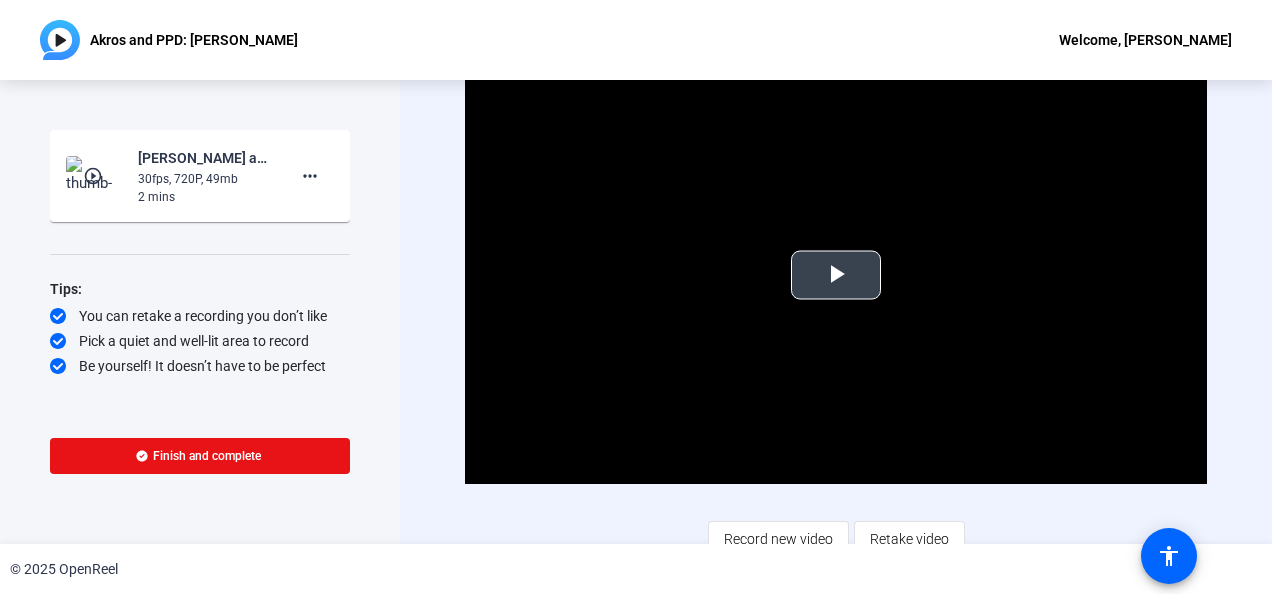 click at bounding box center [836, 275] 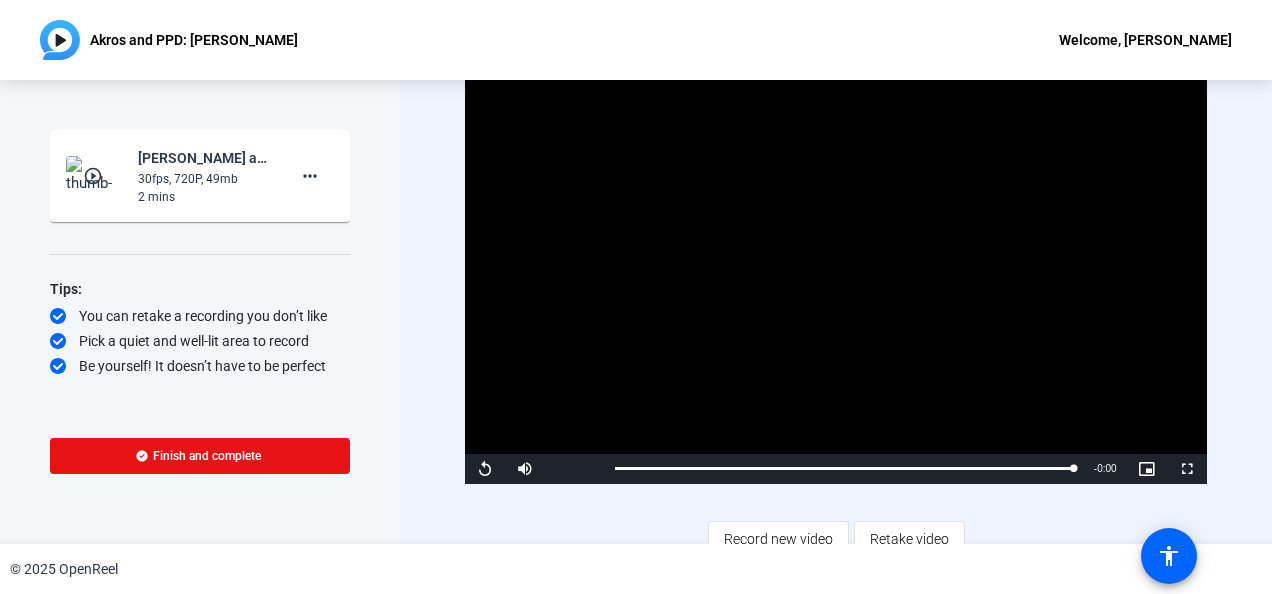 click on "© 2025 OpenReel" 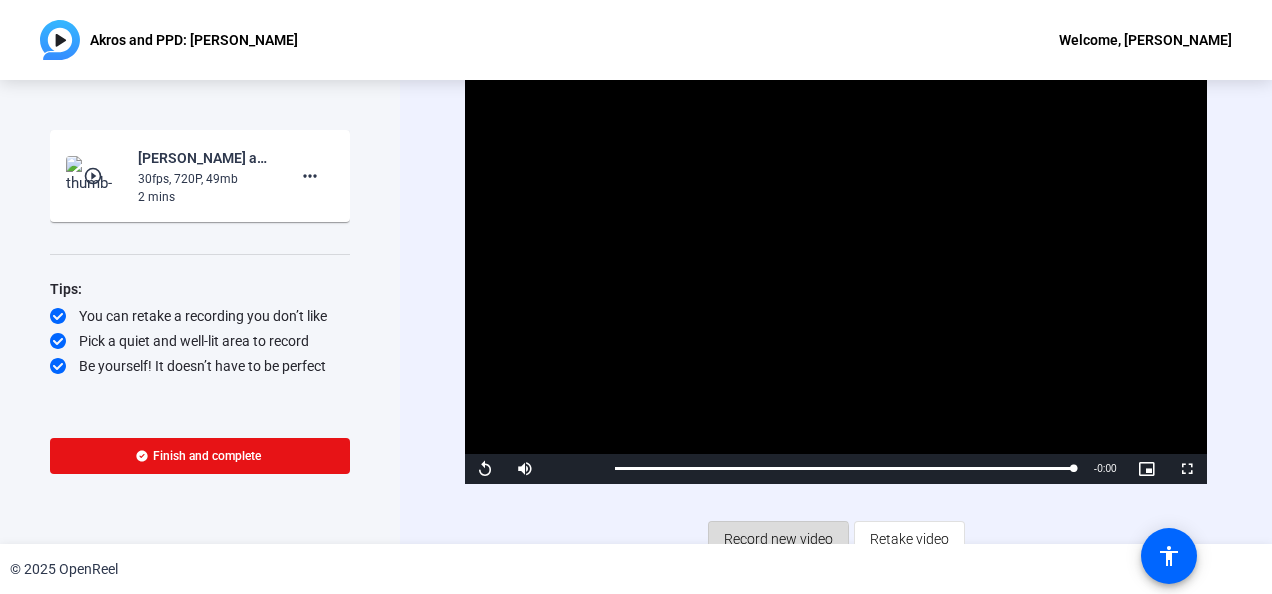 click on "Record new video" 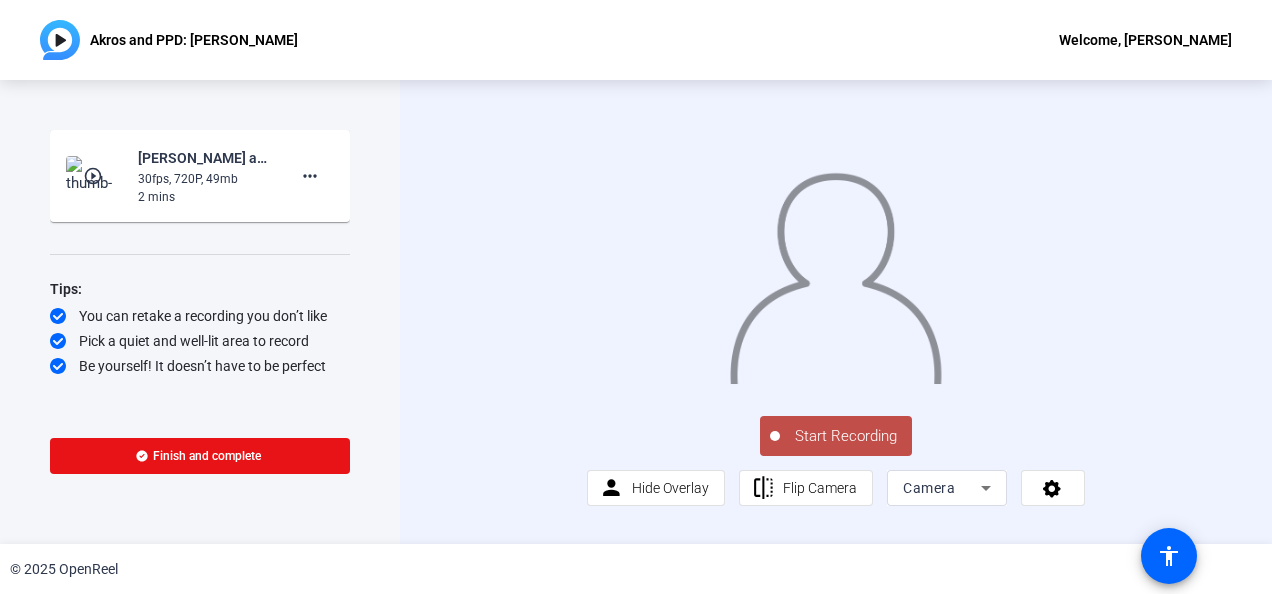 click on "Start Recording" 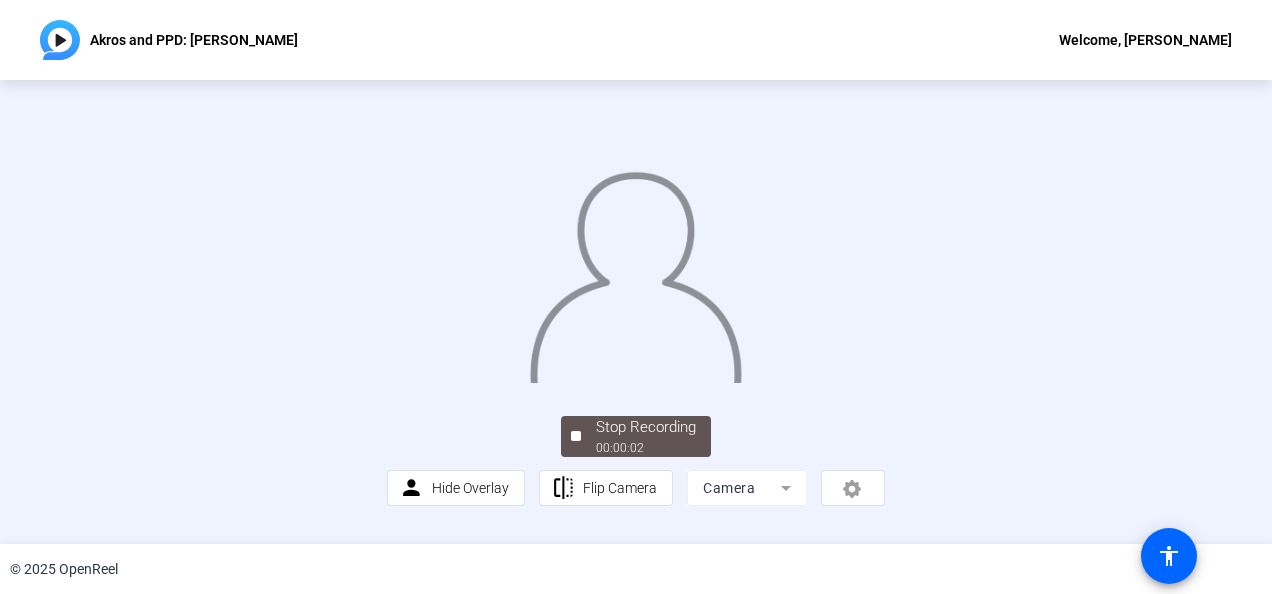 scroll, scrollTop: 146, scrollLeft: 0, axis: vertical 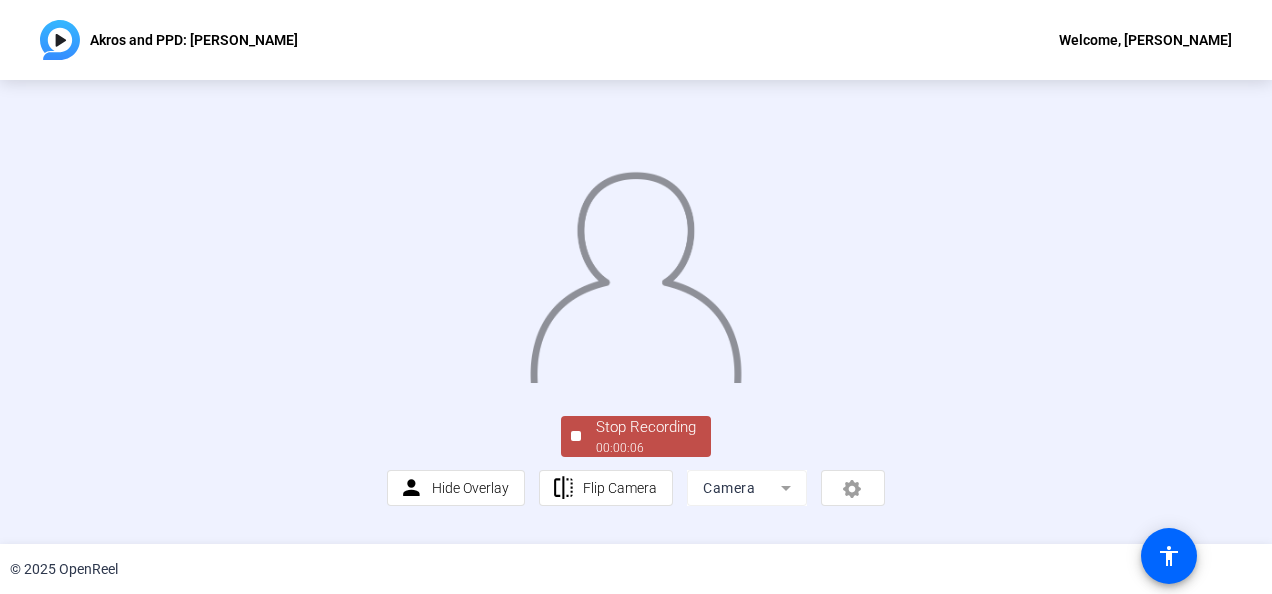 click on "00:00:06" 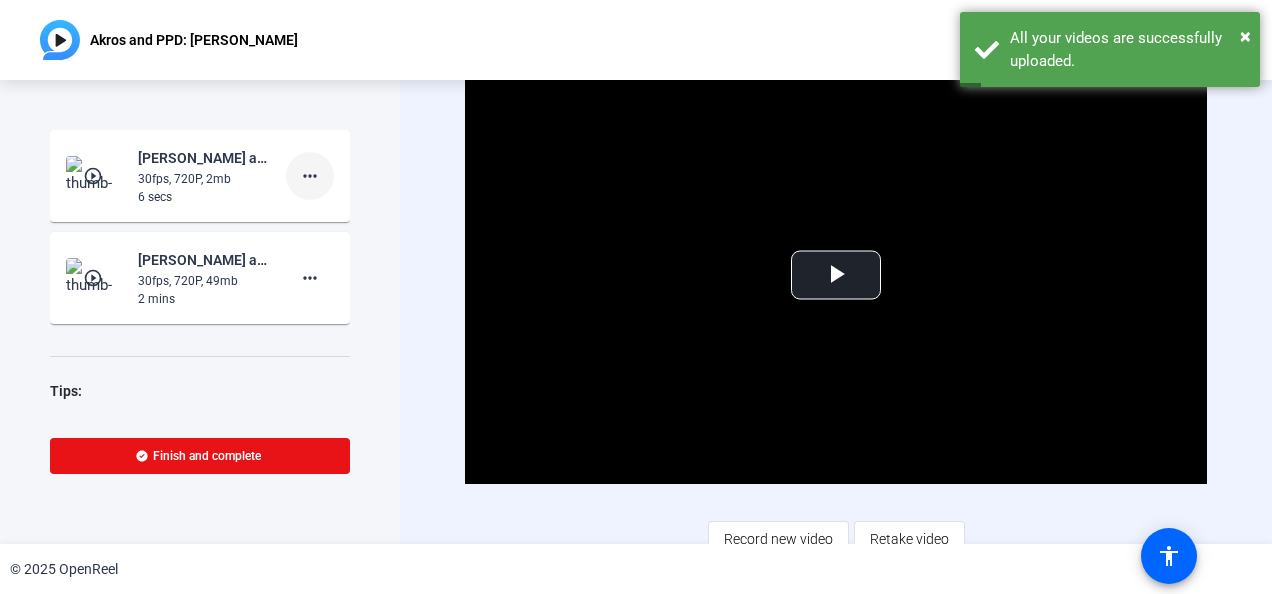 click on "more_horiz" 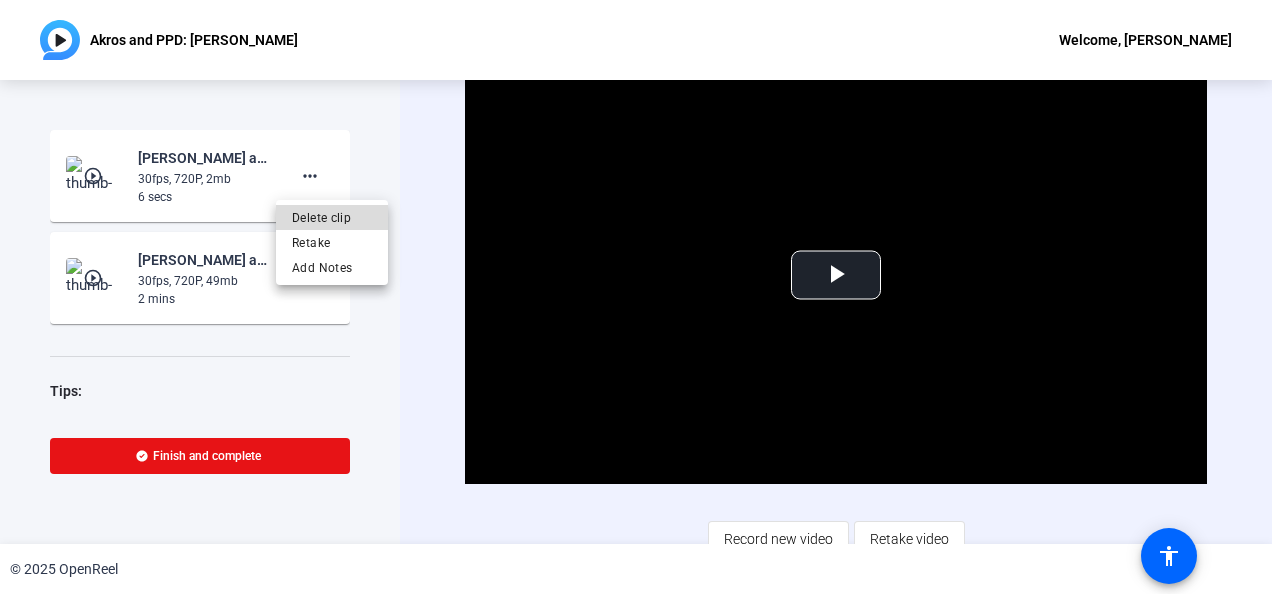 click on "Delete clip" at bounding box center [332, 218] 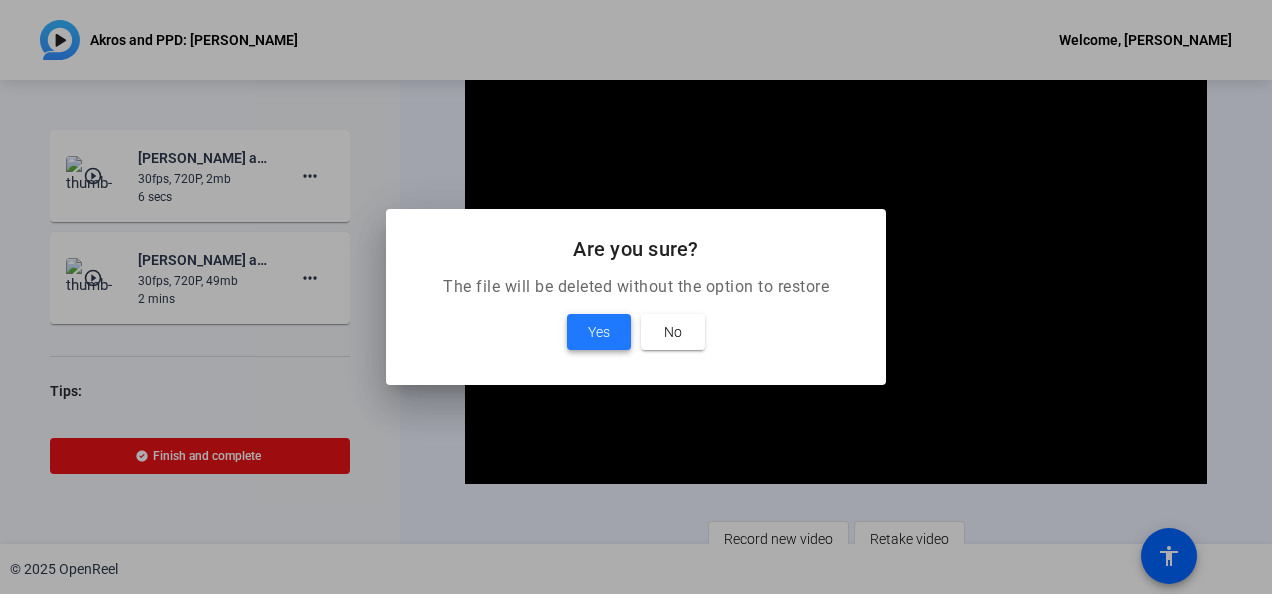 click on "Yes" at bounding box center [599, 332] 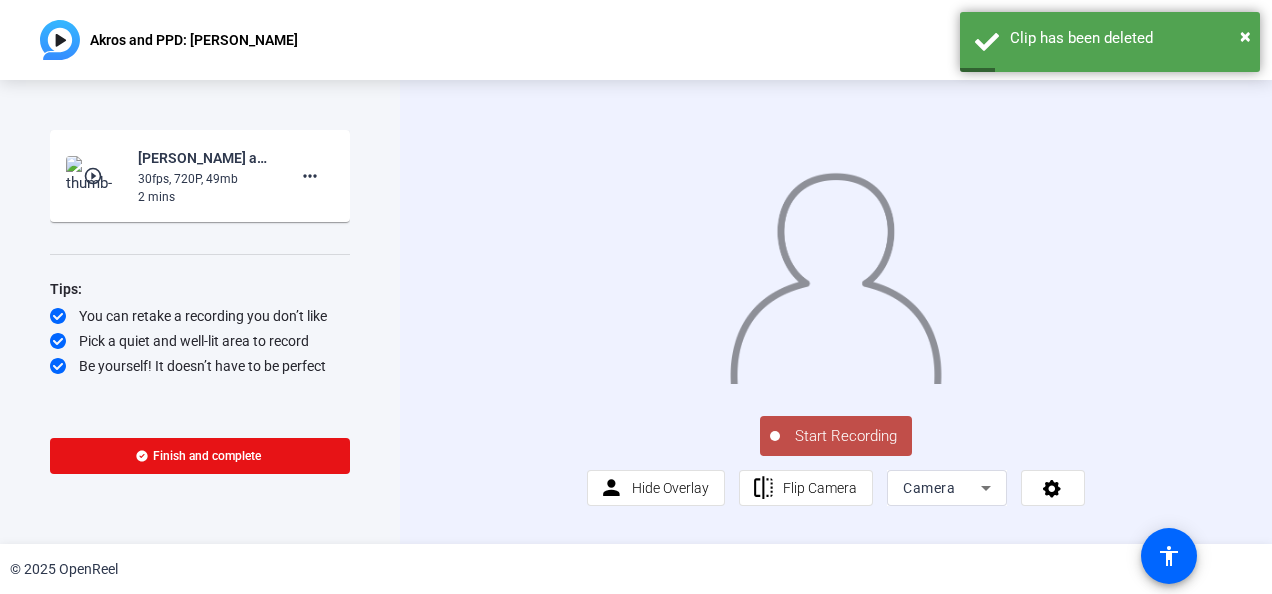 click on "Start Recording" 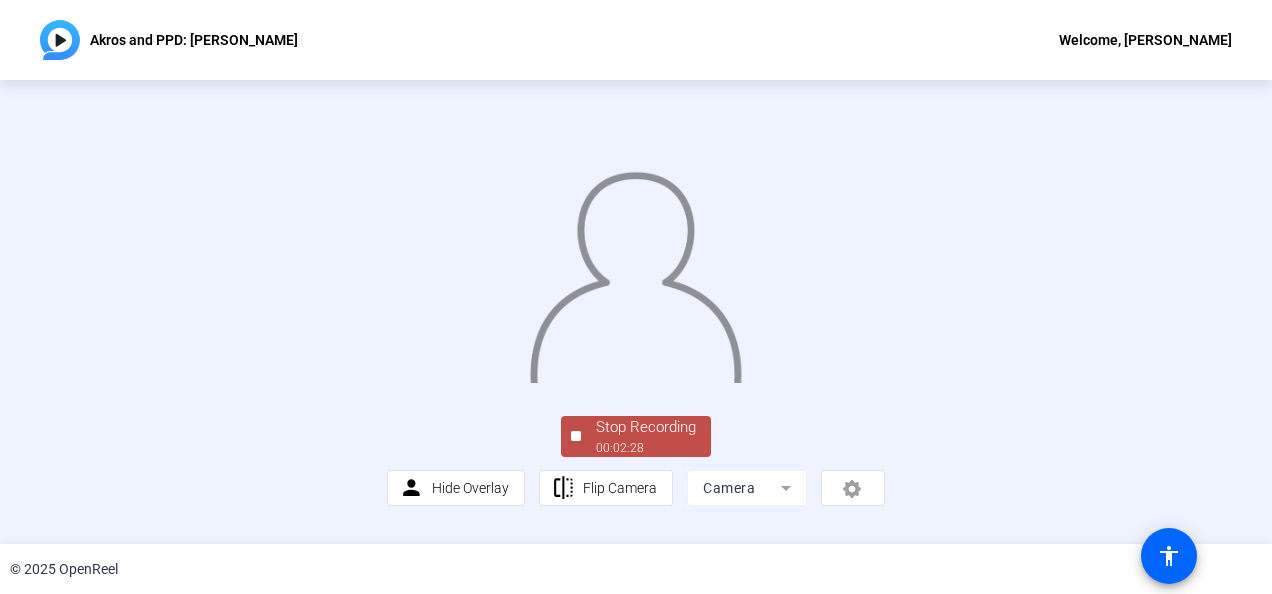click 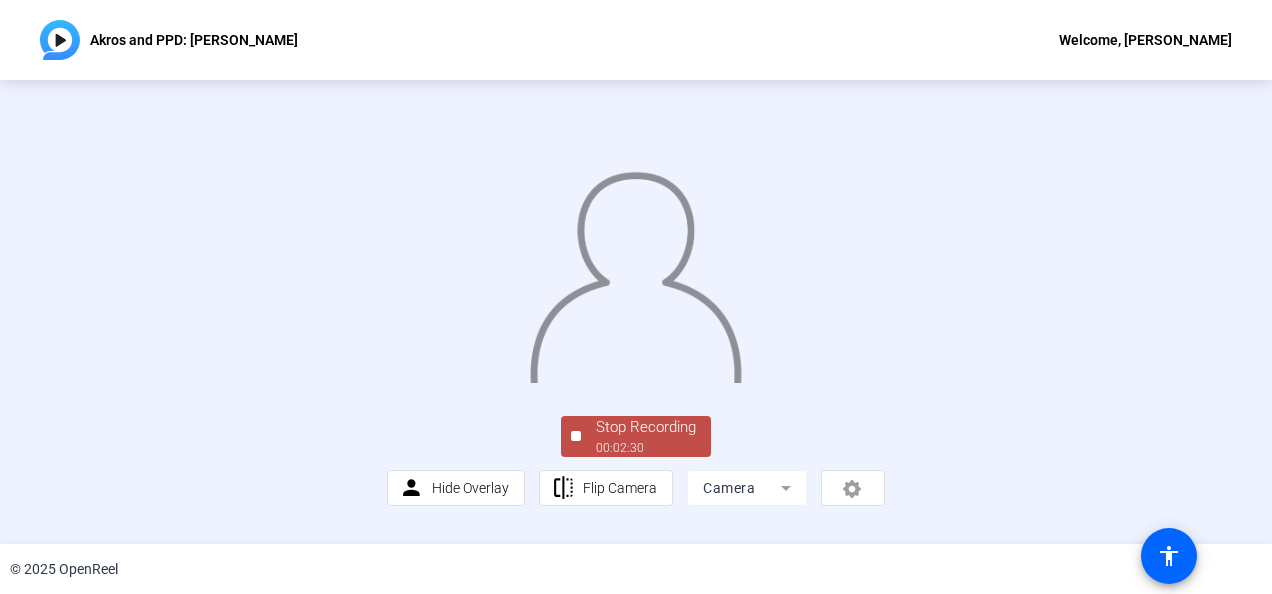 scroll, scrollTop: 146, scrollLeft: 0, axis: vertical 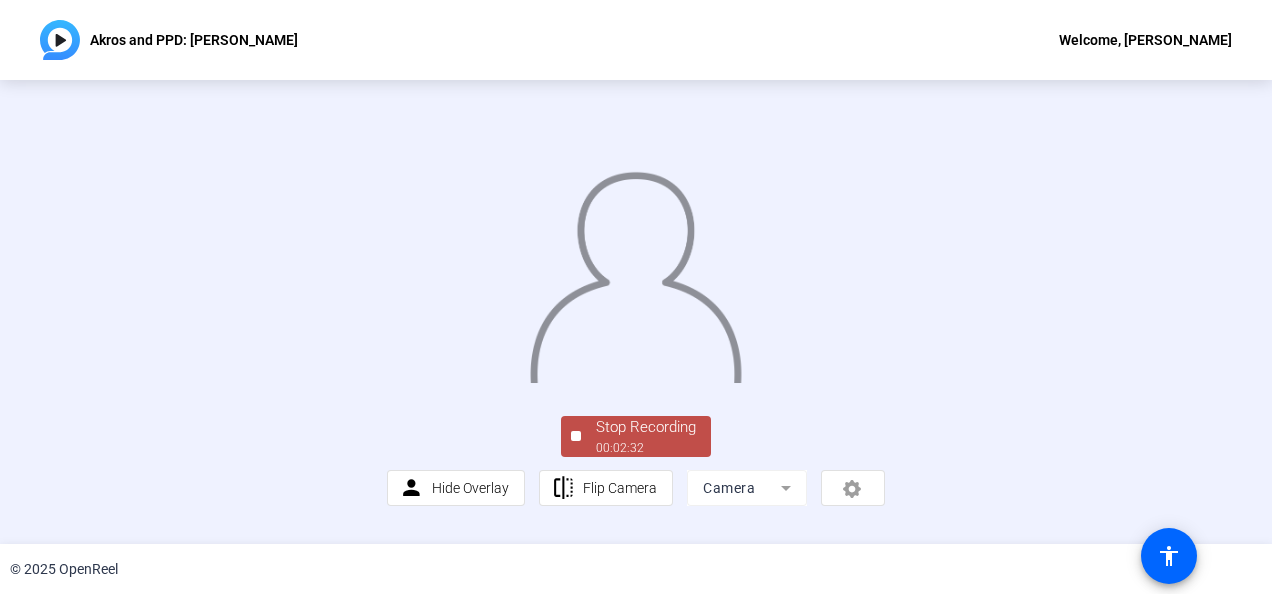 click on "Stop Recording" 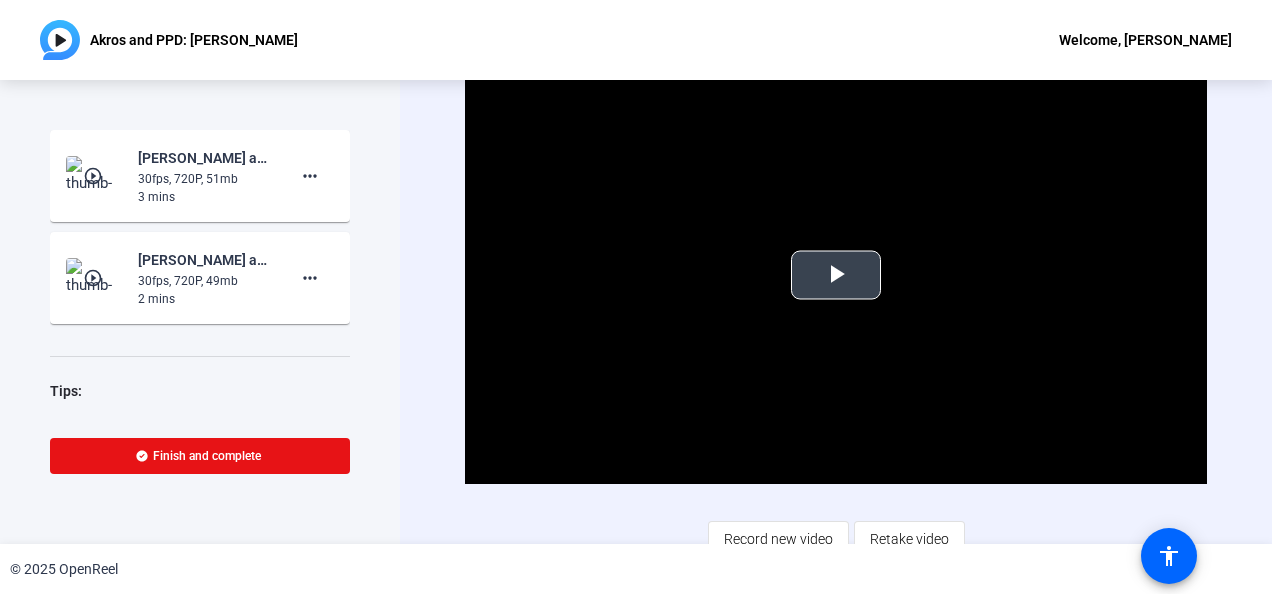 click at bounding box center (836, 275) 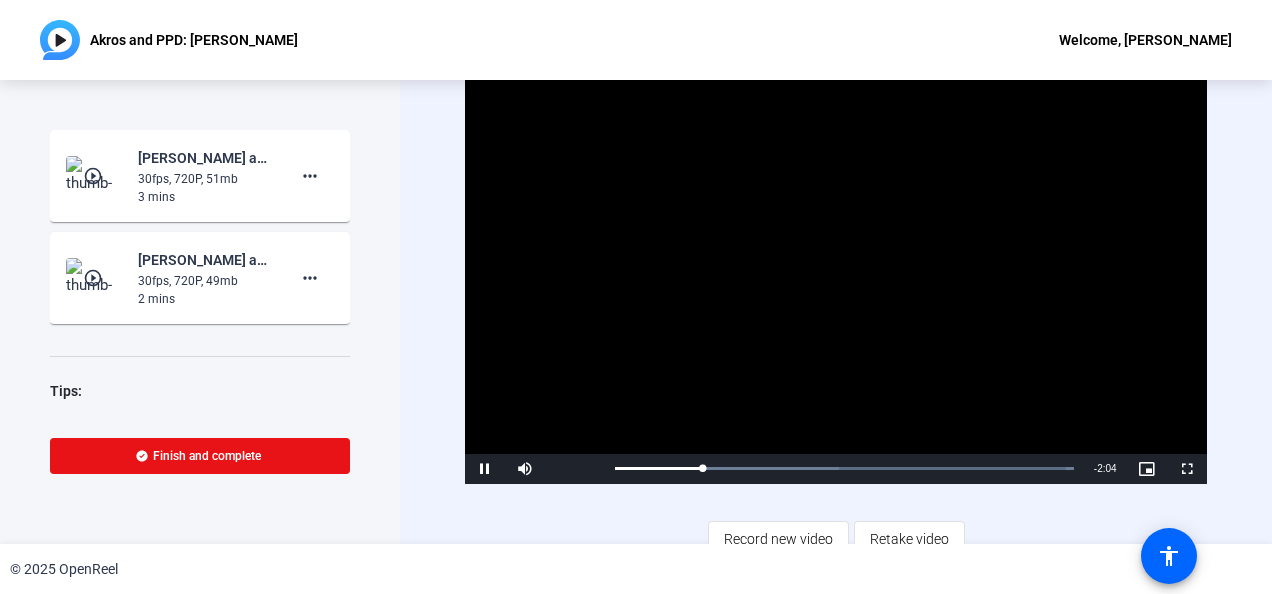 scroll, scrollTop: 1, scrollLeft: 0, axis: vertical 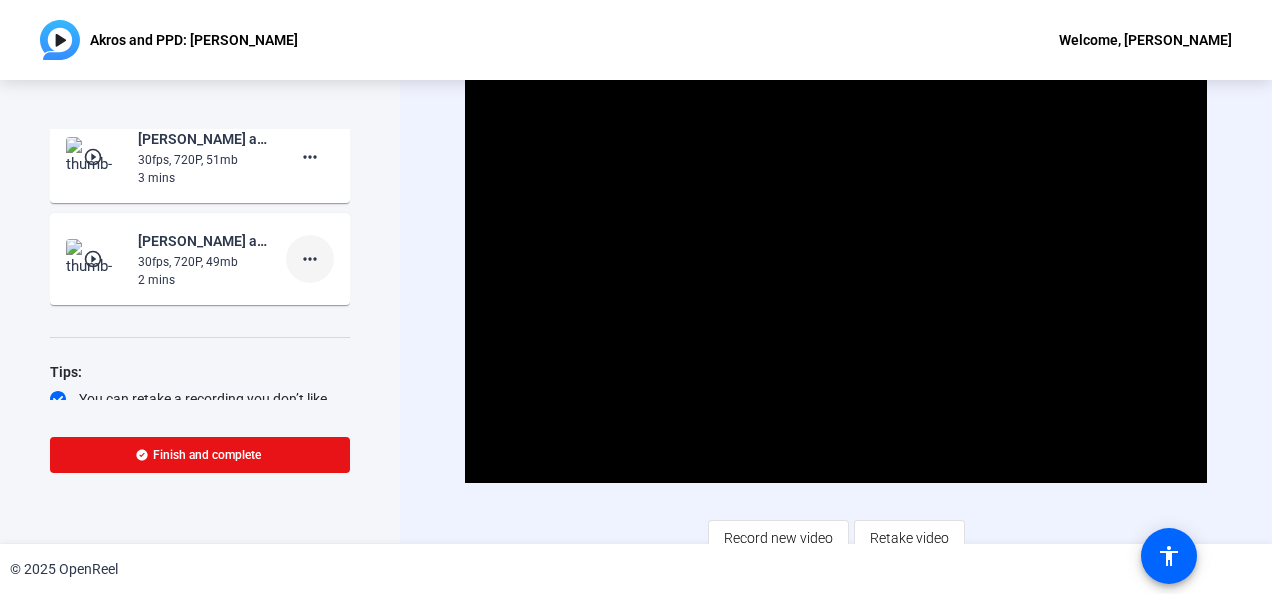 click on "more_horiz" 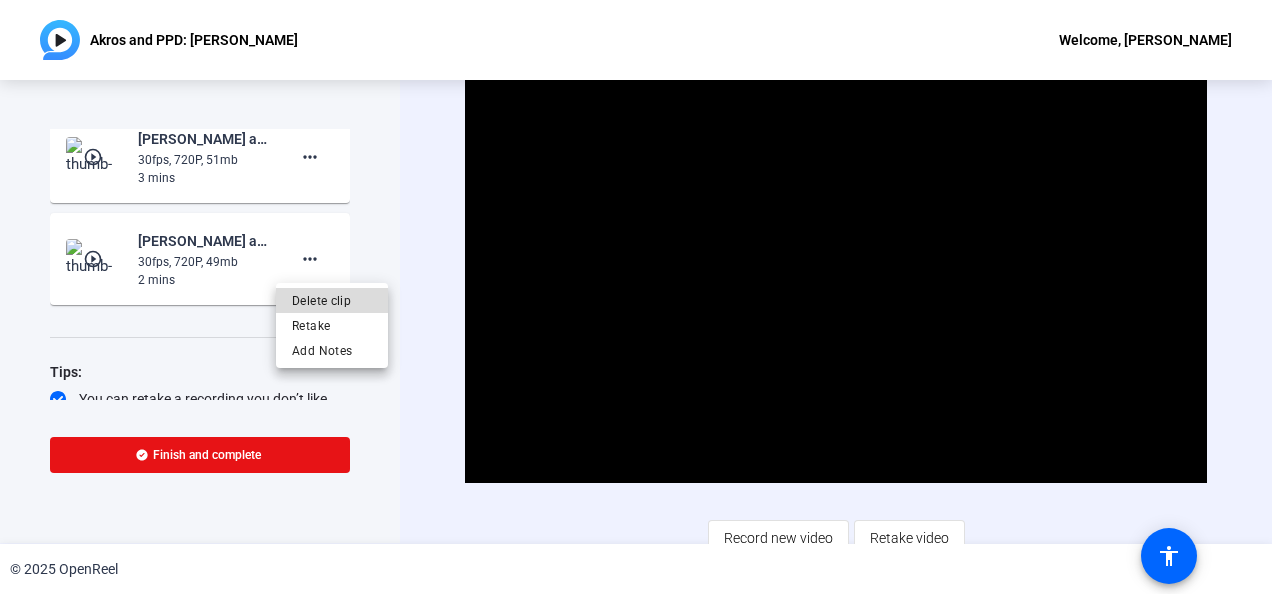 click on "Delete clip" at bounding box center [332, 300] 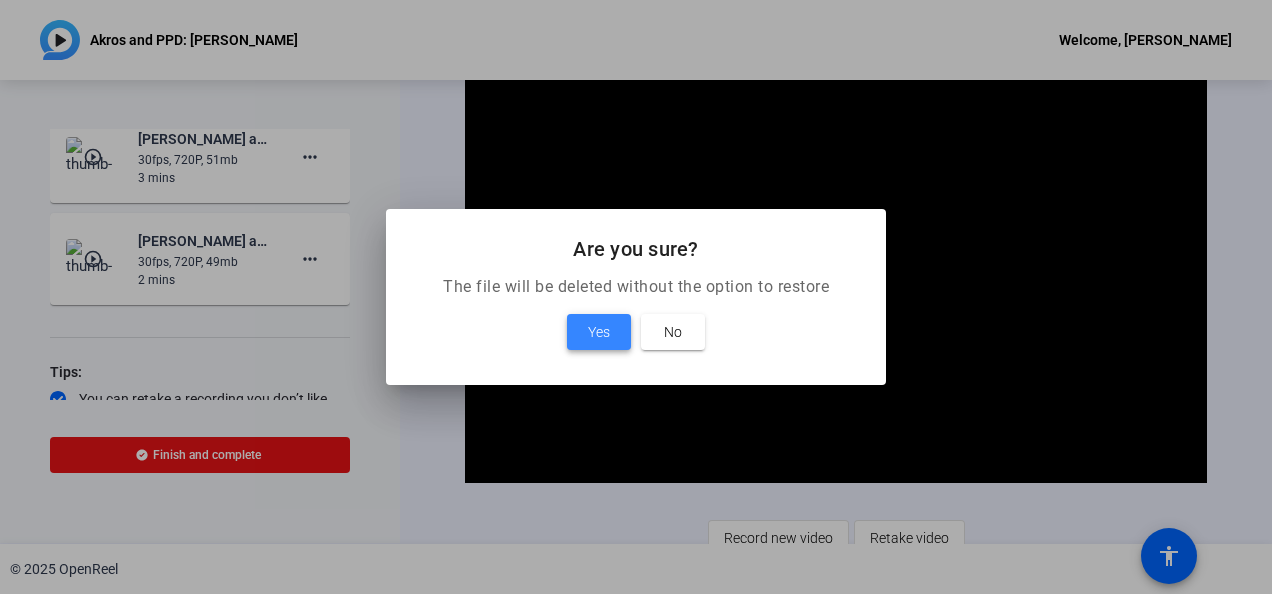 click on "Yes" at bounding box center [599, 332] 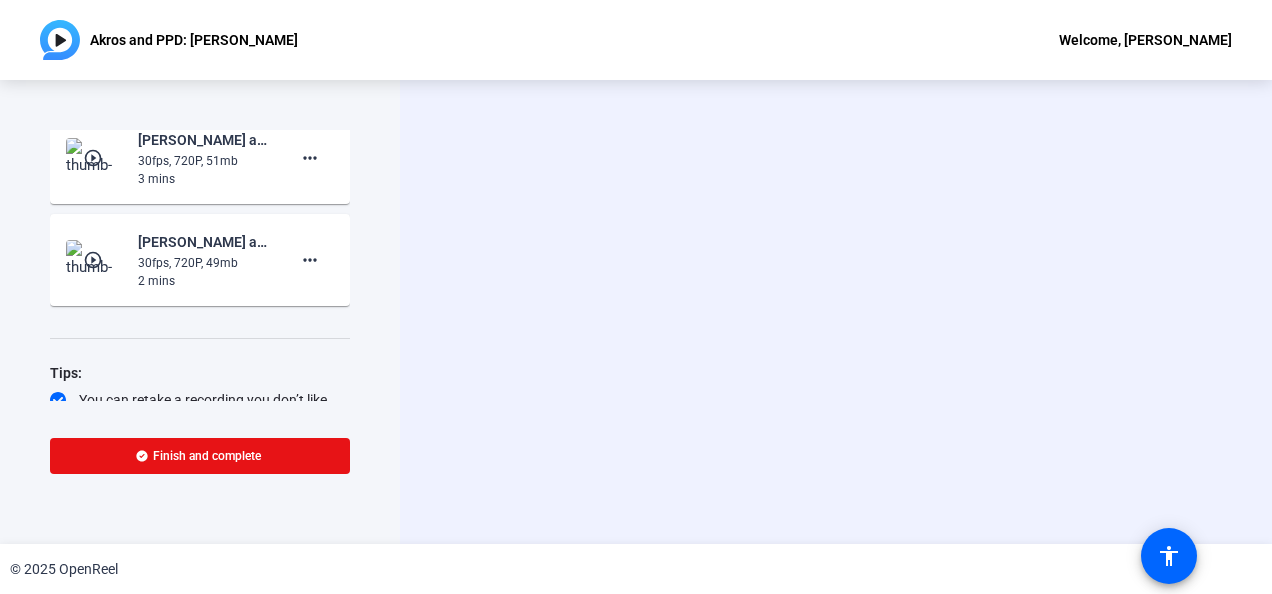 scroll, scrollTop: 0, scrollLeft: 0, axis: both 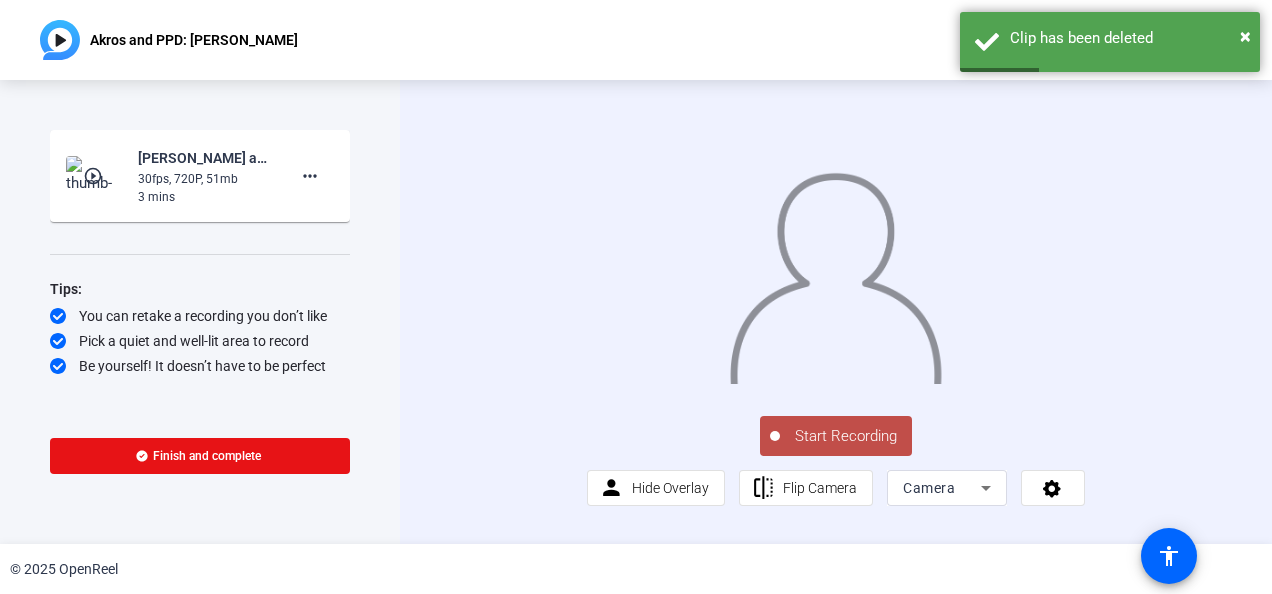 click on "Start Recording" 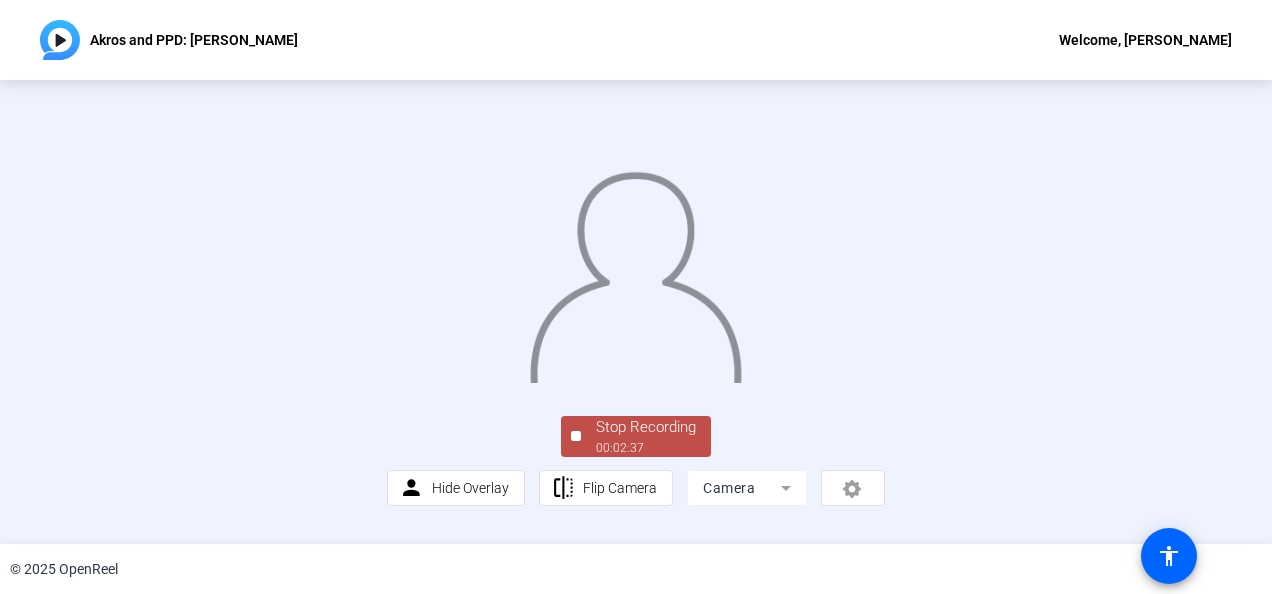 scroll, scrollTop: 141, scrollLeft: 0, axis: vertical 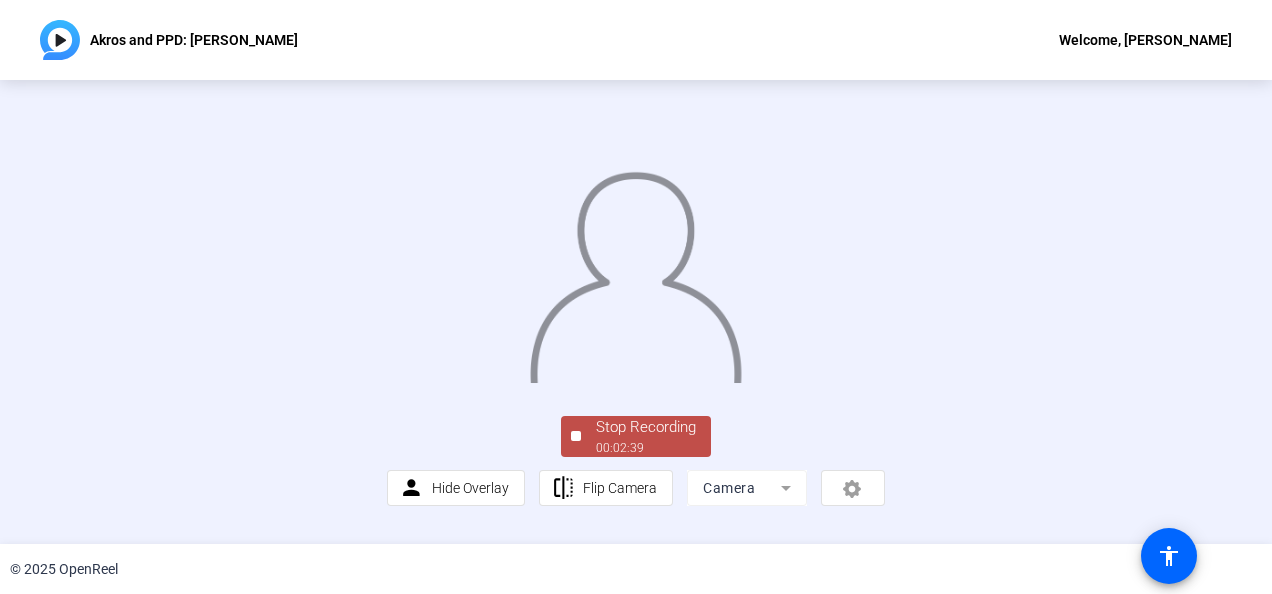 click on "Stop Recording" 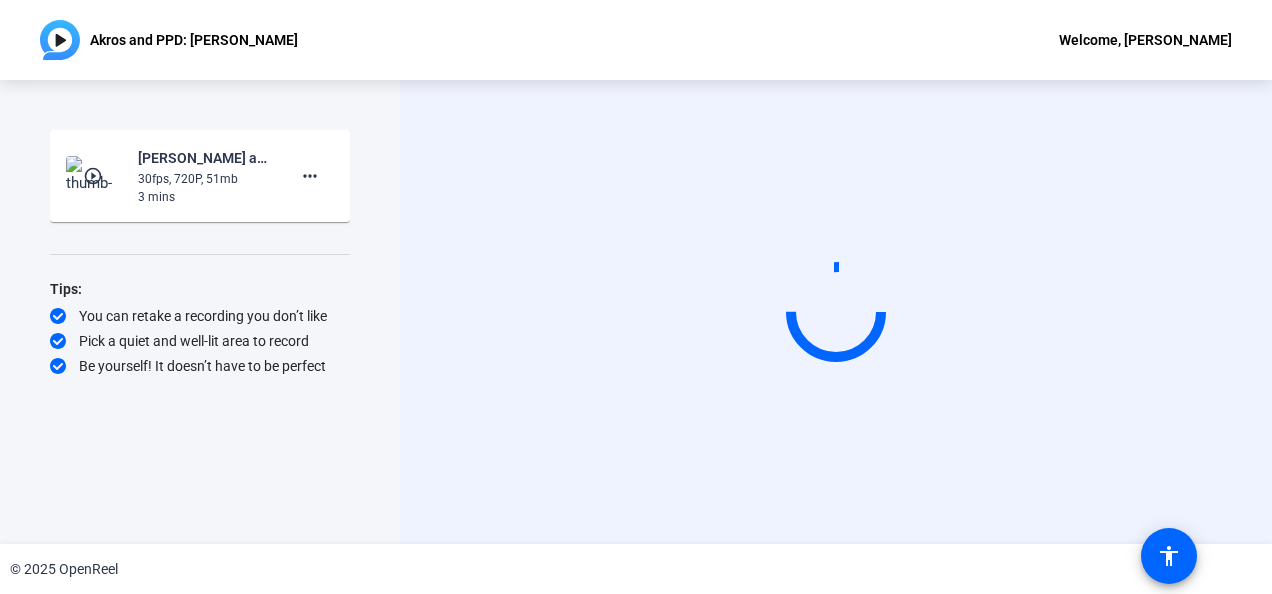scroll, scrollTop: 0, scrollLeft: 0, axis: both 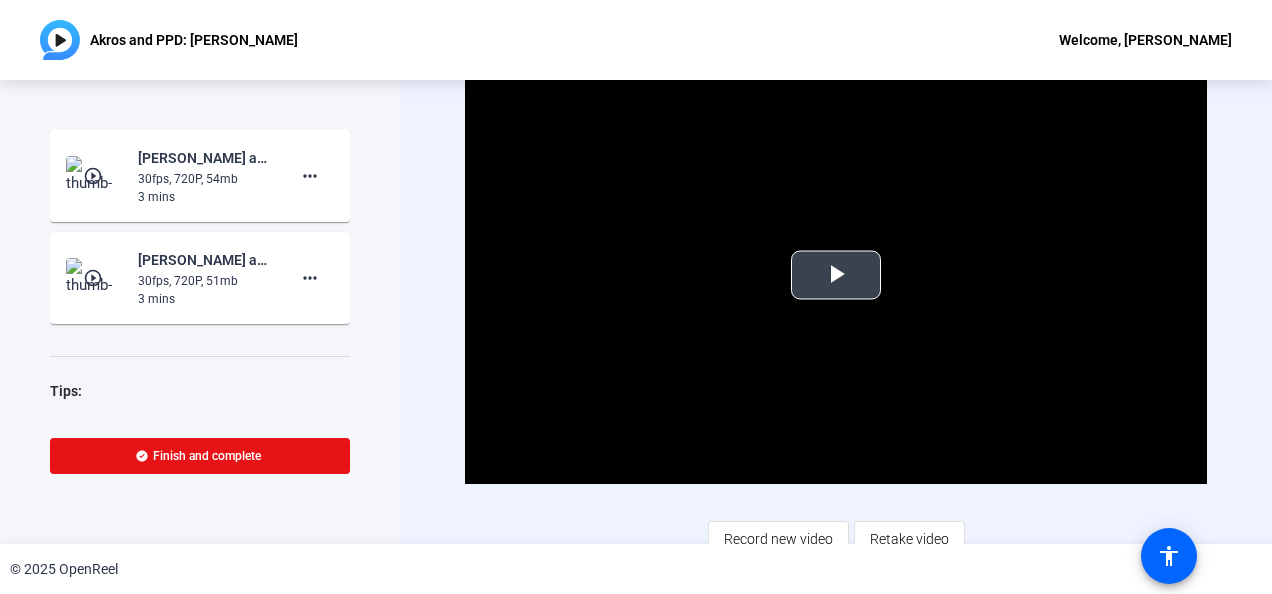 click at bounding box center [836, 275] 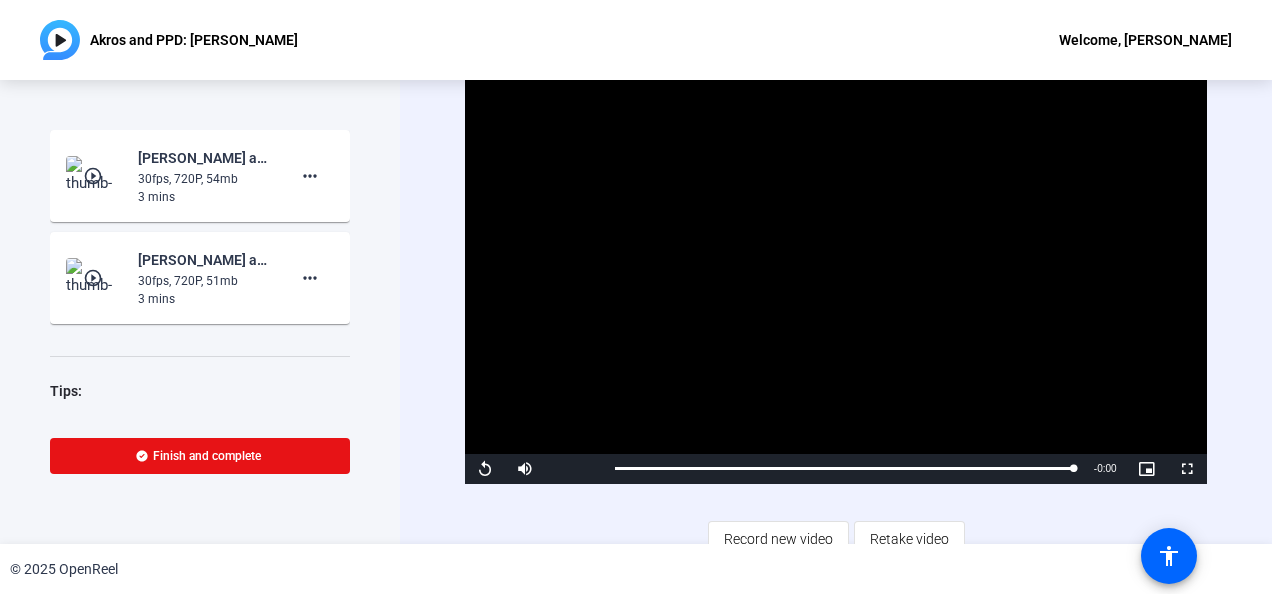 click on "play_circle_outline" 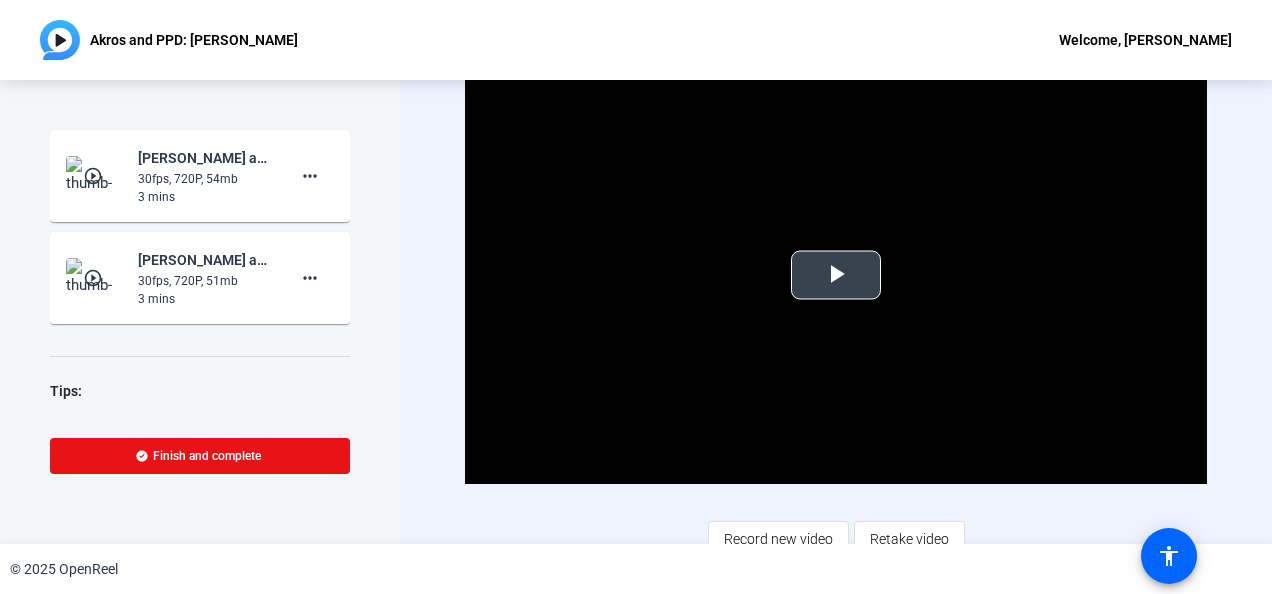 click at bounding box center [836, 275] 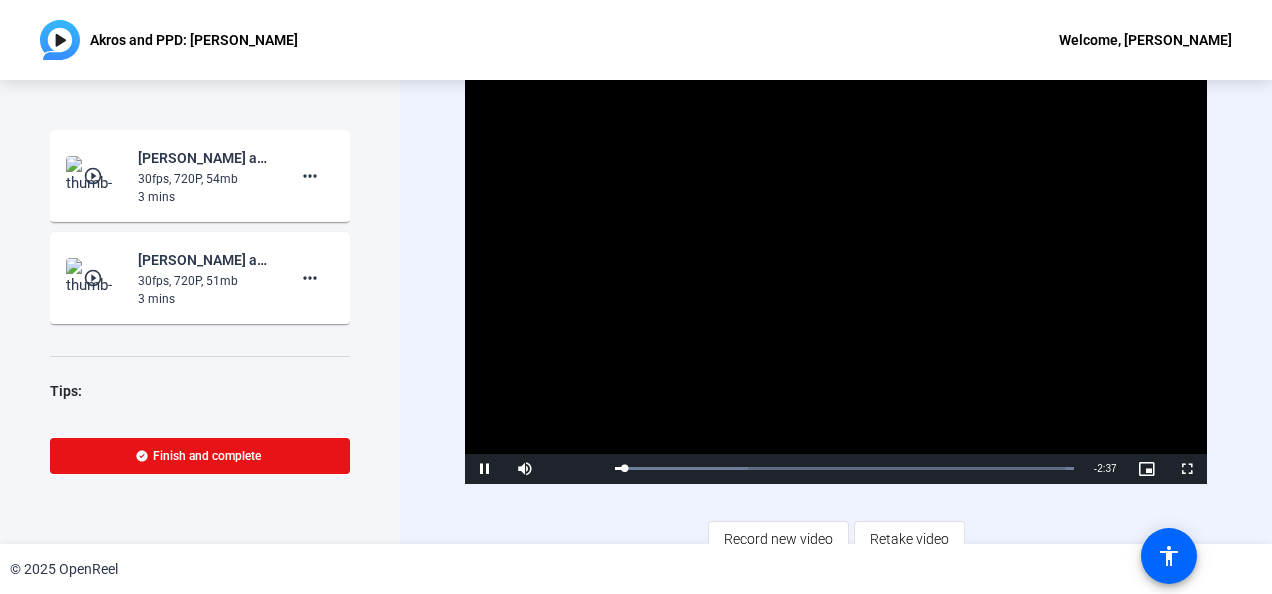 click 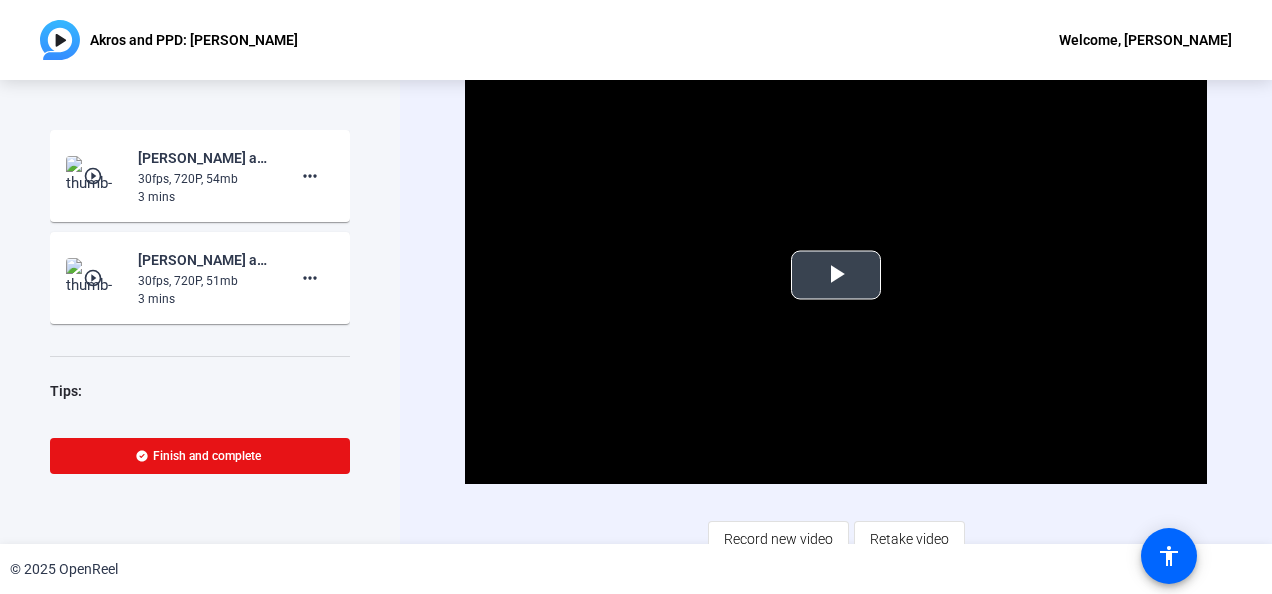 click at bounding box center (836, 275) 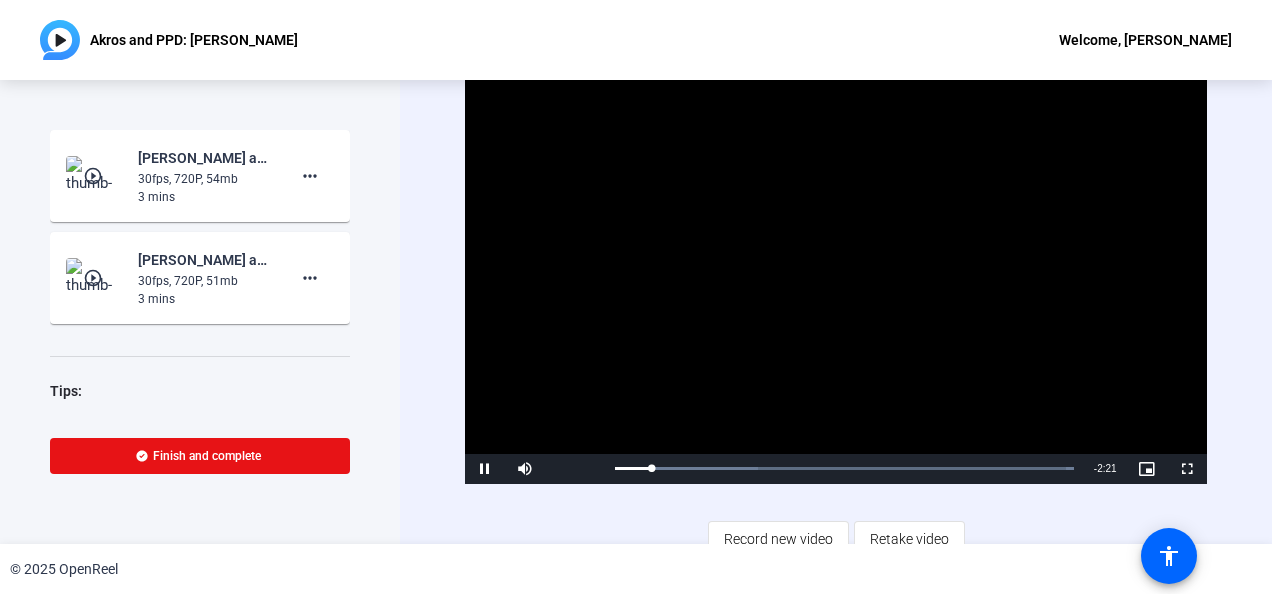 click on "play_circle_outline" 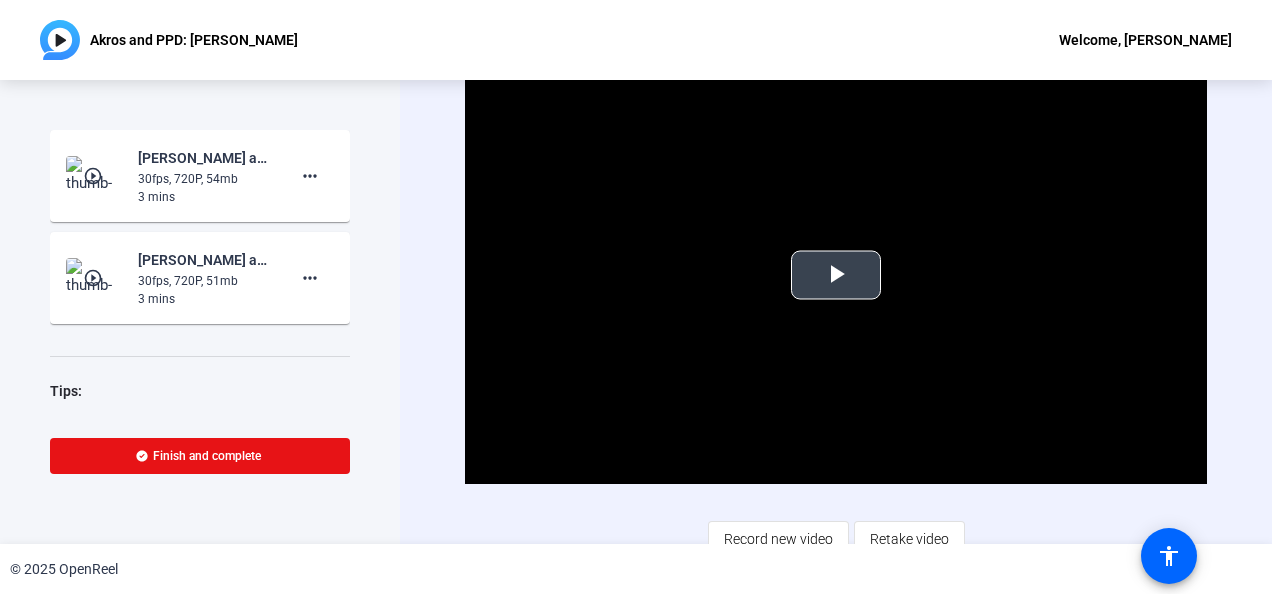 click at bounding box center [836, 275] 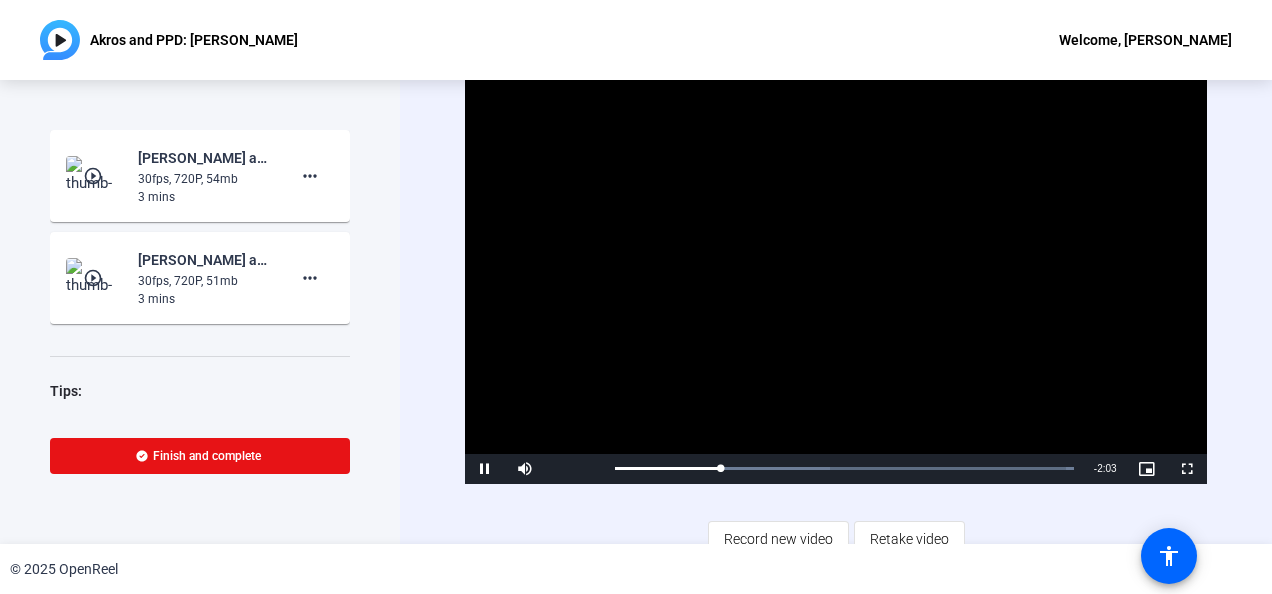click at bounding box center [835, 275] 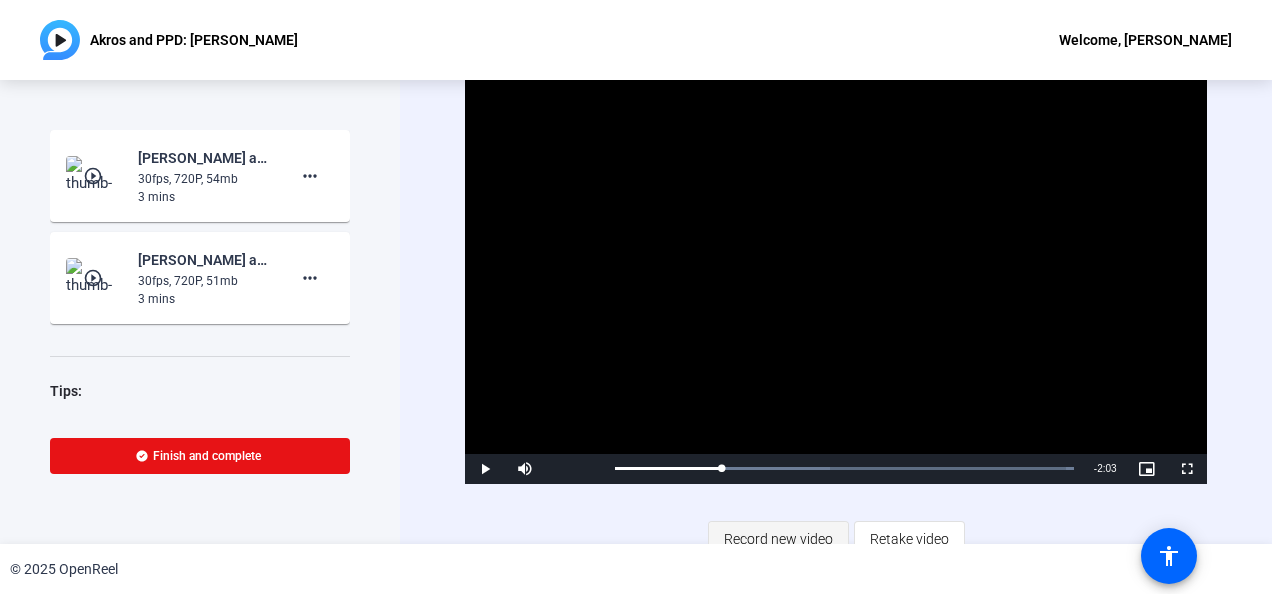 click on "Record new video" 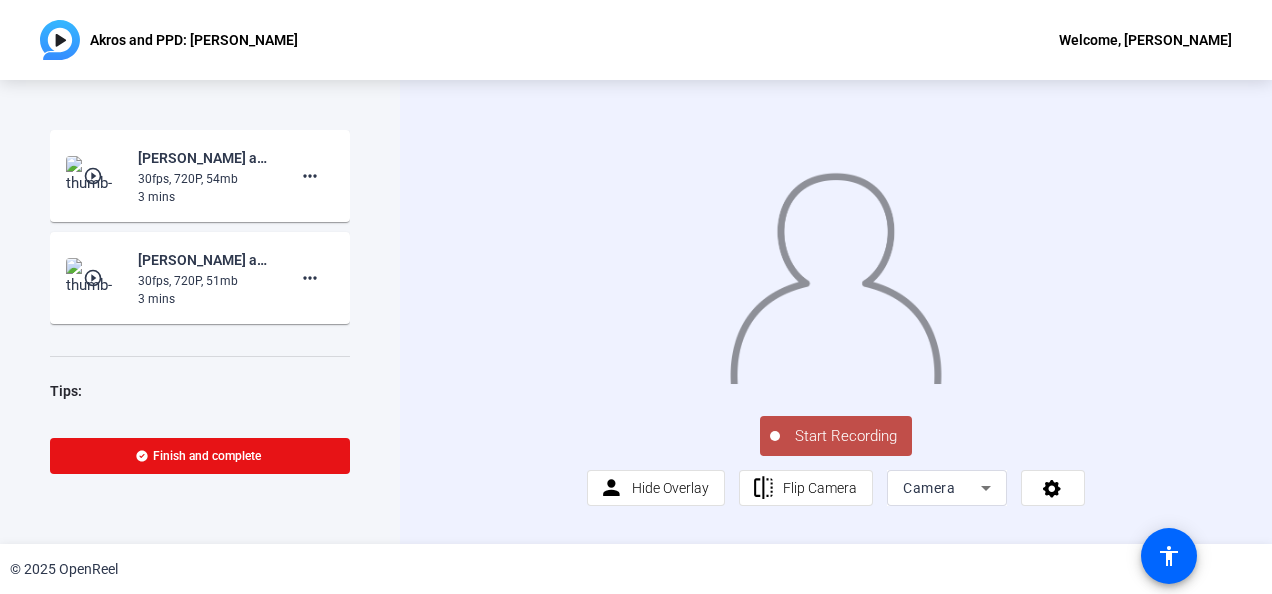 scroll, scrollTop: 50, scrollLeft: 0, axis: vertical 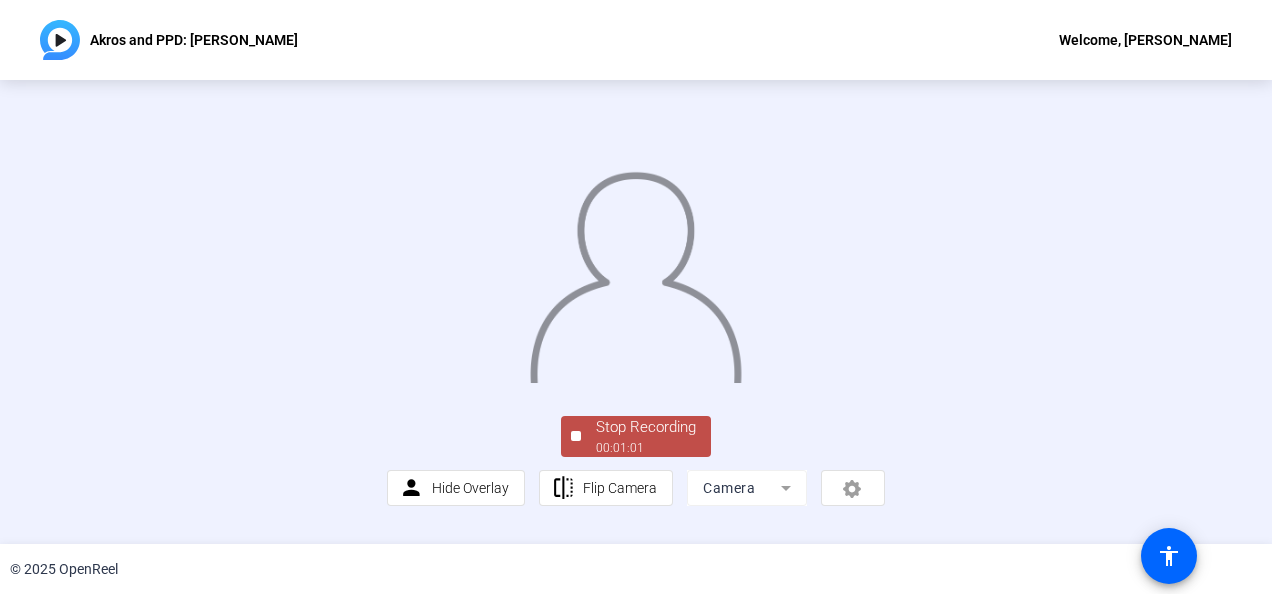 drag, startPoint x: 1258, startPoint y: 383, endPoint x: 1258, endPoint y: 422, distance: 39 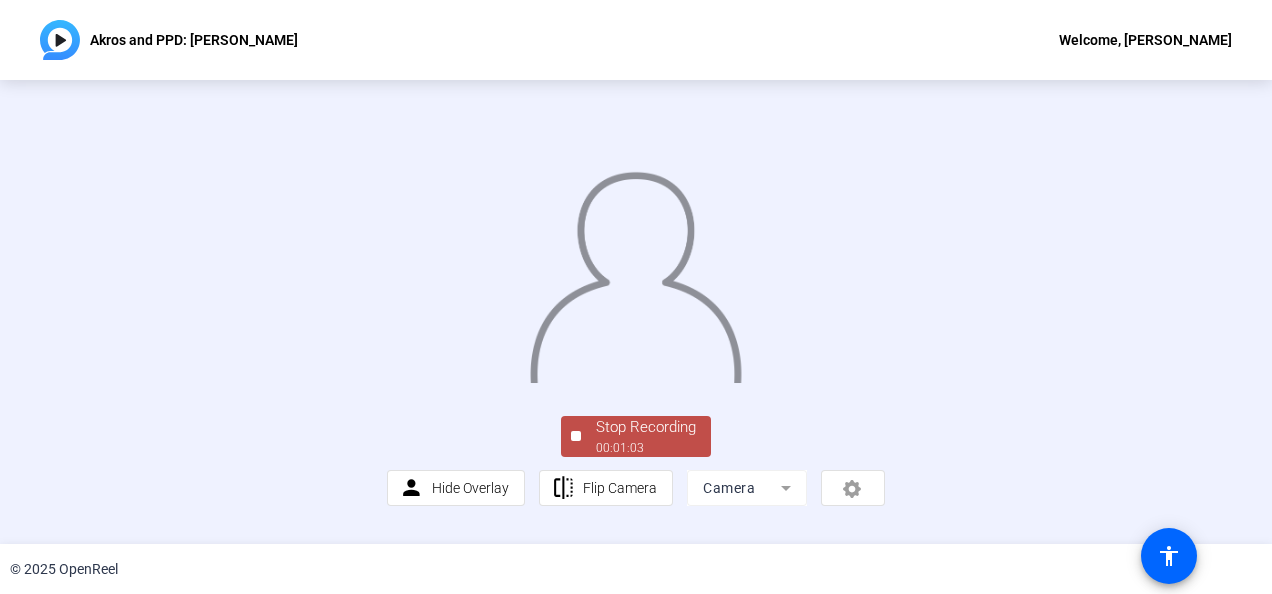 scroll, scrollTop: 146, scrollLeft: 0, axis: vertical 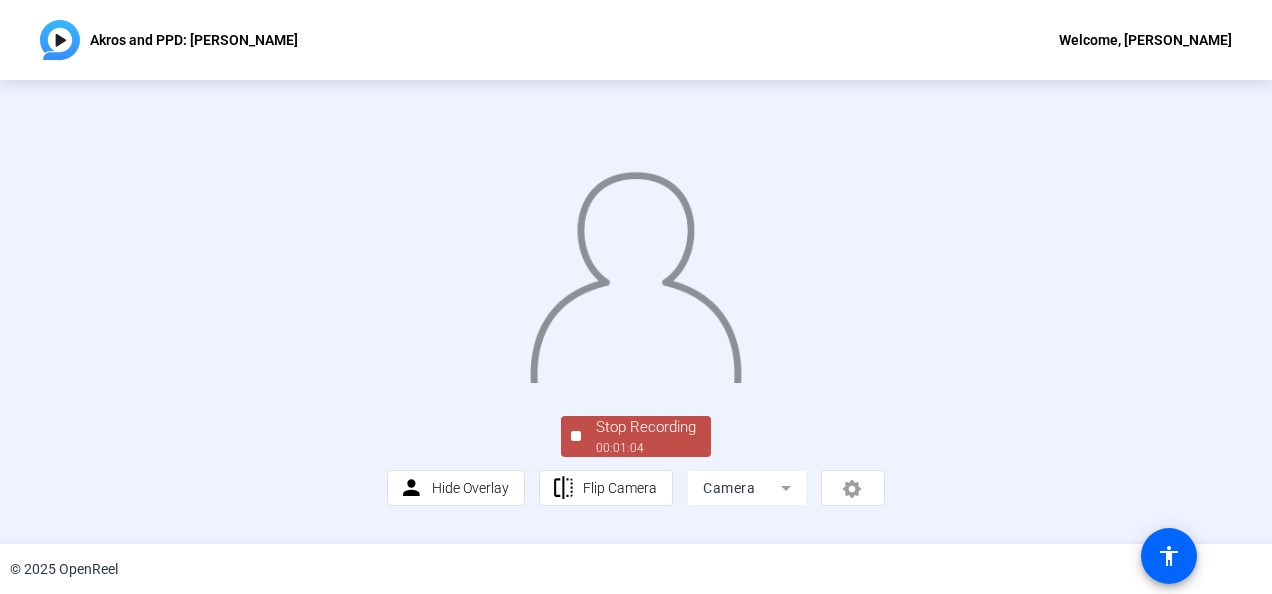 click on "00:01:04" 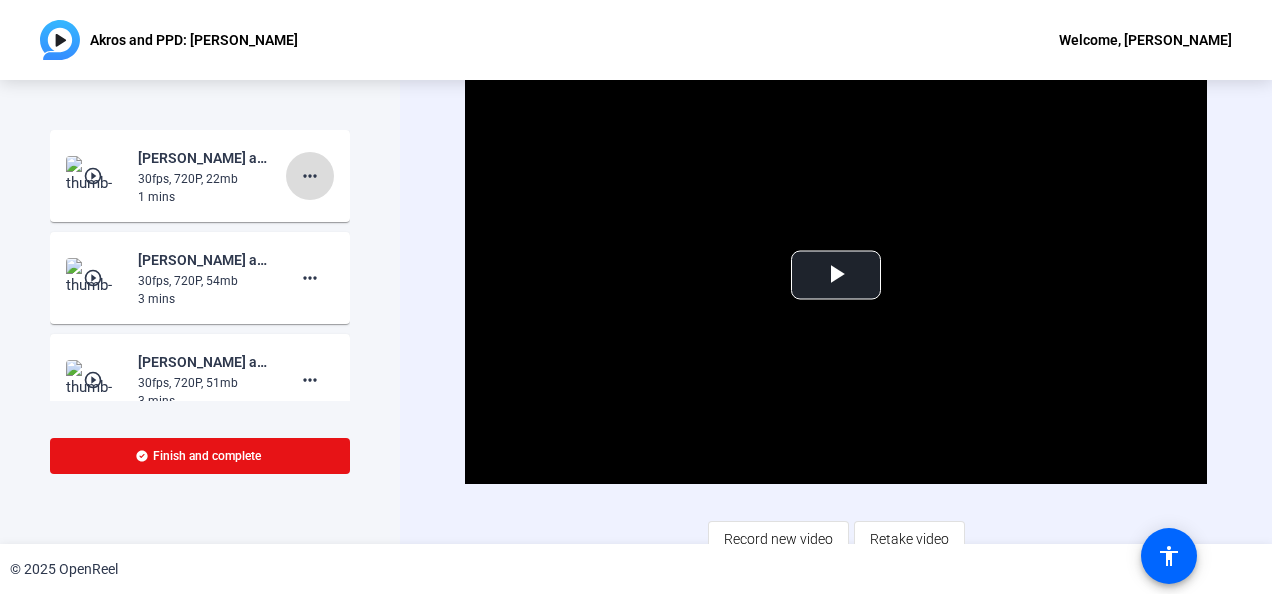 click on "more_horiz" 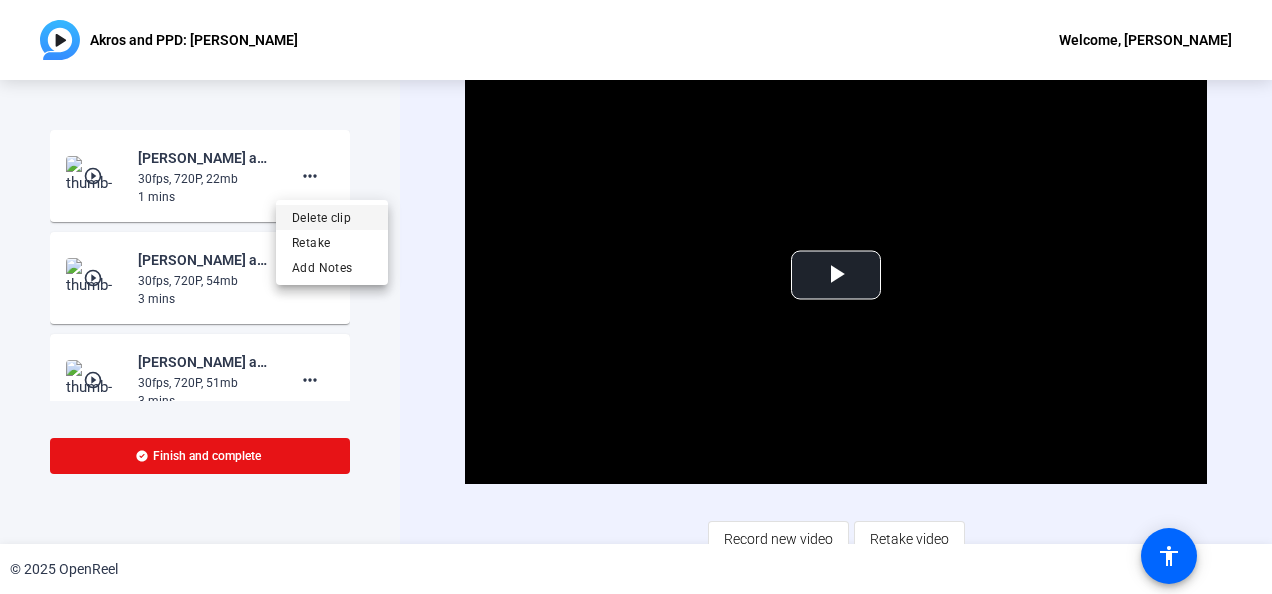 click on "Delete clip" at bounding box center [332, 218] 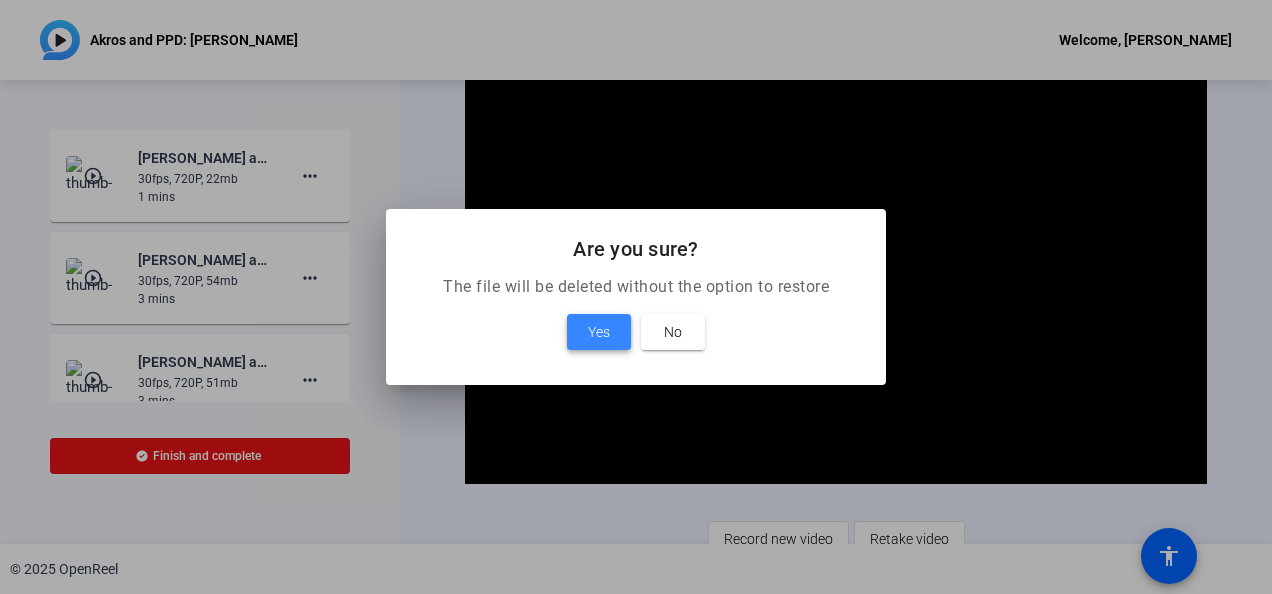 click at bounding box center (599, 332) 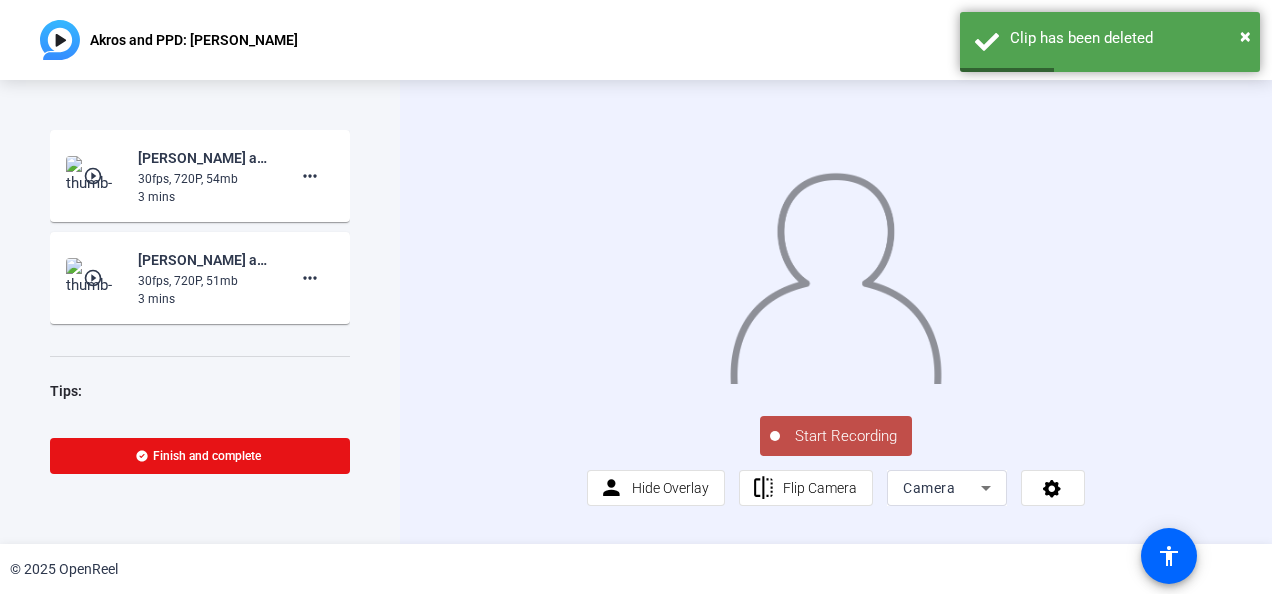 click on "Start Recording" 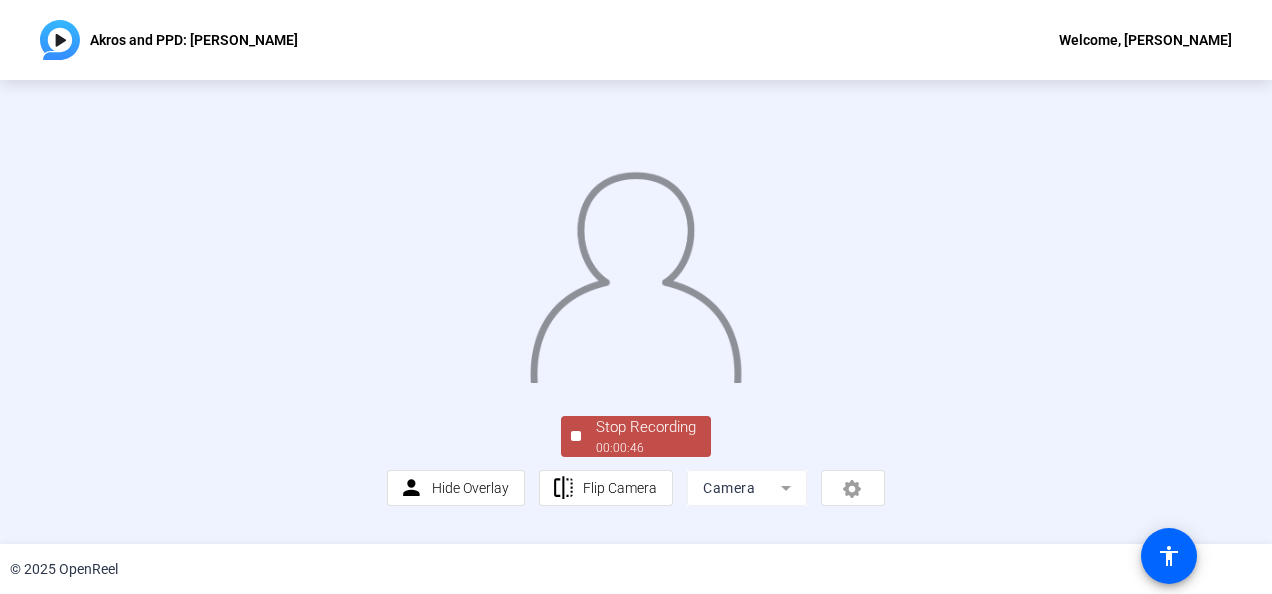 click on "Stop Recording  00:00:46  person  Hide Overlay flip Flip Camera Camera" 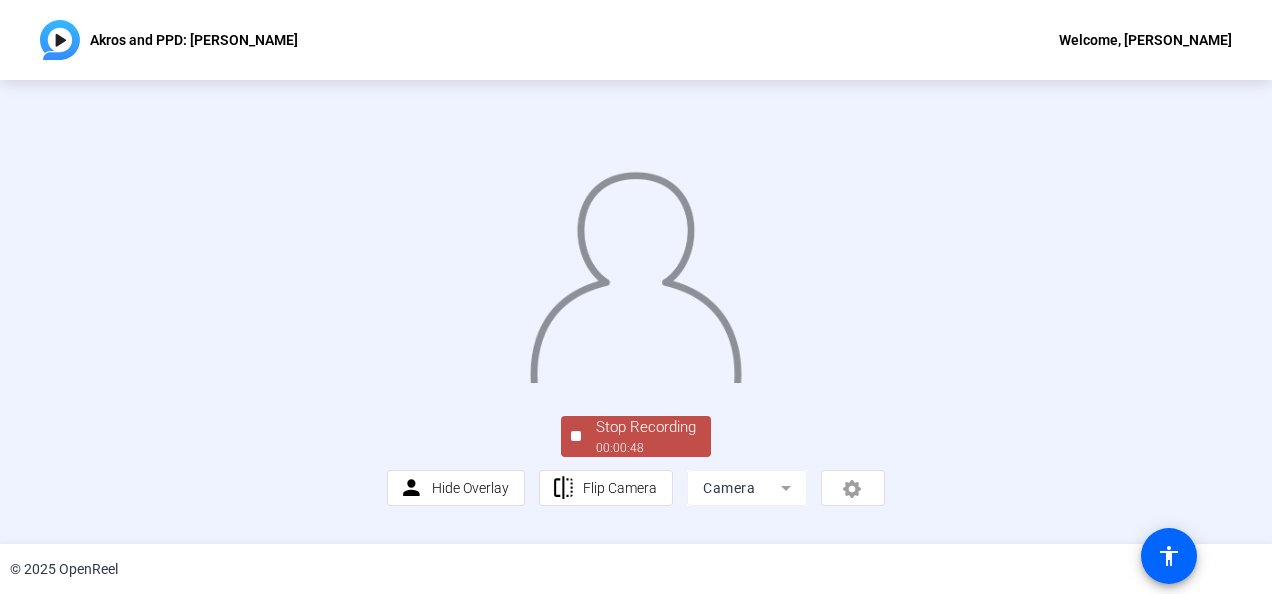 drag, startPoint x: 1261, startPoint y: 397, endPoint x: 1213, endPoint y: 496, distance: 110.02273 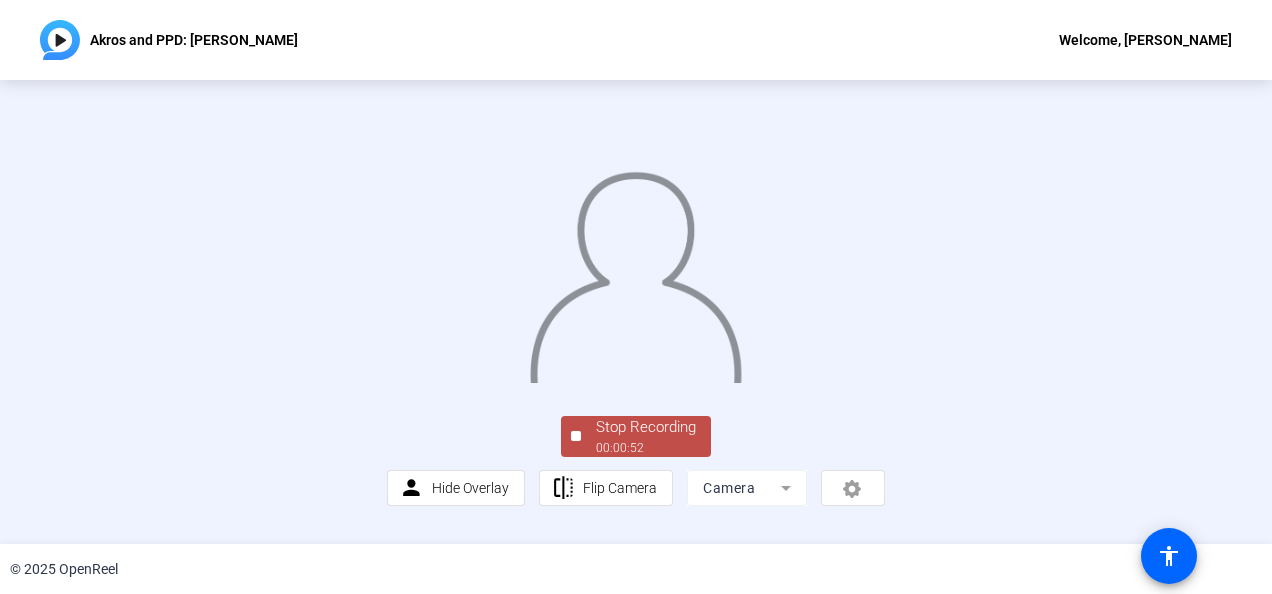 scroll, scrollTop: 87, scrollLeft: 0, axis: vertical 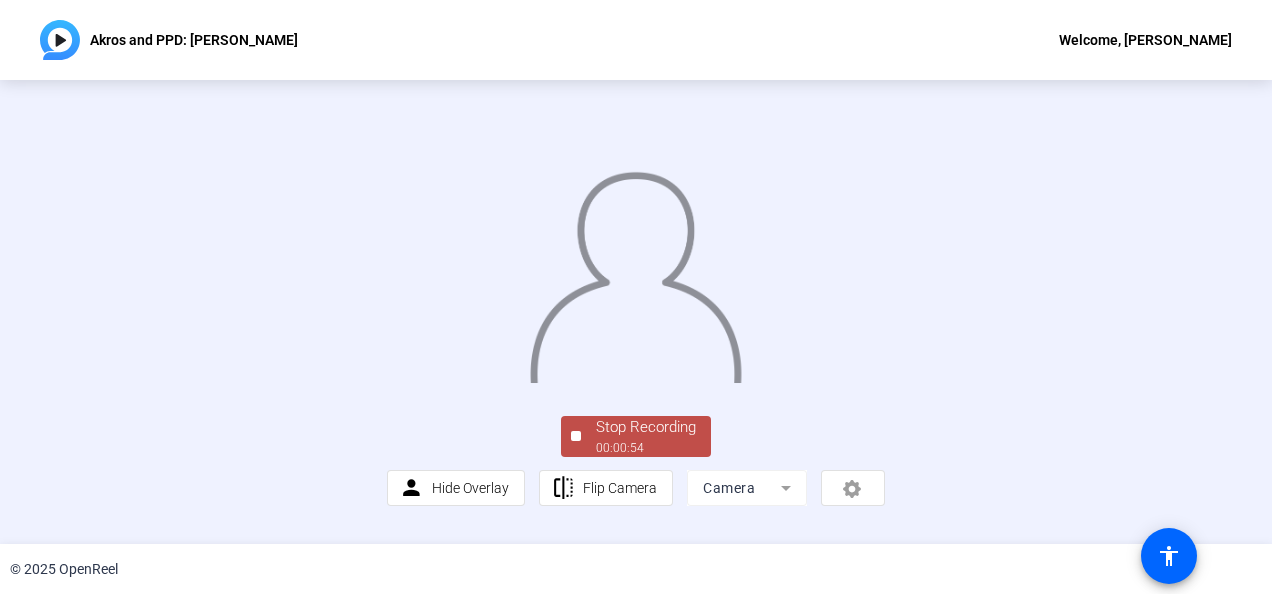 click on "Stop Recording" 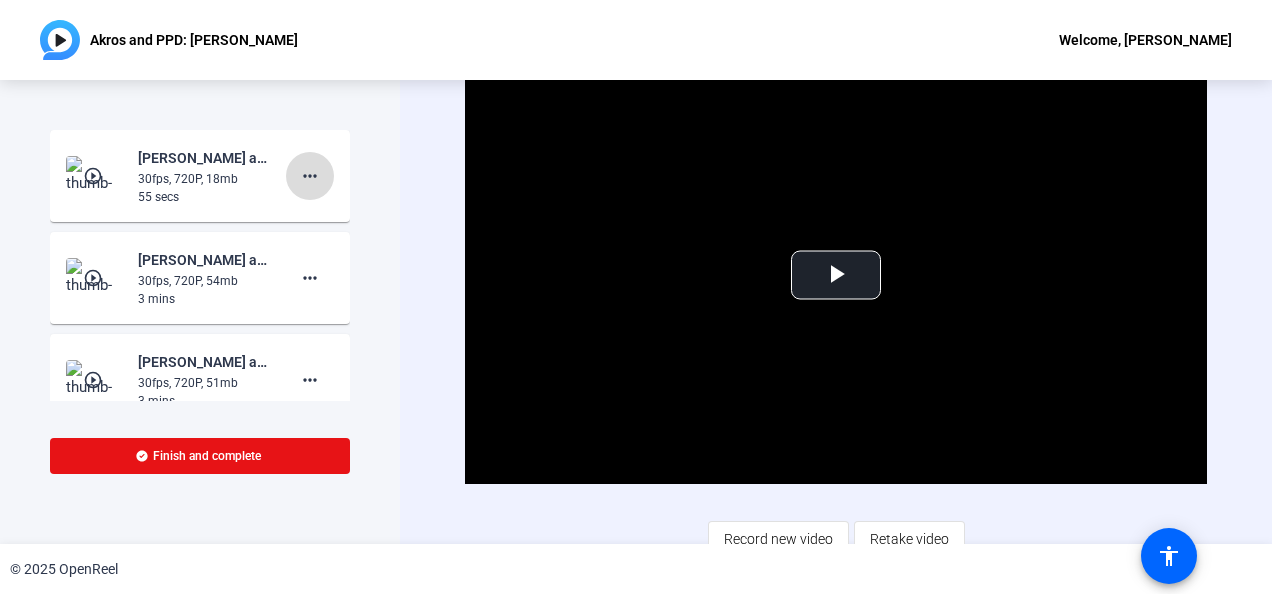 click on "more_horiz" 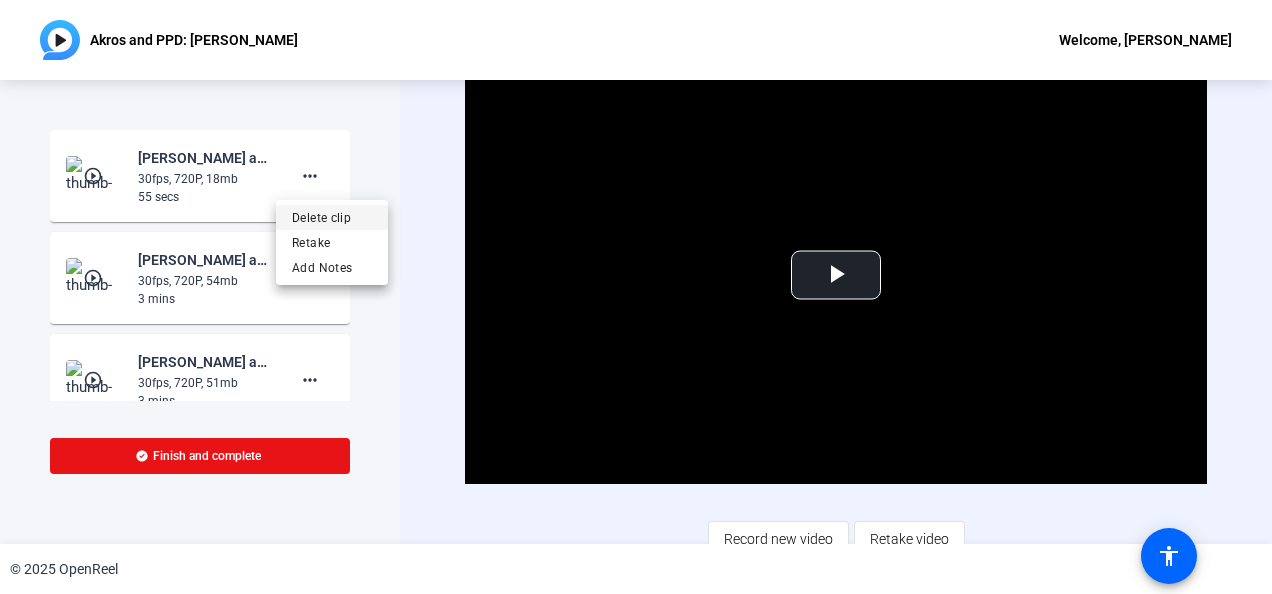 click on "Delete clip" at bounding box center [332, 218] 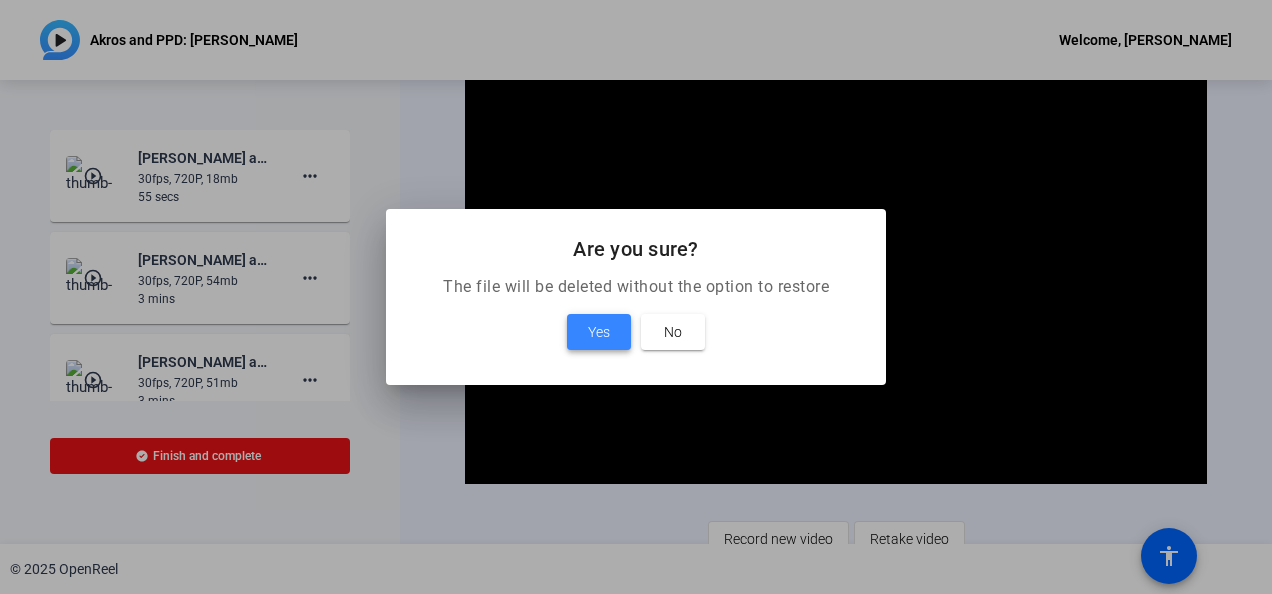 click on "Yes" at bounding box center (599, 332) 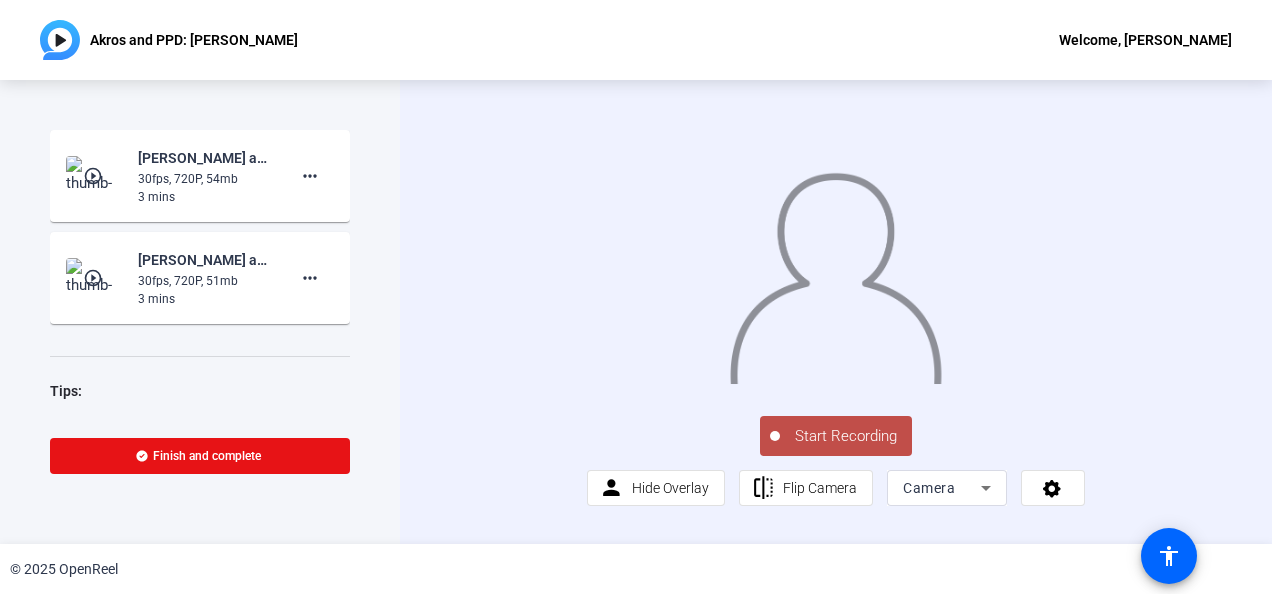 click on "Start Recording" 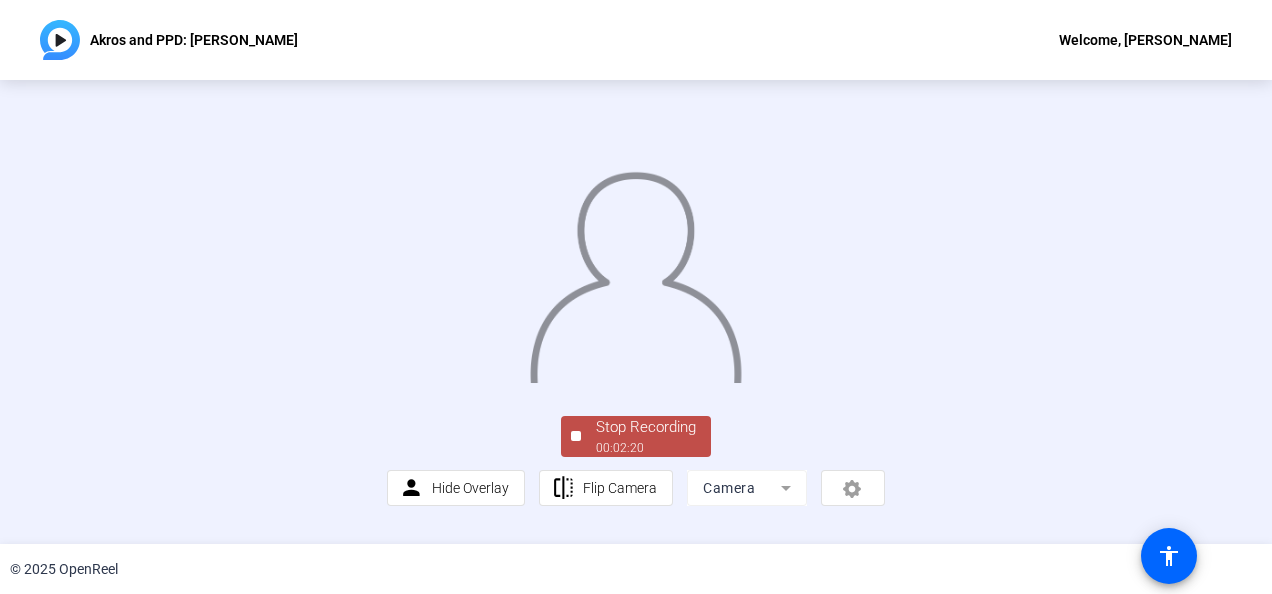scroll, scrollTop: 36, scrollLeft: 0, axis: vertical 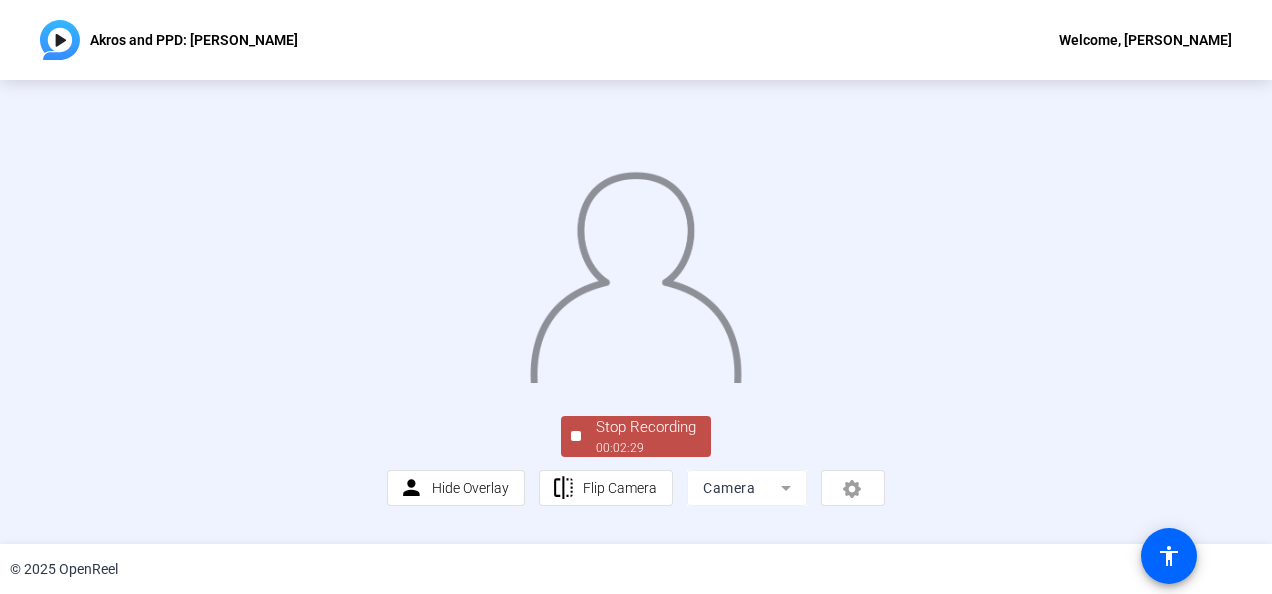 click on "00:02:29" 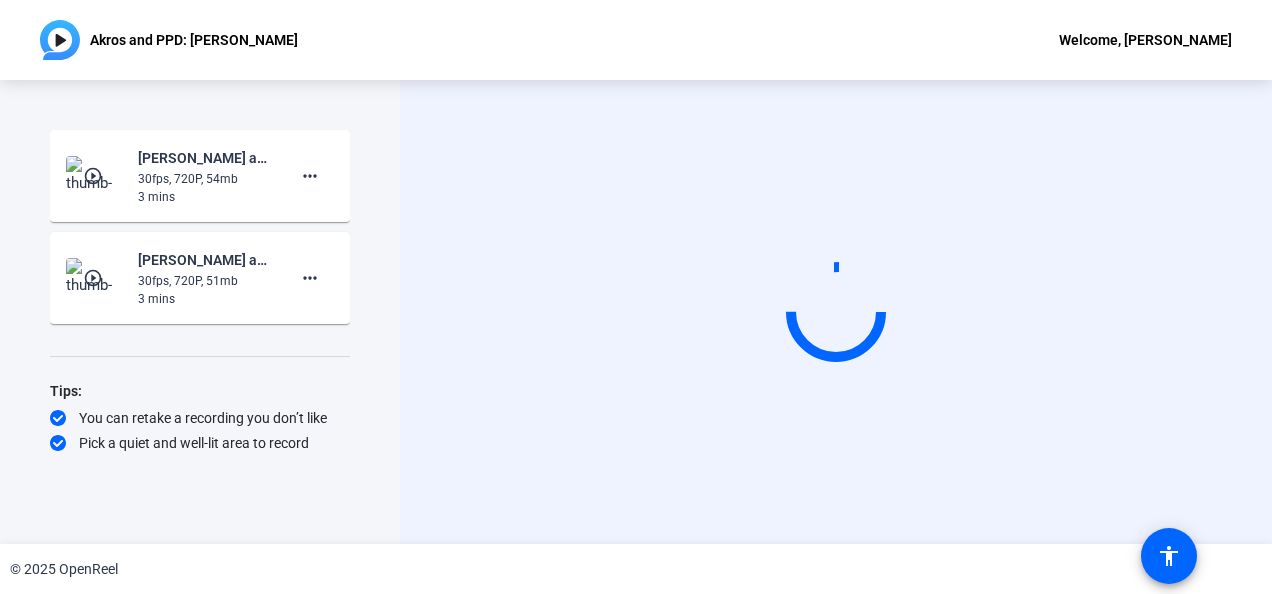 scroll, scrollTop: 0, scrollLeft: 0, axis: both 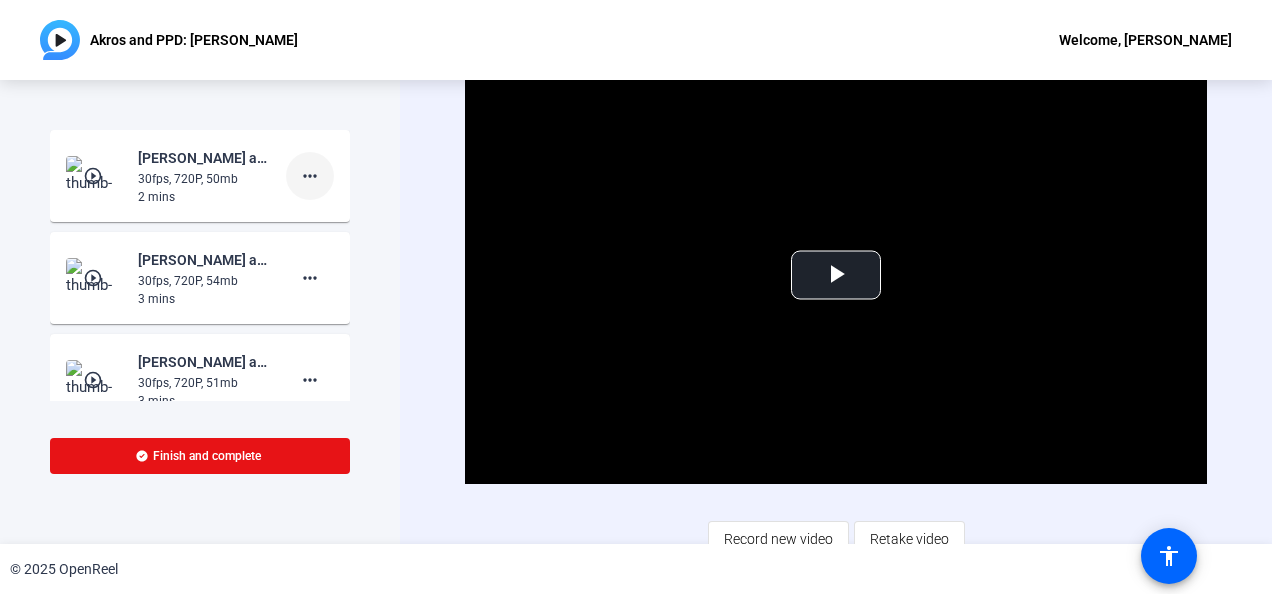 click on "more_horiz" 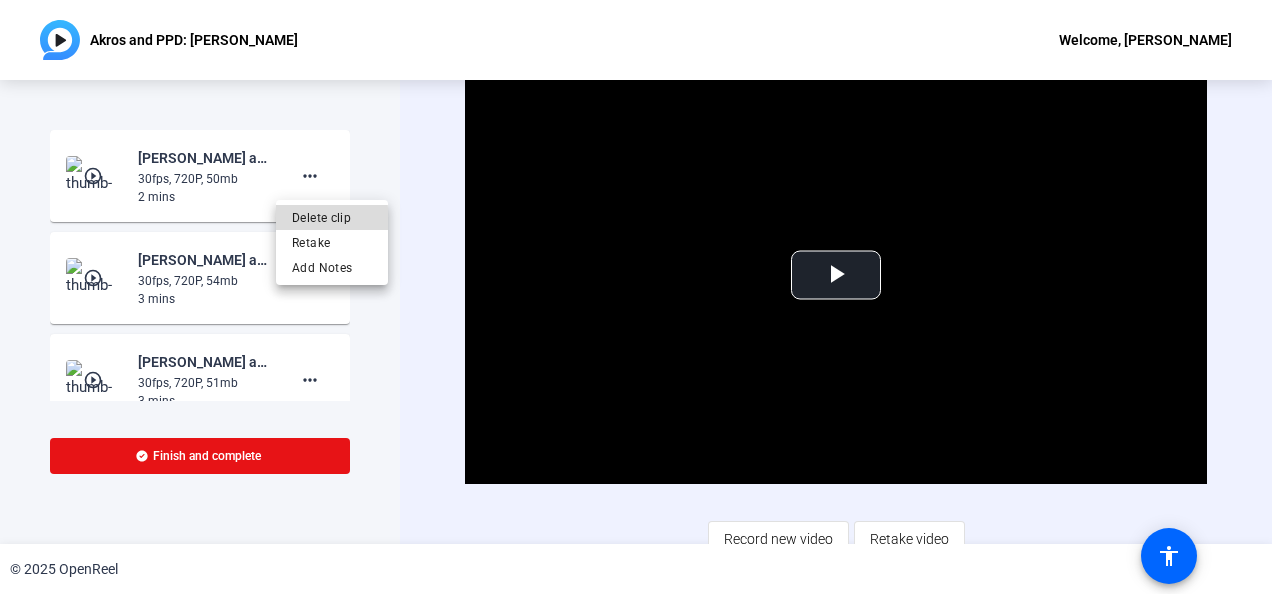click on "Delete clip" at bounding box center [332, 218] 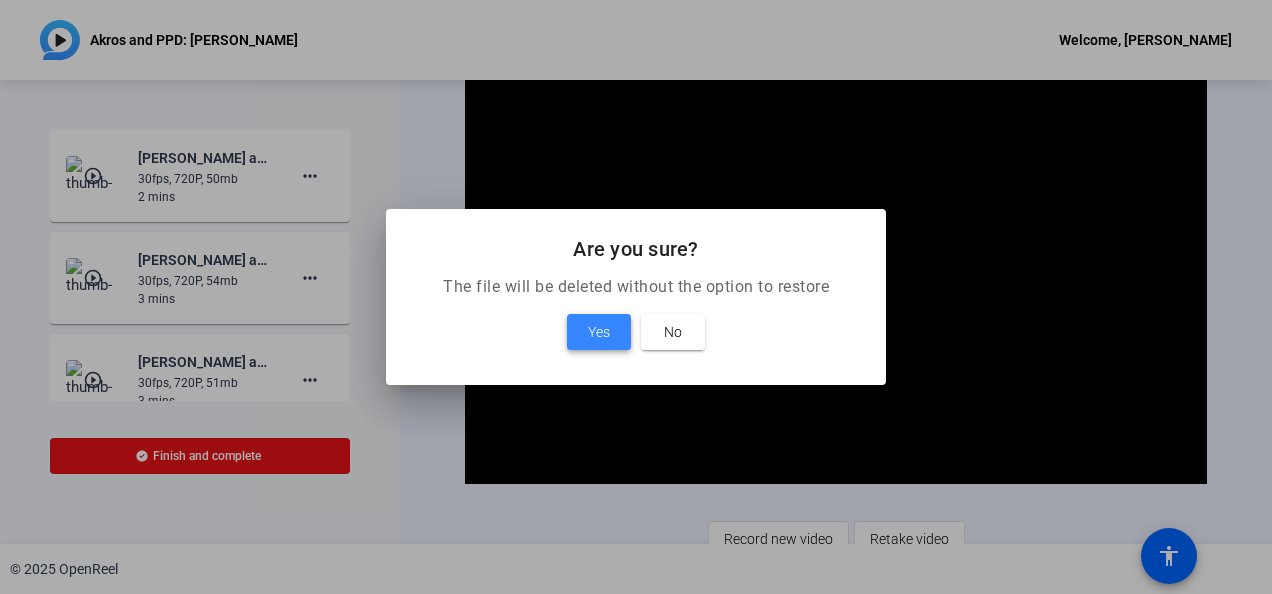 click at bounding box center (599, 332) 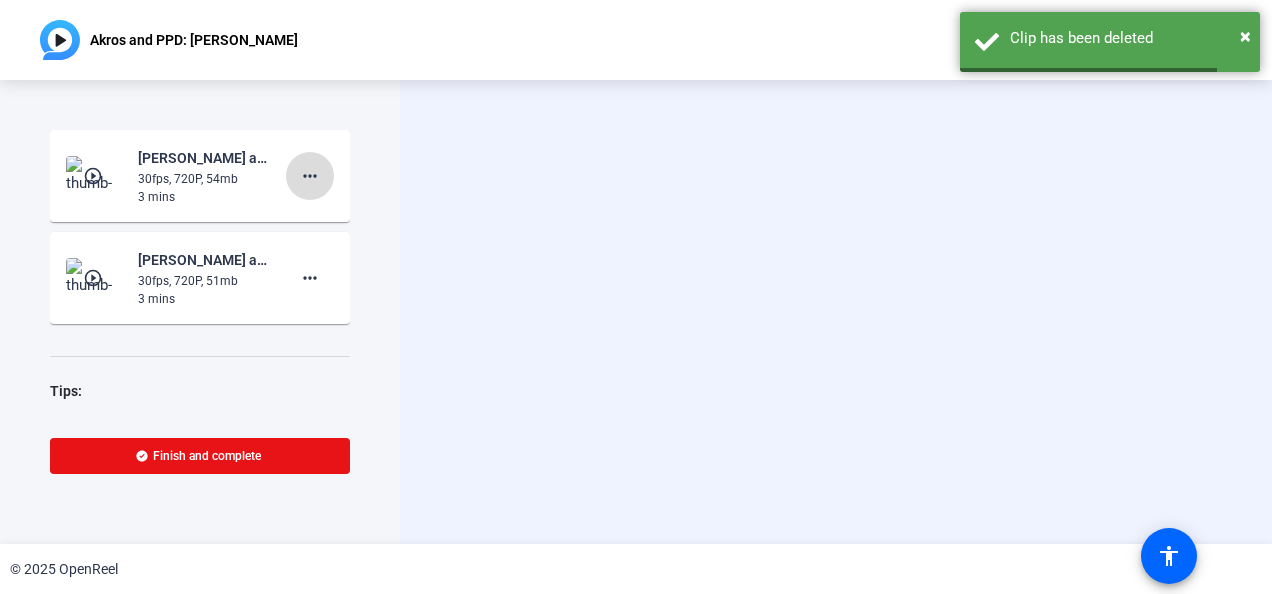 click on "more_horiz" 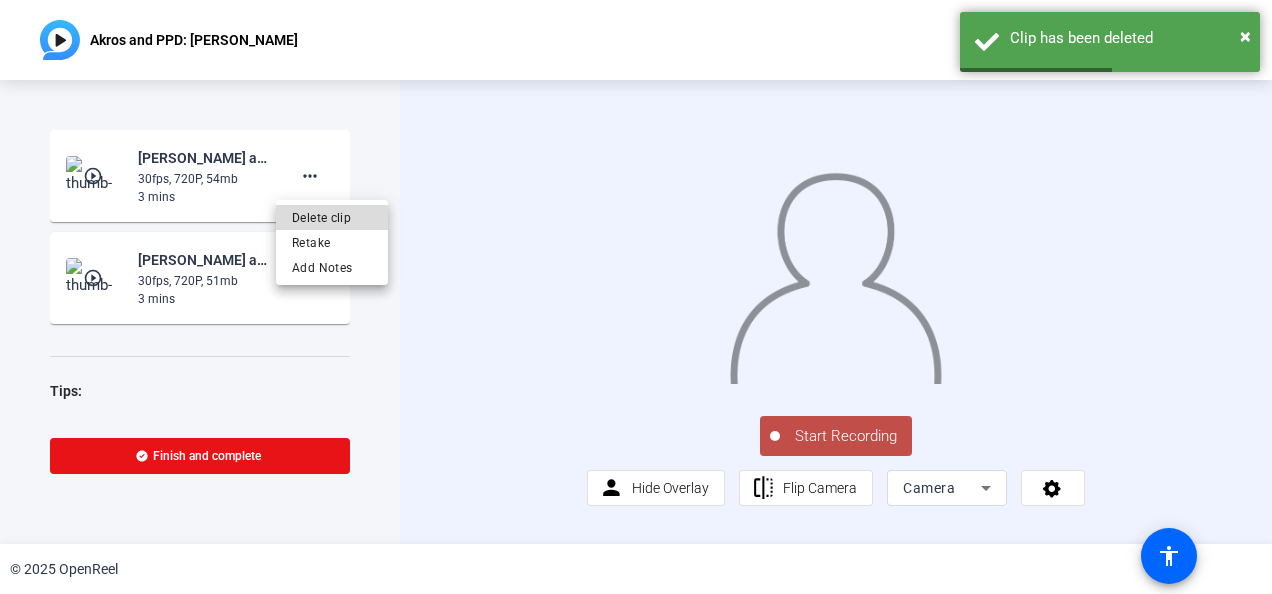click on "Delete clip" at bounding box center [332, 218] 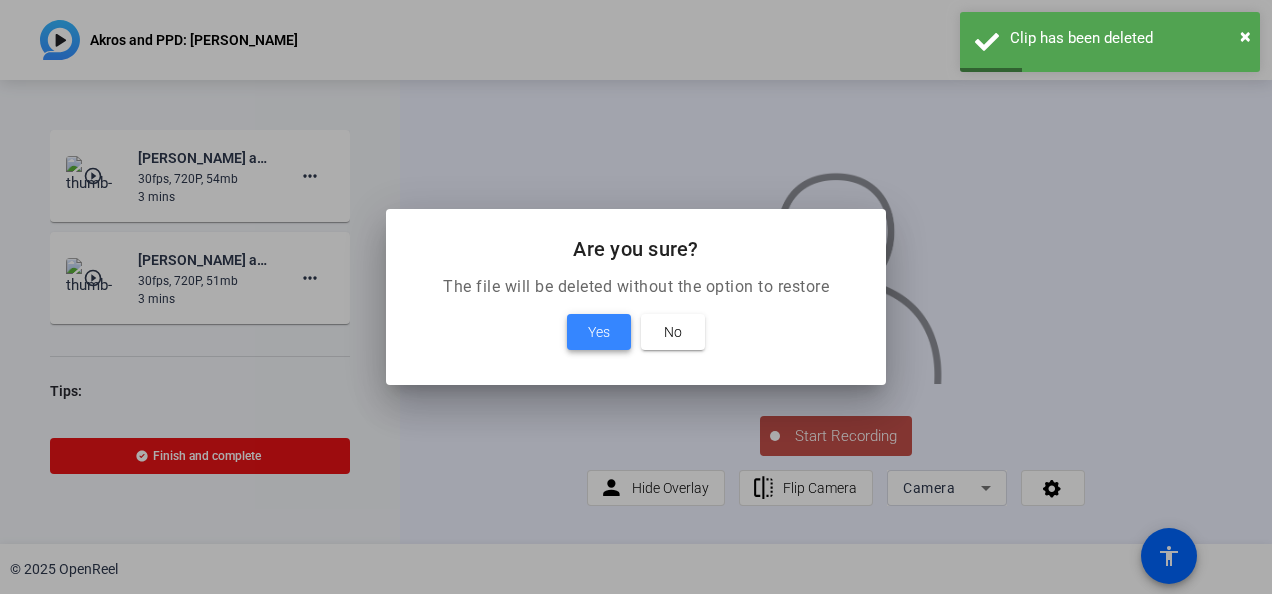 click on "Yes" at bounding box center [599, 332] 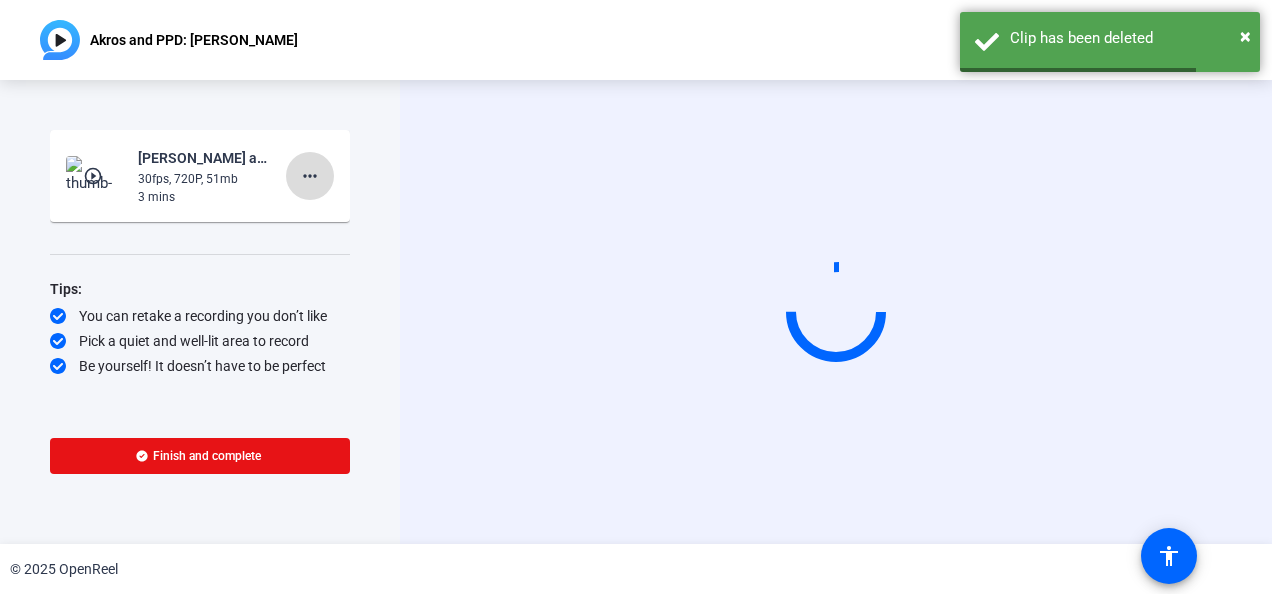 click on "more_horiz" 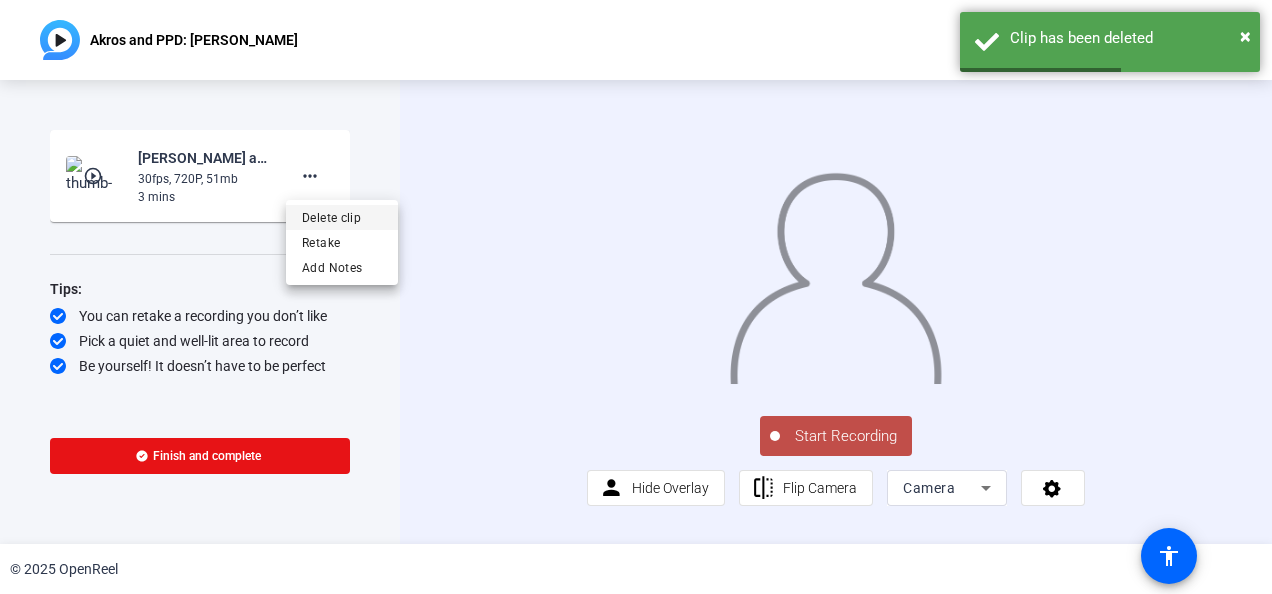 click on "Delete clip" at bounding box center (342, 218) 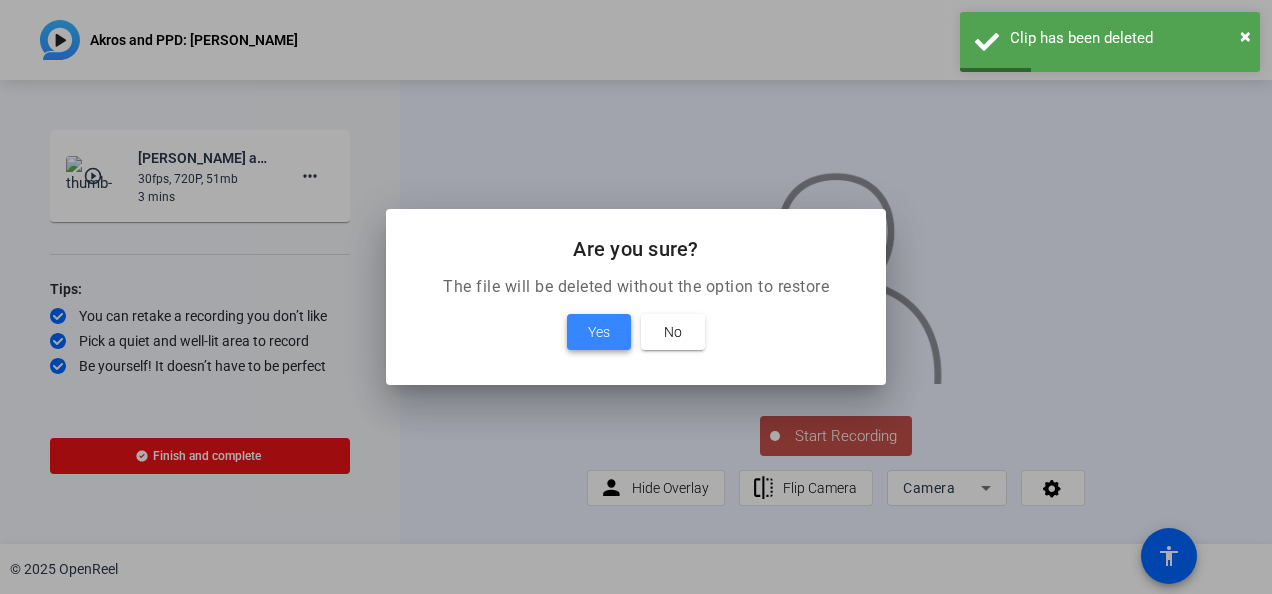 click on "Yes" at bounding box center [599, 332] 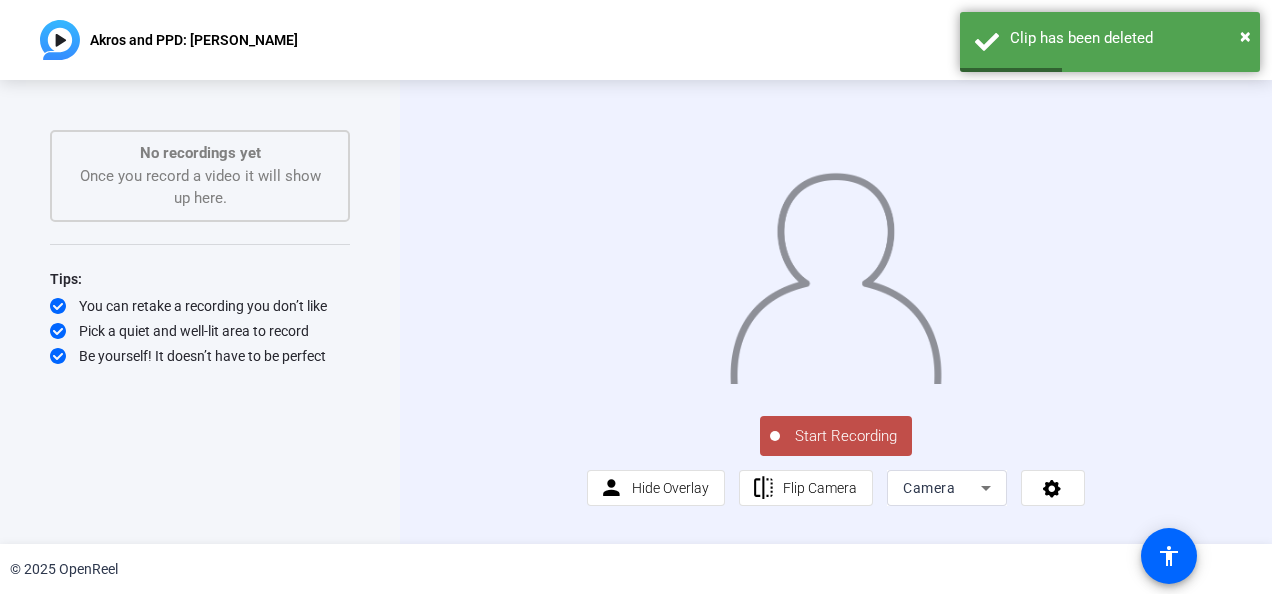 click on "Start Recording" 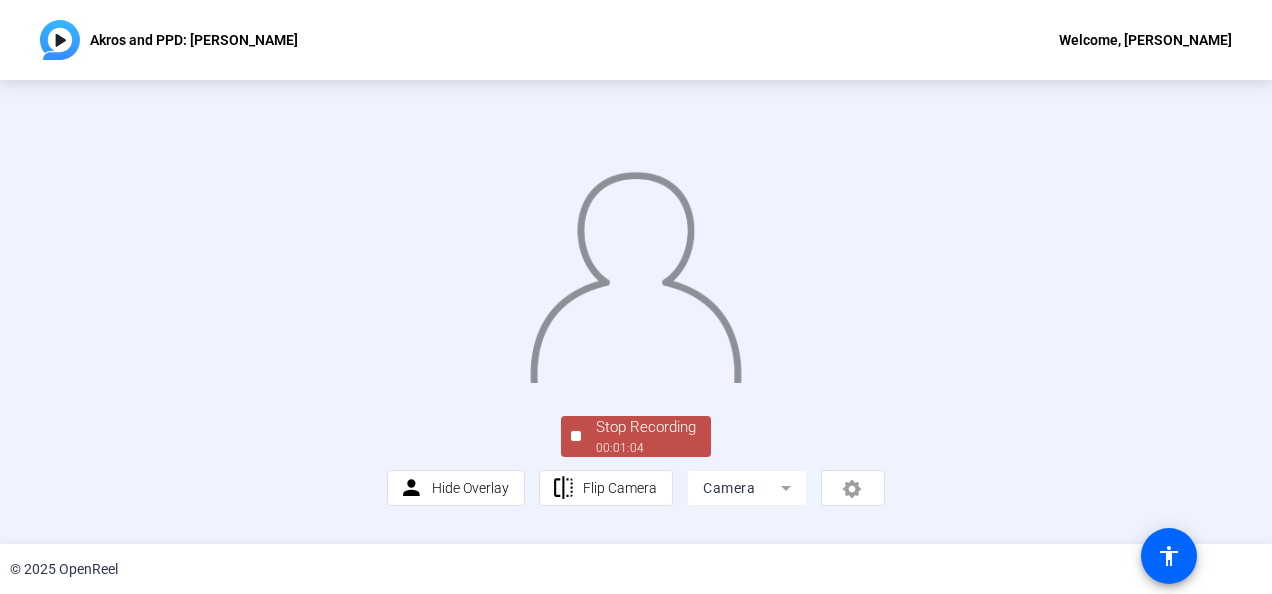 scroll, scrollTop: 137, scrollLeft: 0, axis: vertical 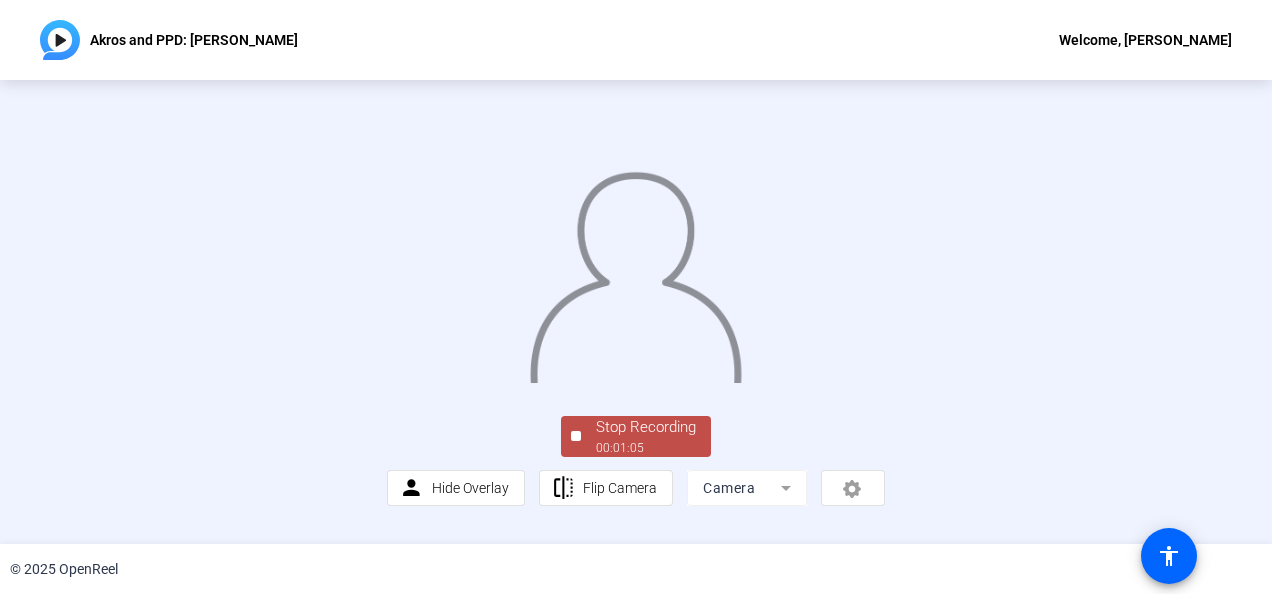 click on "00:01:05" 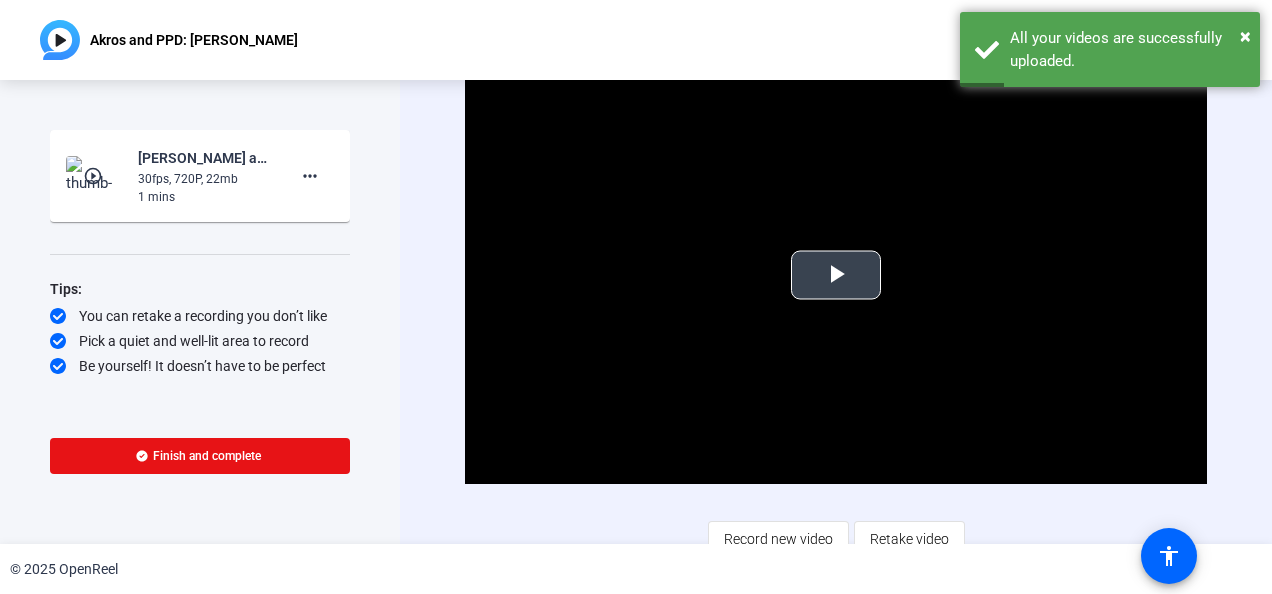 click at bounding box center [836, 275] 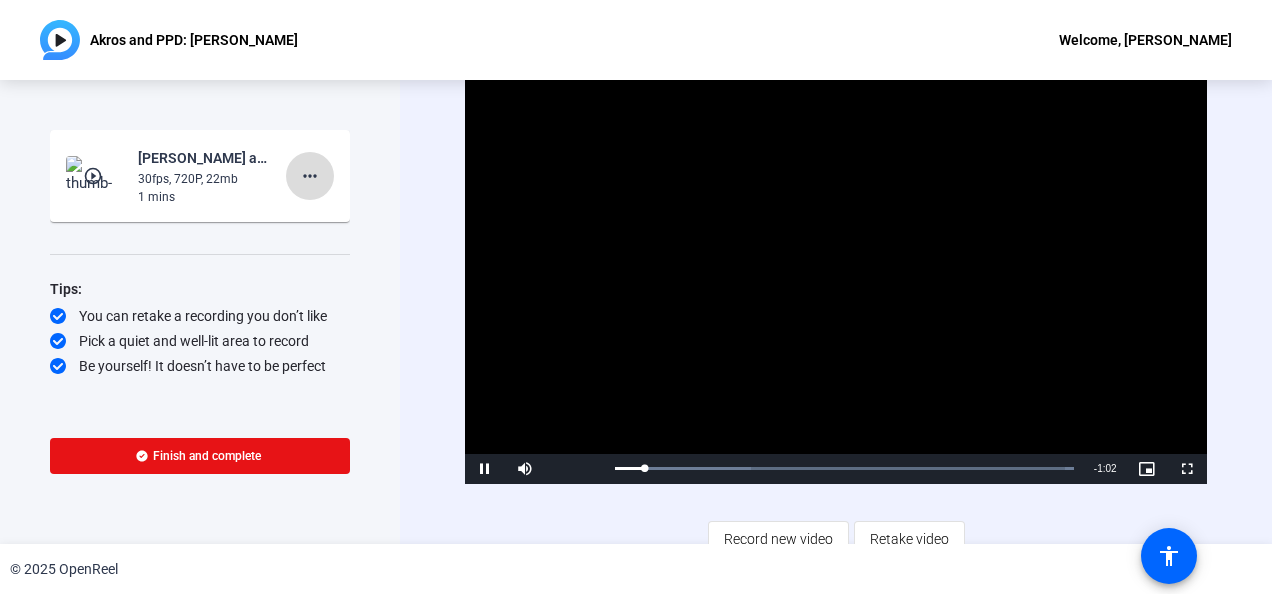 click on "more_horiz" 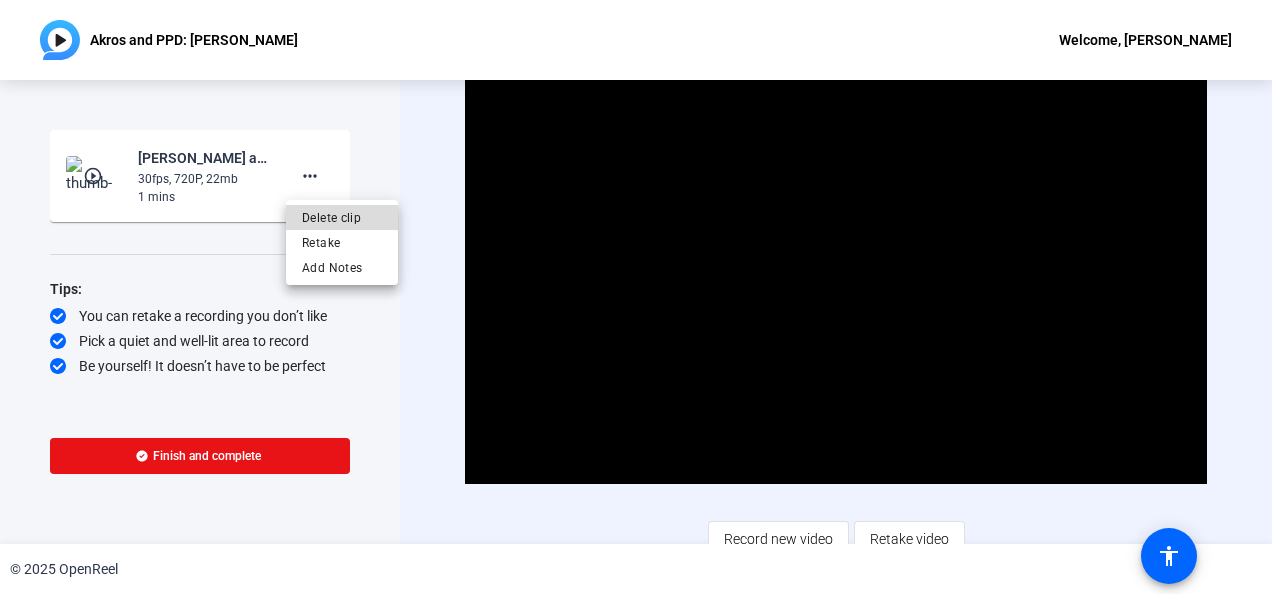 click on "Delete clip" at bounding box center (342, 218) 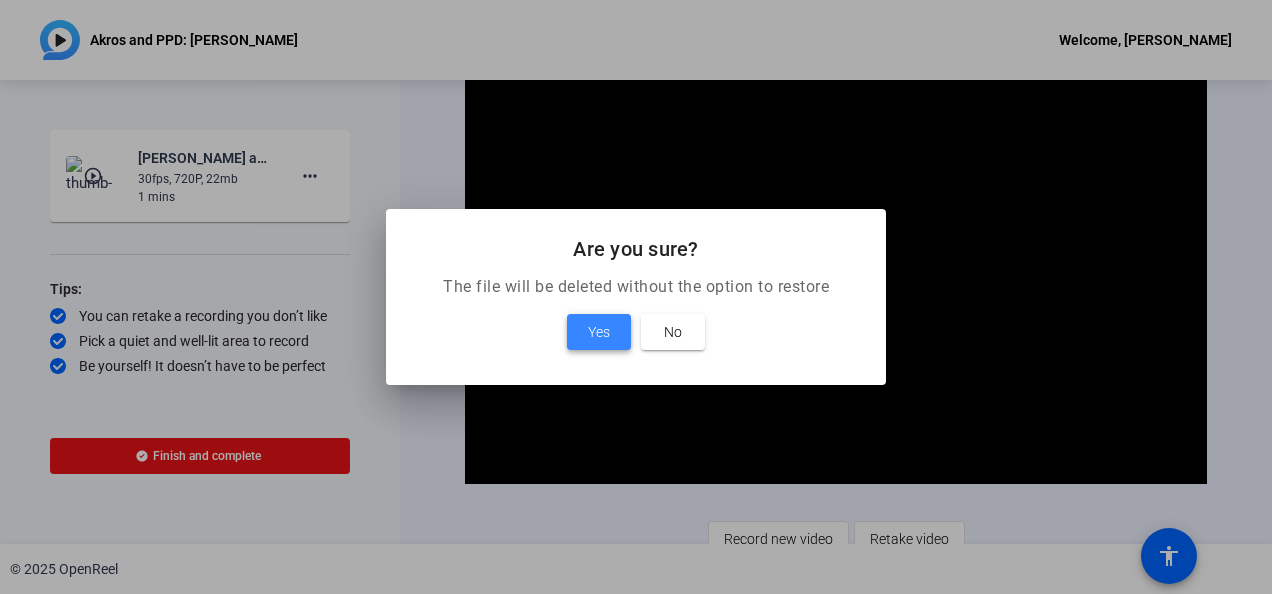 click on "Yes" at bounding box center (599, 332) 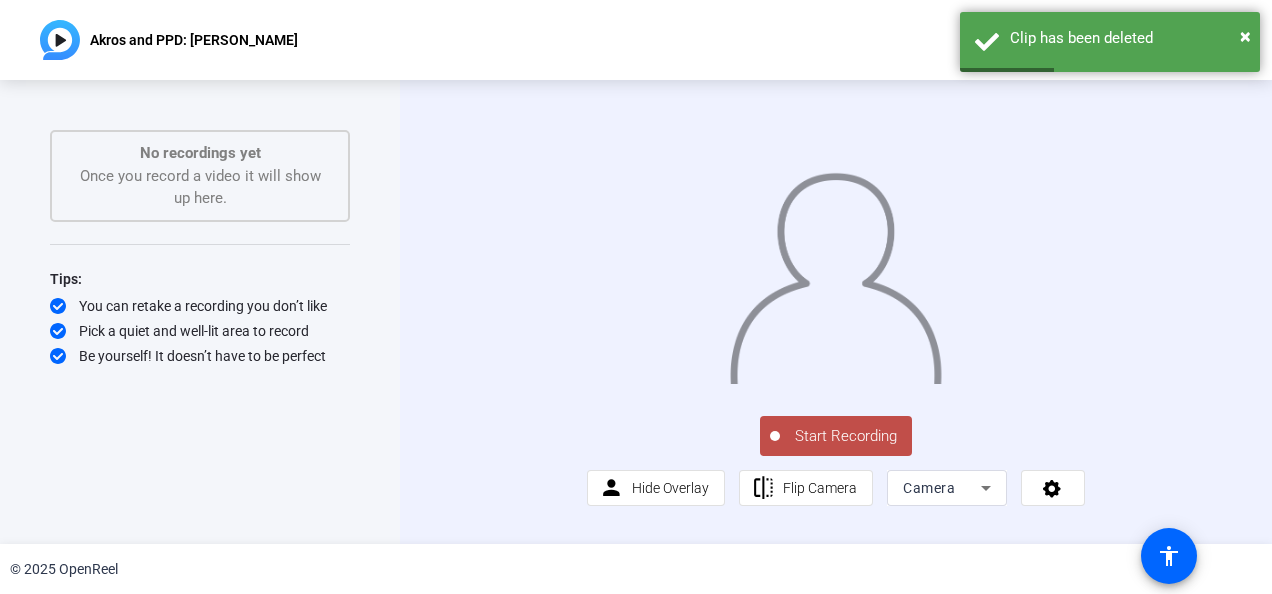 click on "Start Recording" 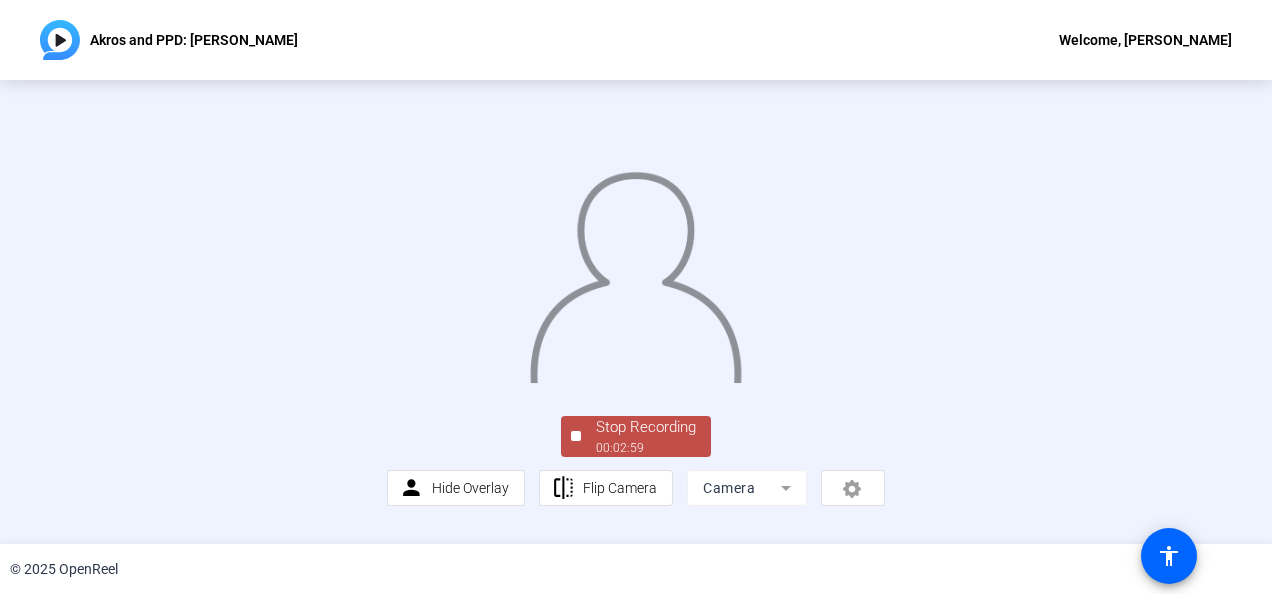scroll, scrollTop: 146, scrollLeft: 0, axis: vertical 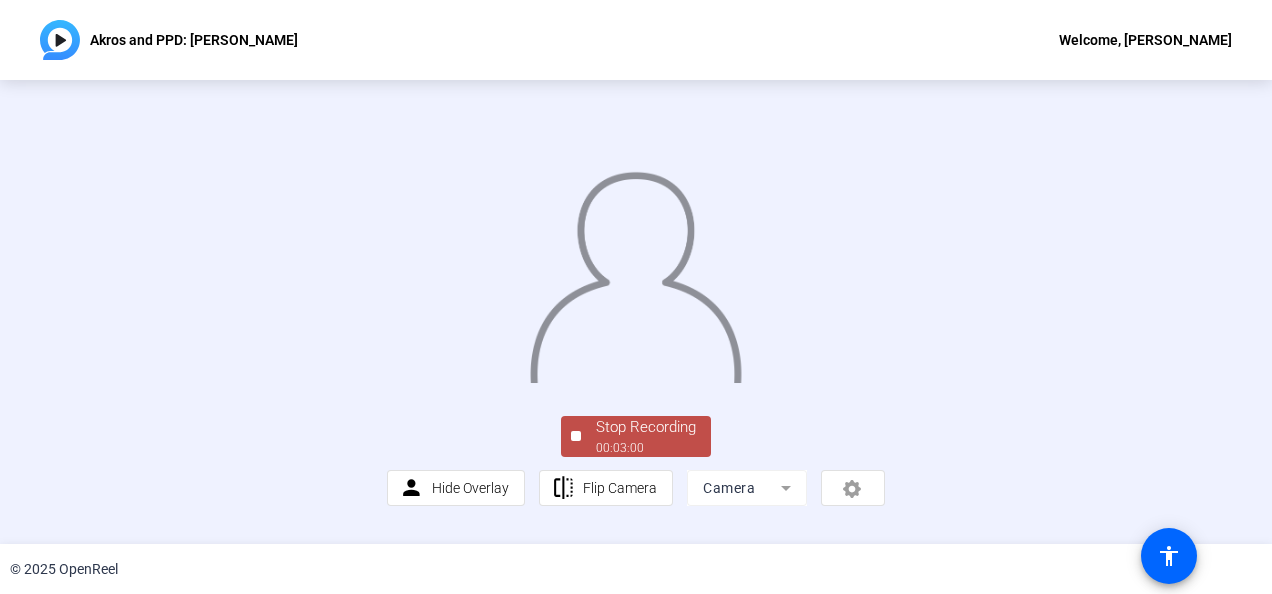 click on "00:03:00" 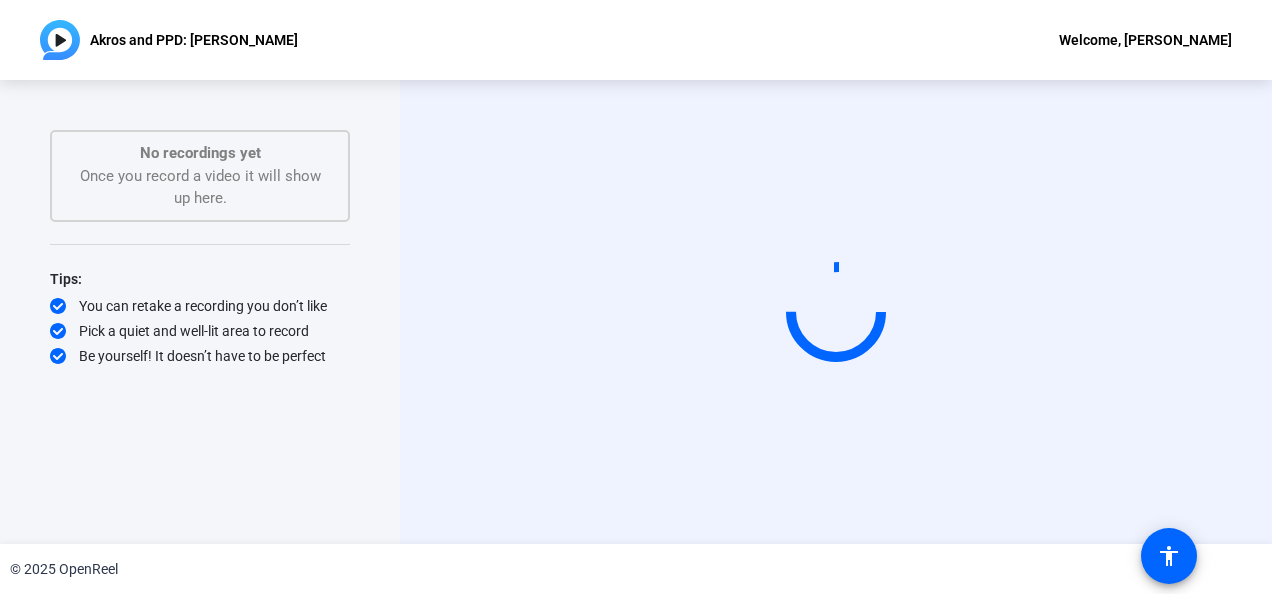 scroll, scrollTop: 0, scrollLeft: 0, axis: both 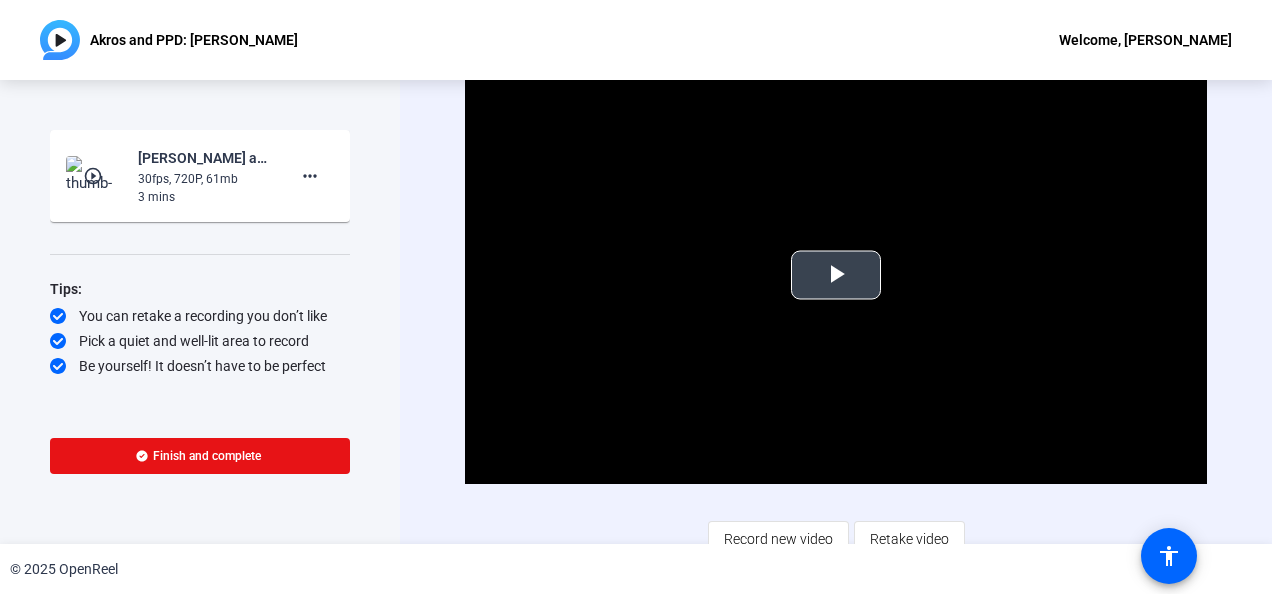 click at bounding box center [836, 275] 